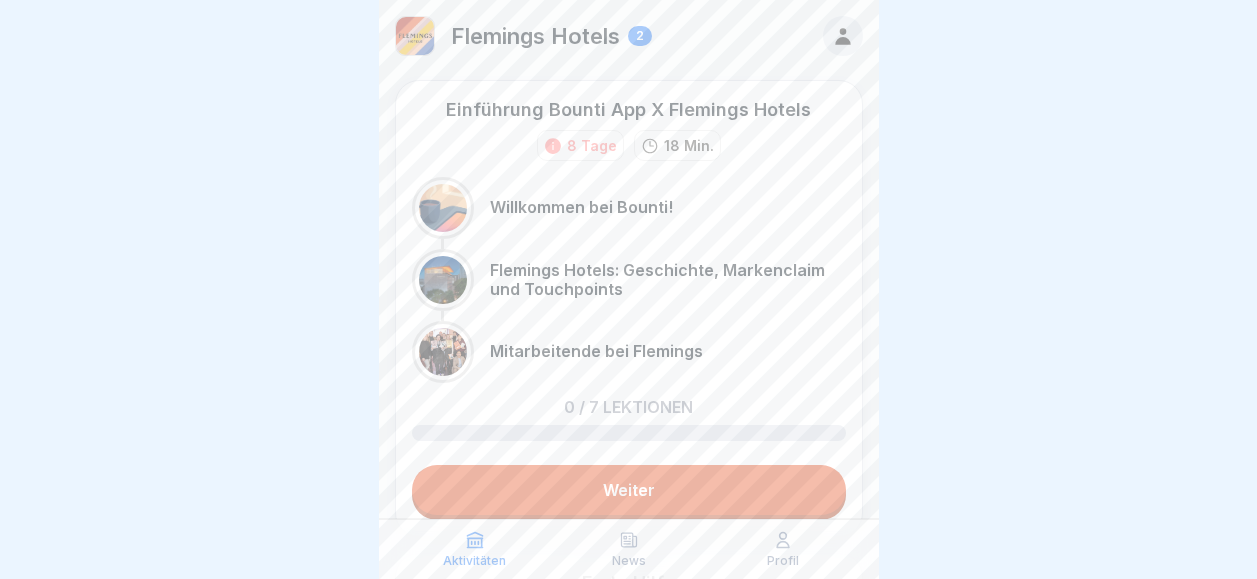 scroll, scrollTop: 0, scrollLeft: 0, axis: both 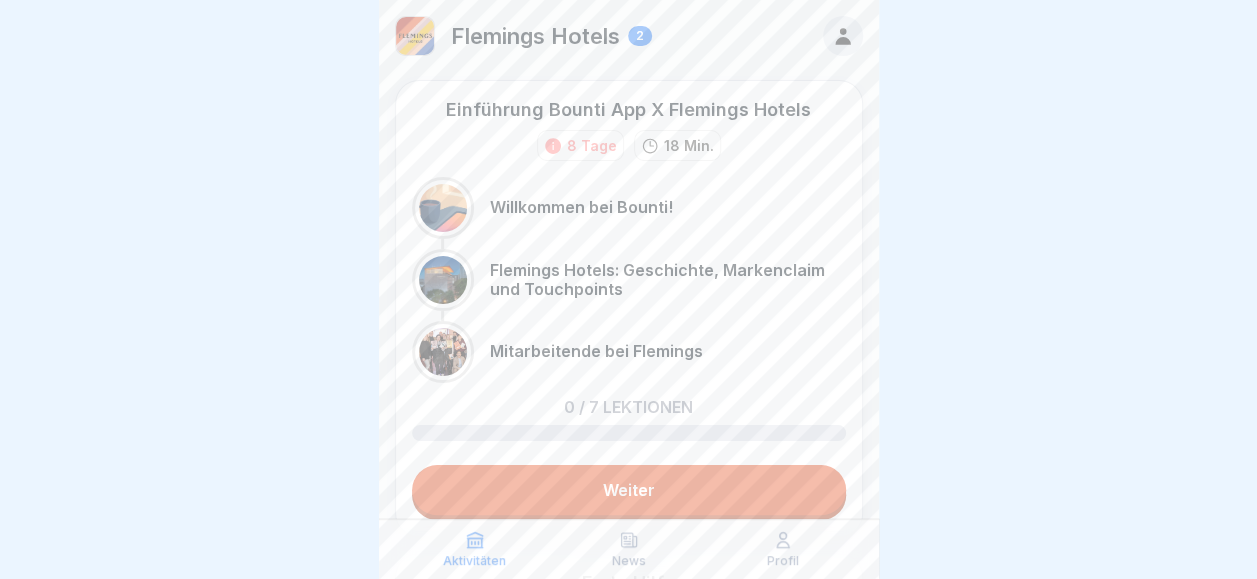 click on "Einführung Bounti App X Flemings Hotels 8 Tage 18 Min. Willkommen bei Bounti!  Flemings Hotels: Geschichte, Markenclaim und Touchpoints Mitarbeitende bei Flemings 0 / 7 Lektionen Weiter" at bounding box center [629, 308] 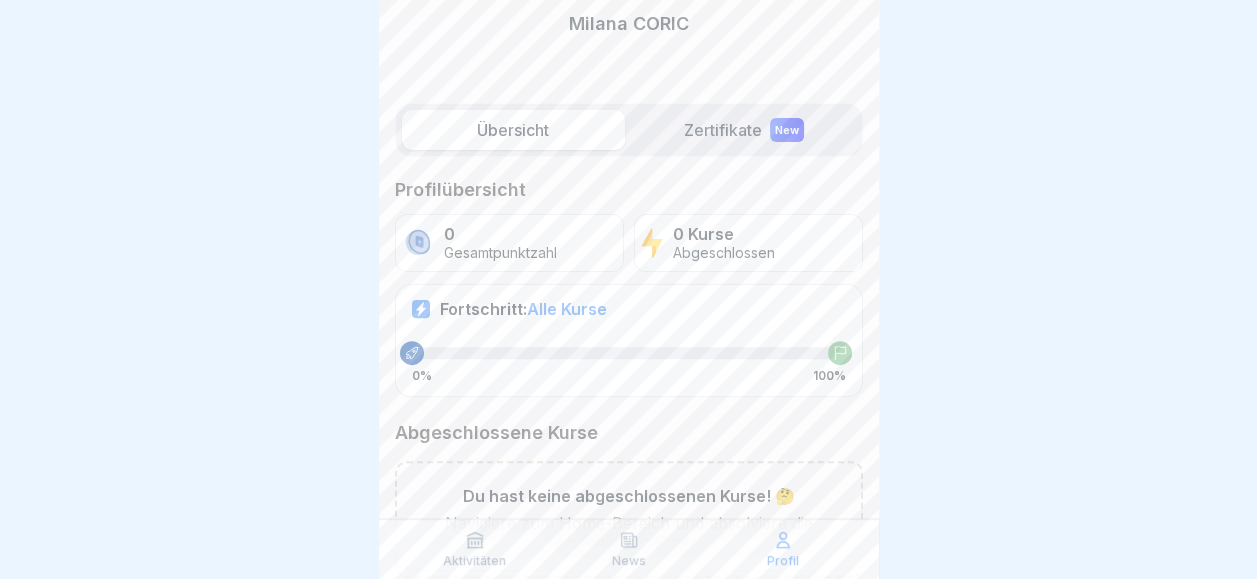 scroll, scrollTop: 254, scrollLeft: 0, axis: vertical 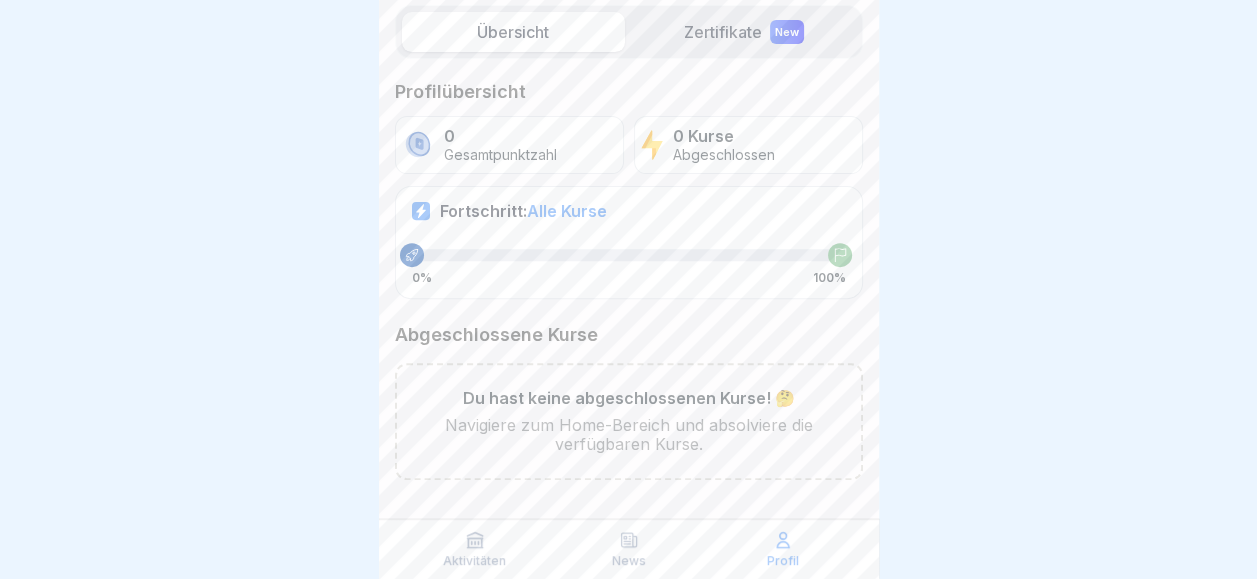 click on "Aktivitäten" at bounding box center (475, 549) 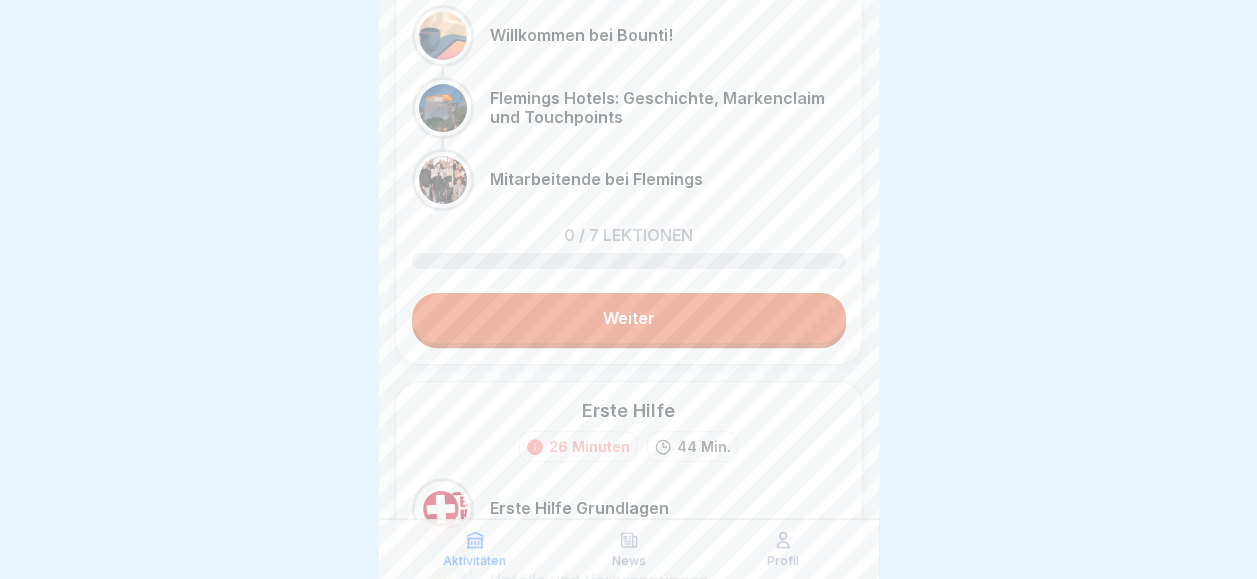 scroll, scrollTop: 0, scrollLeft: 0, axis: both 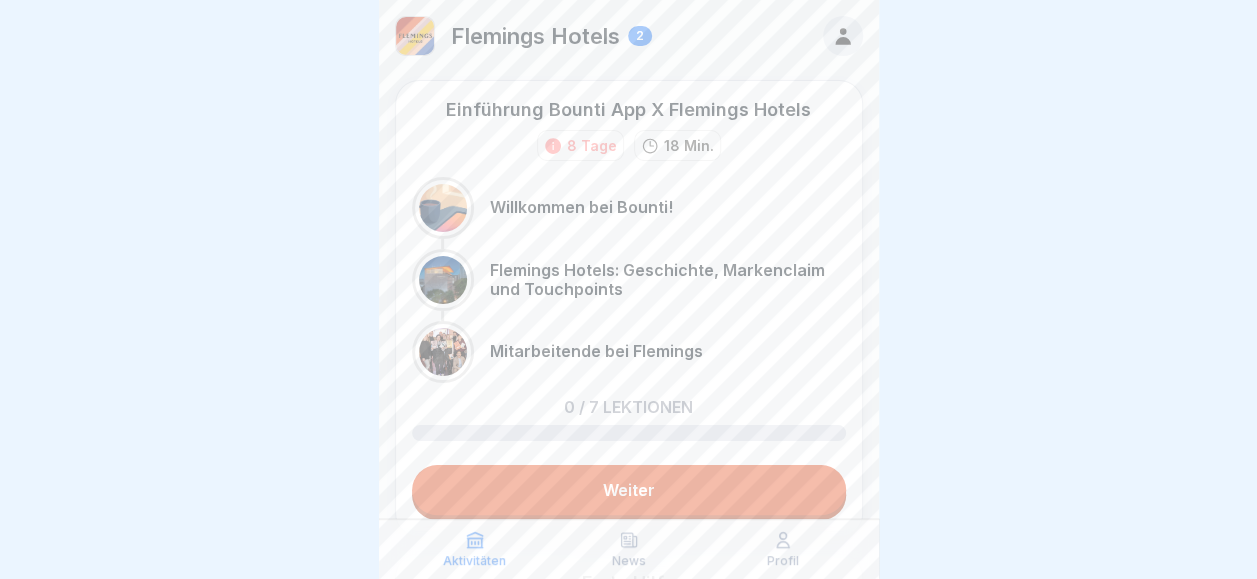 click on "Weiter" at bounding box center [629, 490] 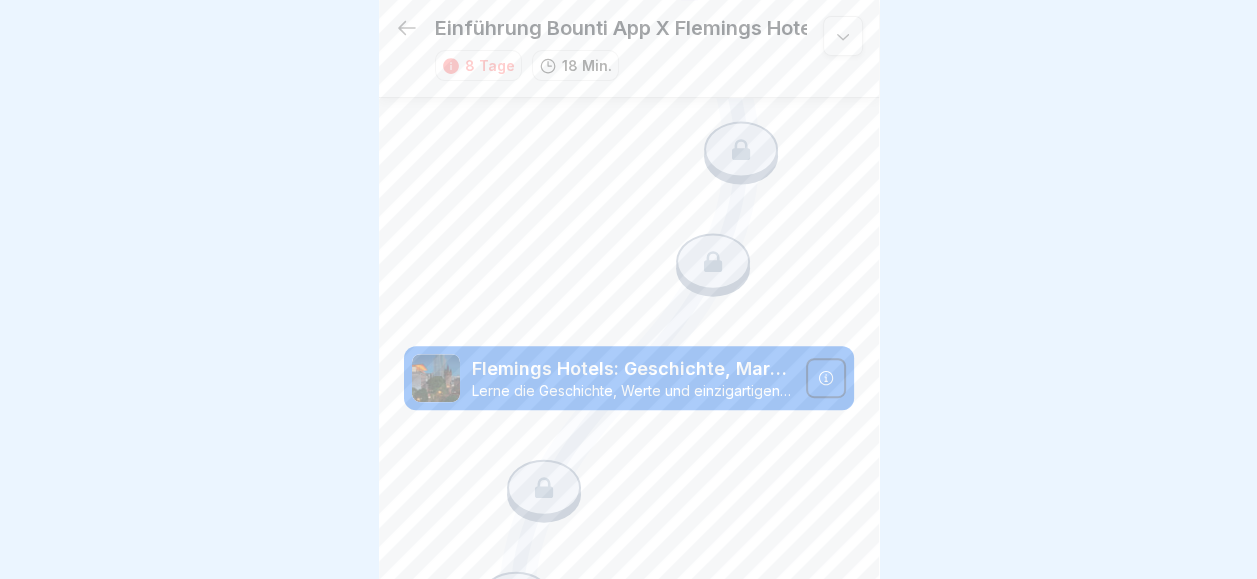 scroll, scrollTop: 300, scrollLeft: 0, axis: vertical 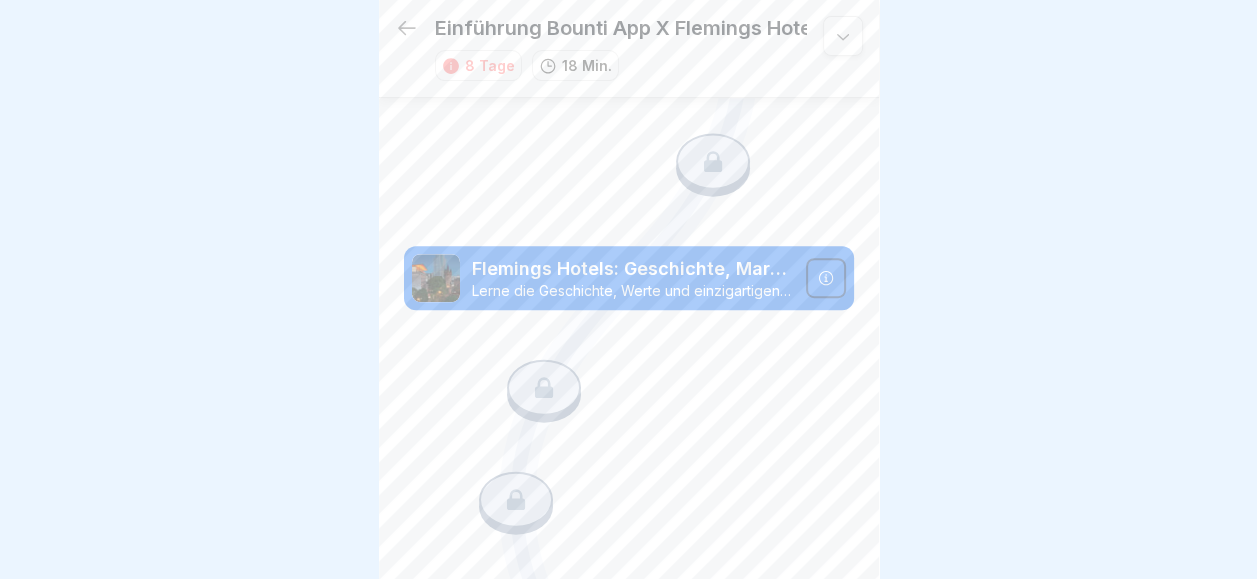 click at bounding box center (826, 278) 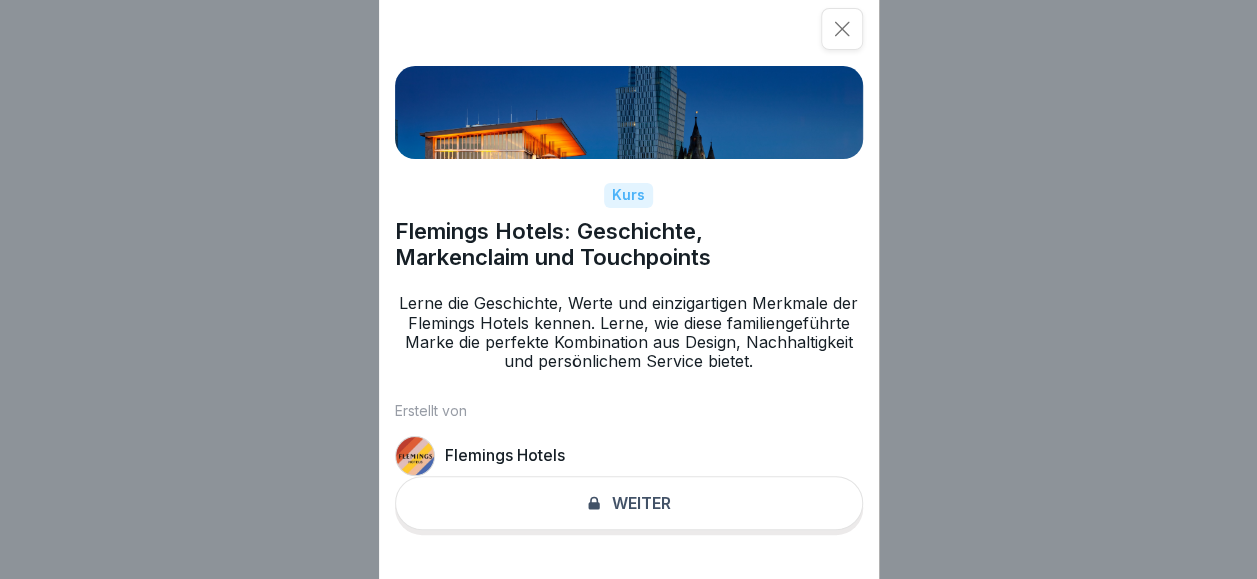scroll, scrollTop: 15, scrollLeft: 0, axis: vertical 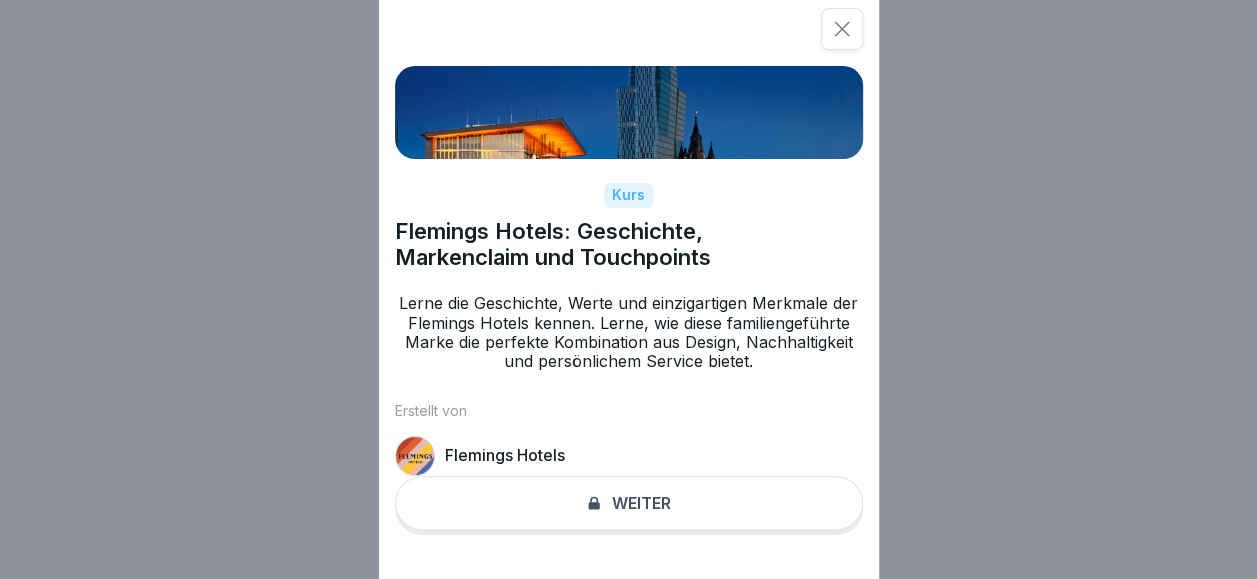 click at bounding box center [842, 29] 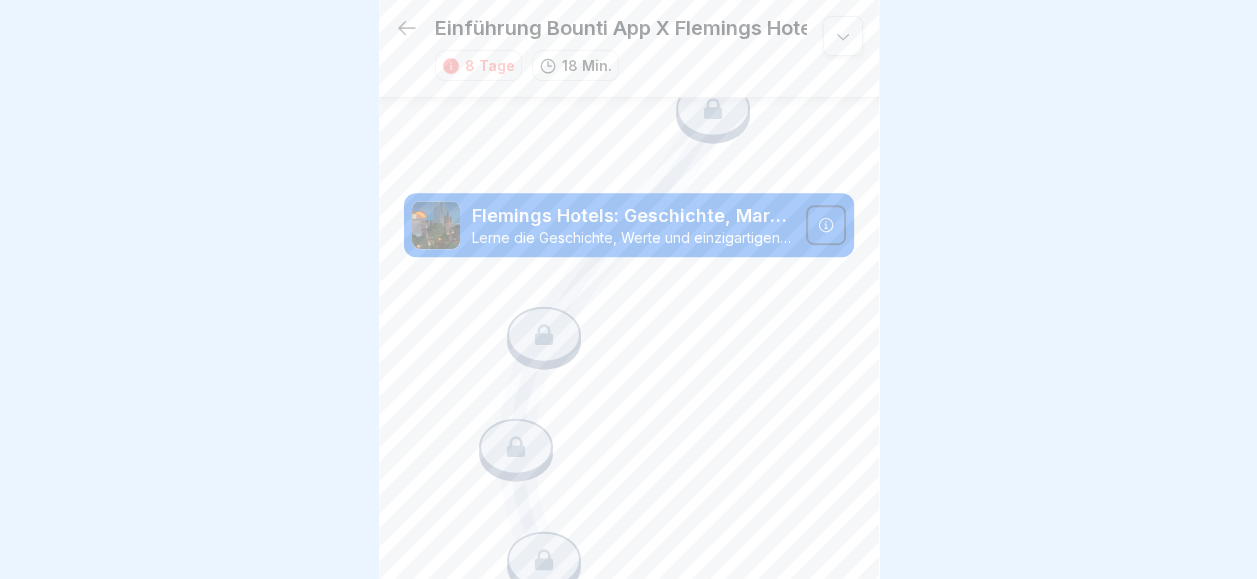 scroll, scrollTop: 0, scrollLeft: 0, axis: both 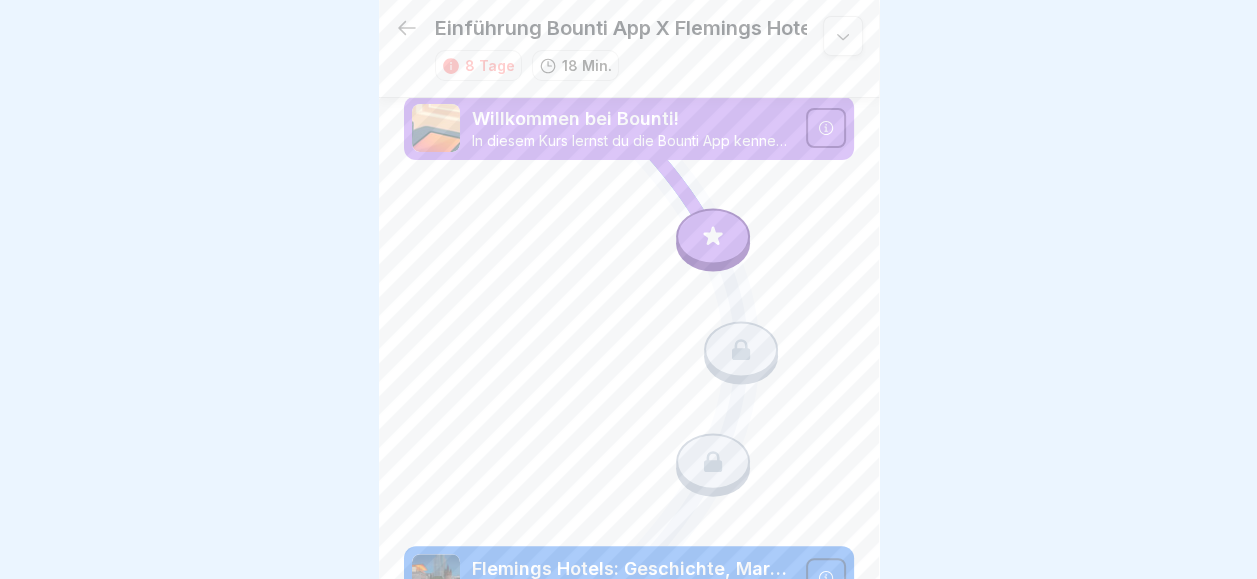 click on "Willkommen bei Bounti!" at bounding box center (633, 119) 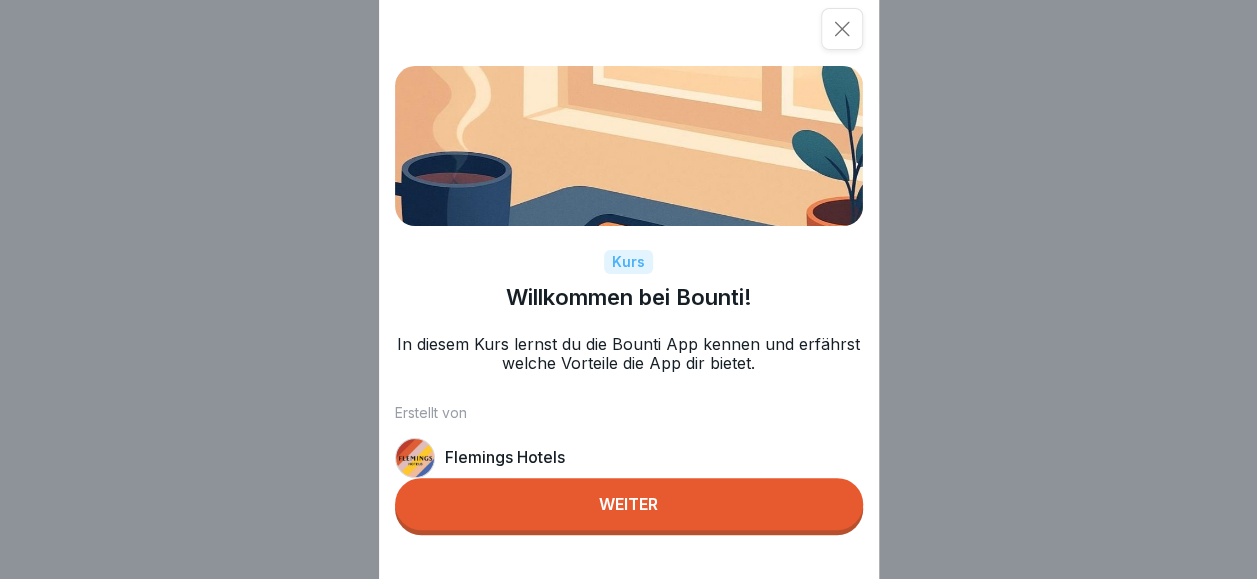 click on "Weiter" at bounding box center (629, 504) 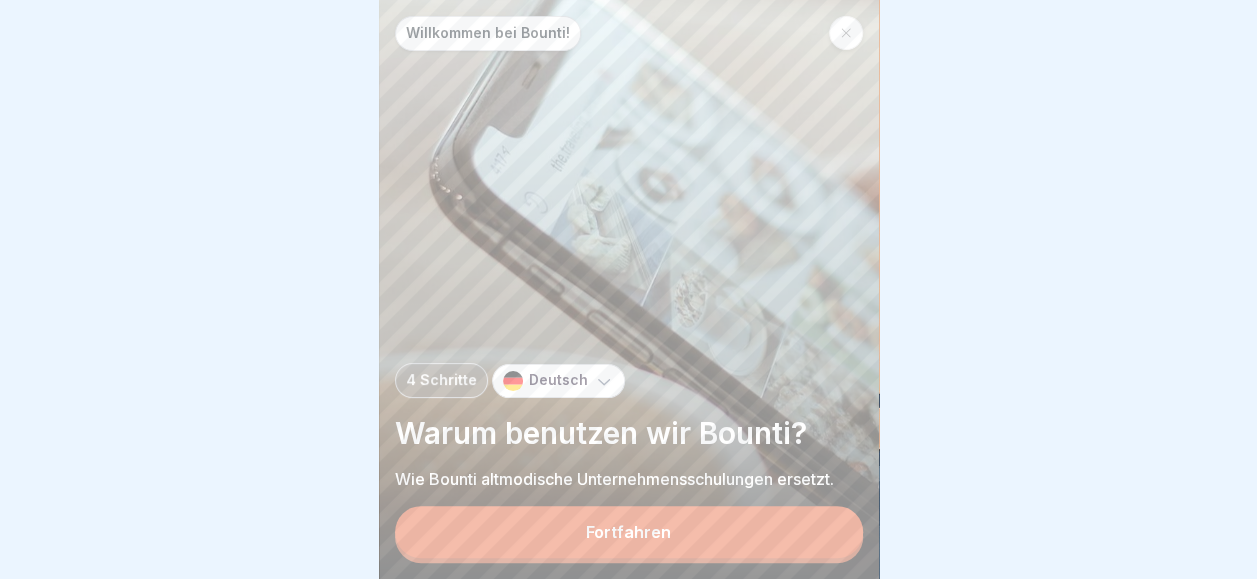 click on "Fortfahren" at bounding box center [628, 532] 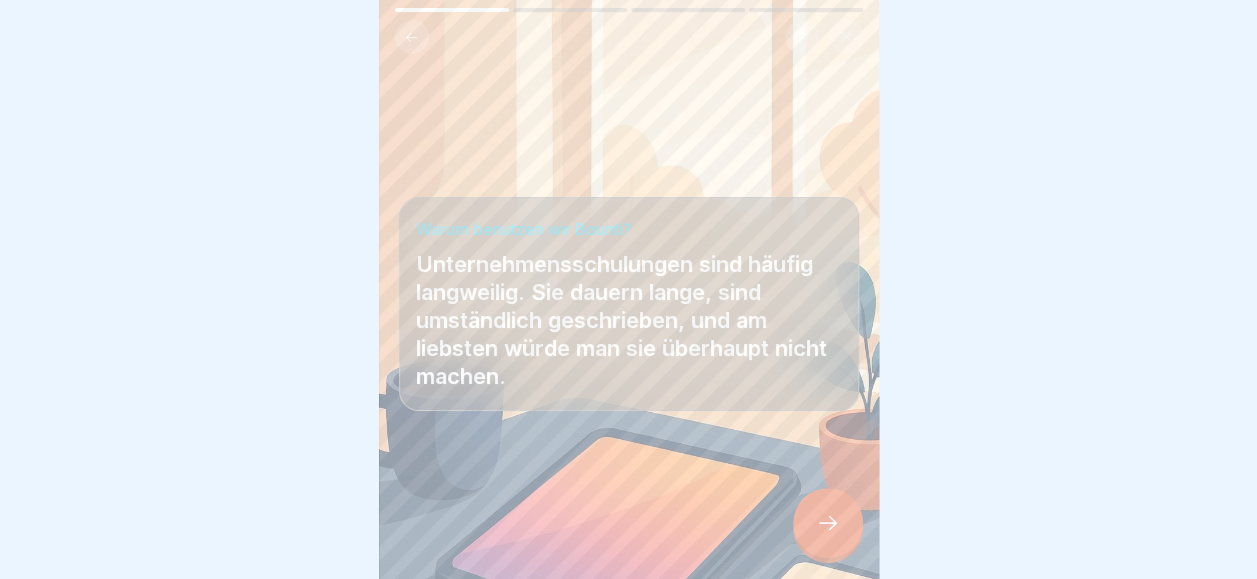 click at bounding box center (828, 523) 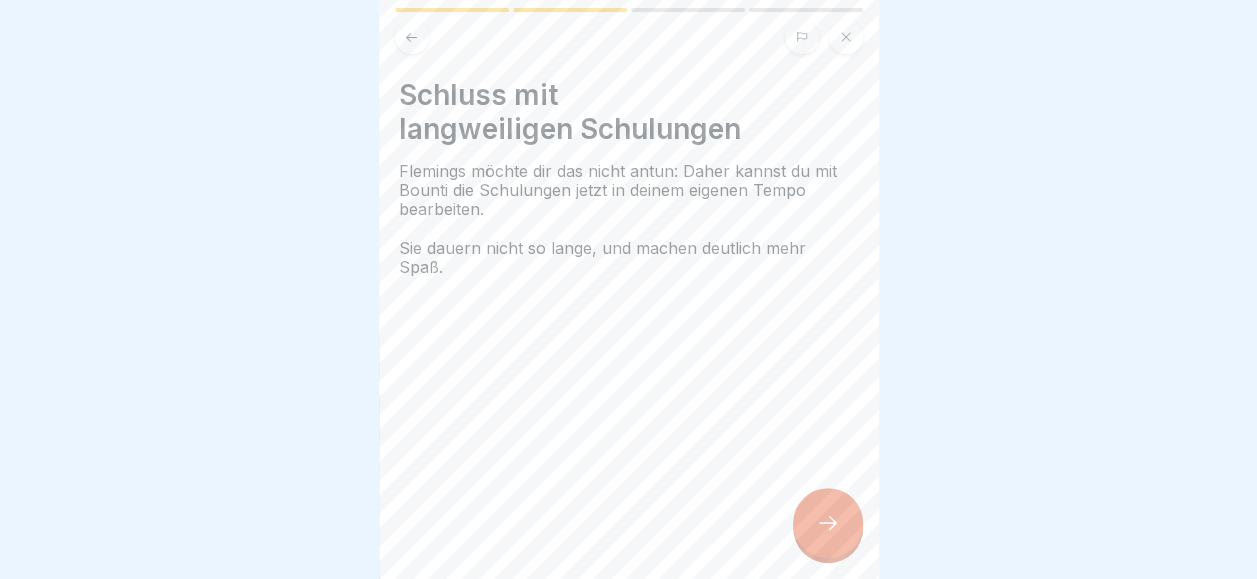 click 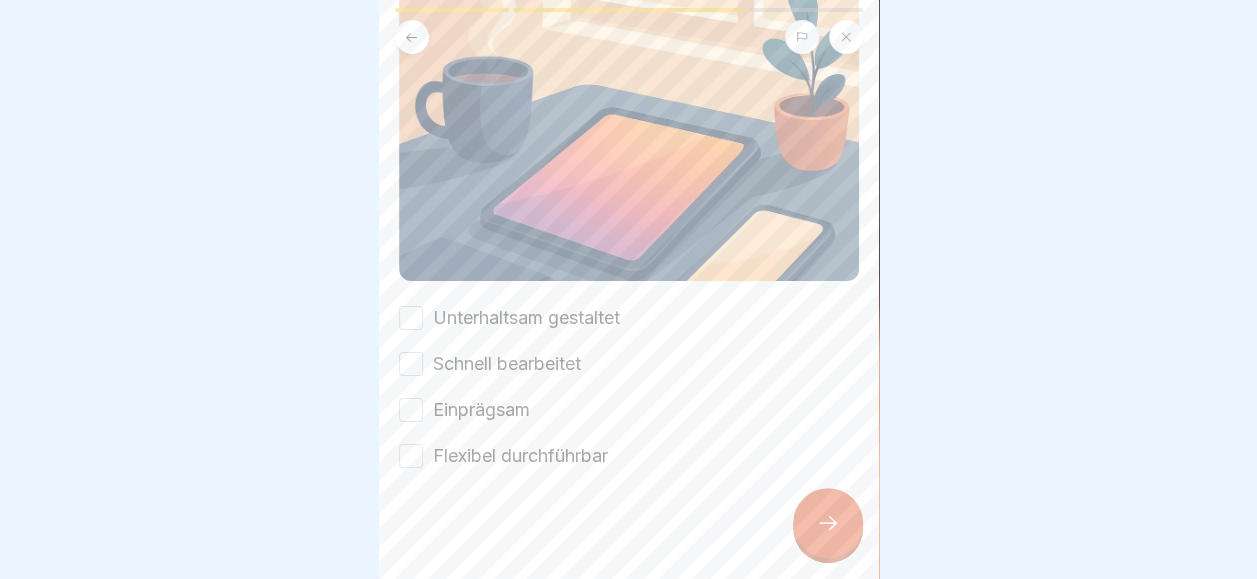 scroll, scrollTop: 0, scrollLeft: 0, axis: both 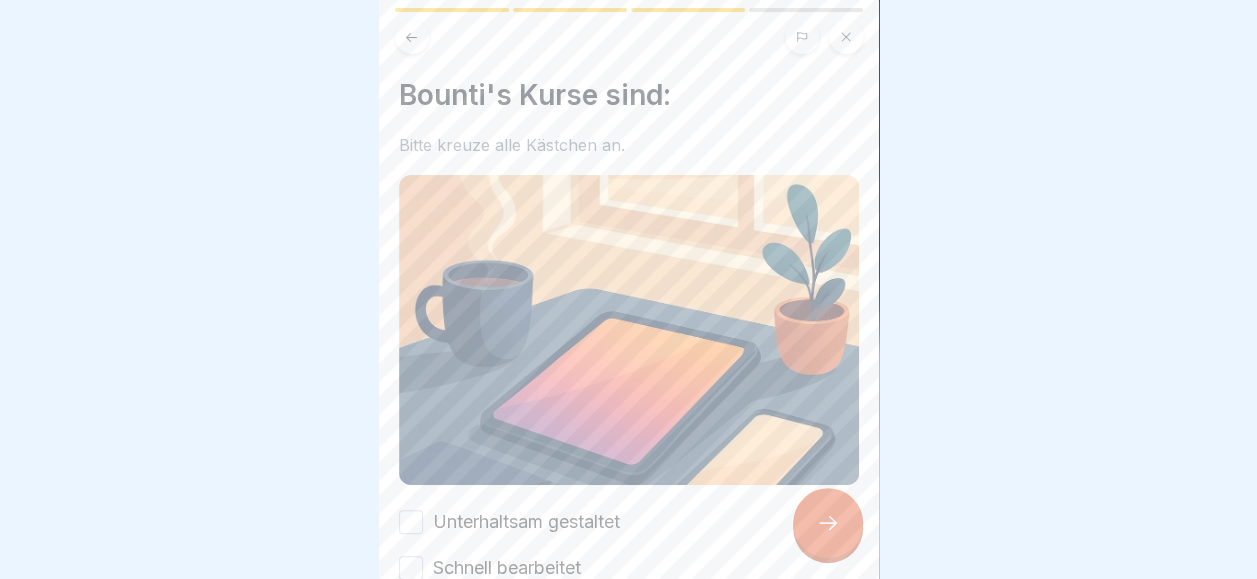 click at bounding box center (828, 523) 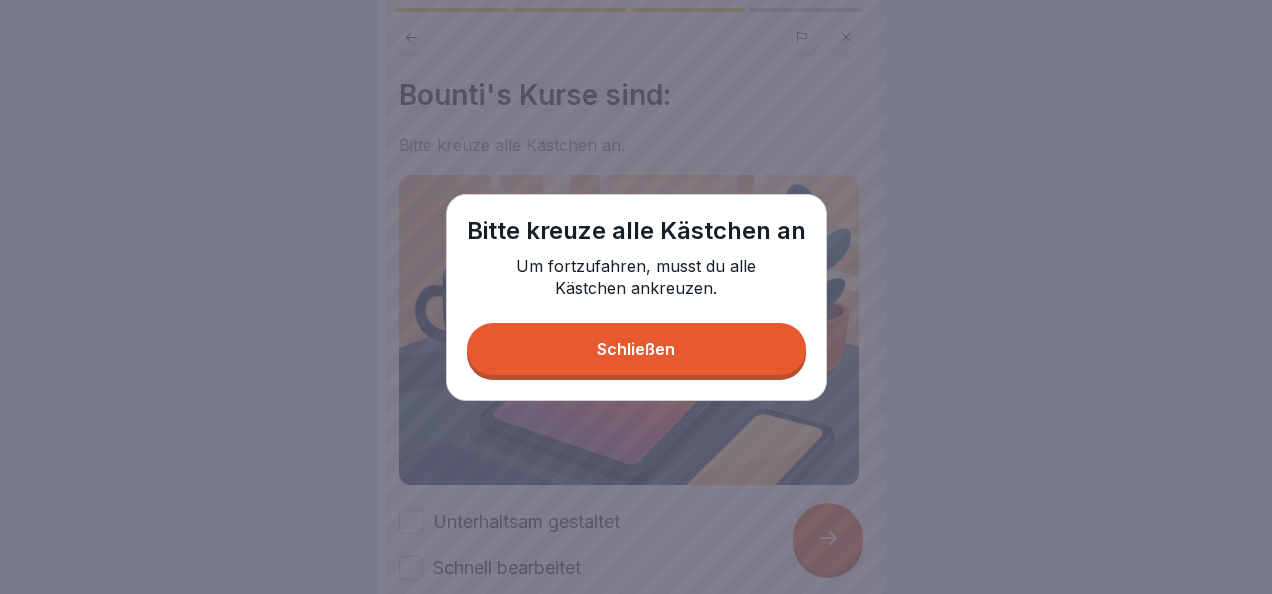 click on "Bitte kreuze alle Kästchen an Um fortzufahren, musst du alle Kästchen ankreuzen. Schließen" at bounding box center (636, 297) 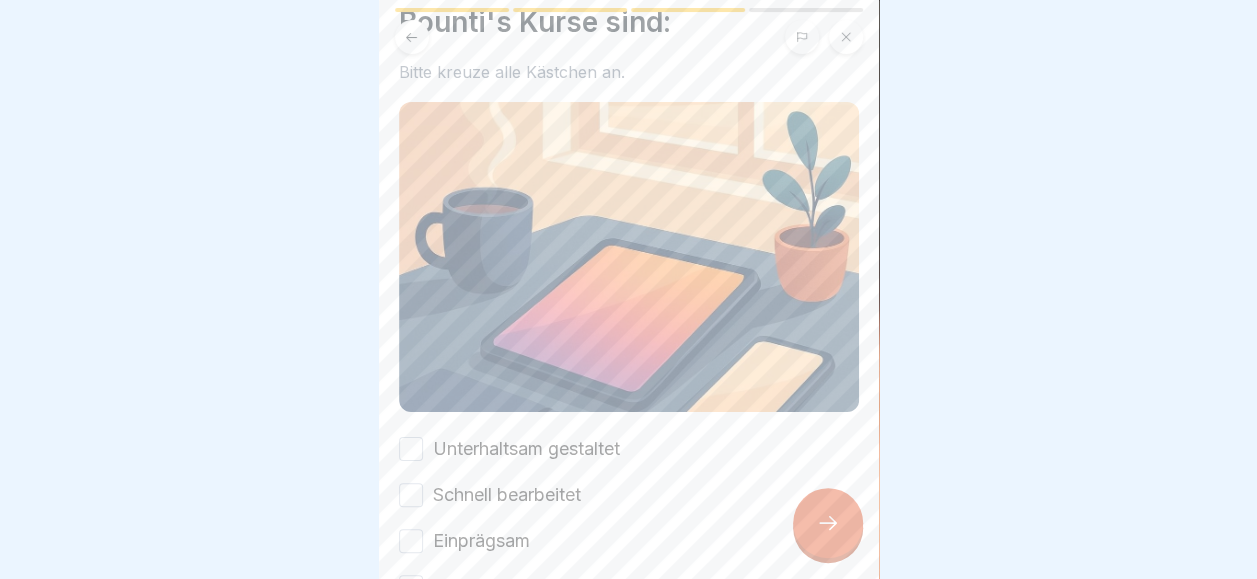 scroll, scrollTop: 100, scrollLeft: 0, axis: vertical 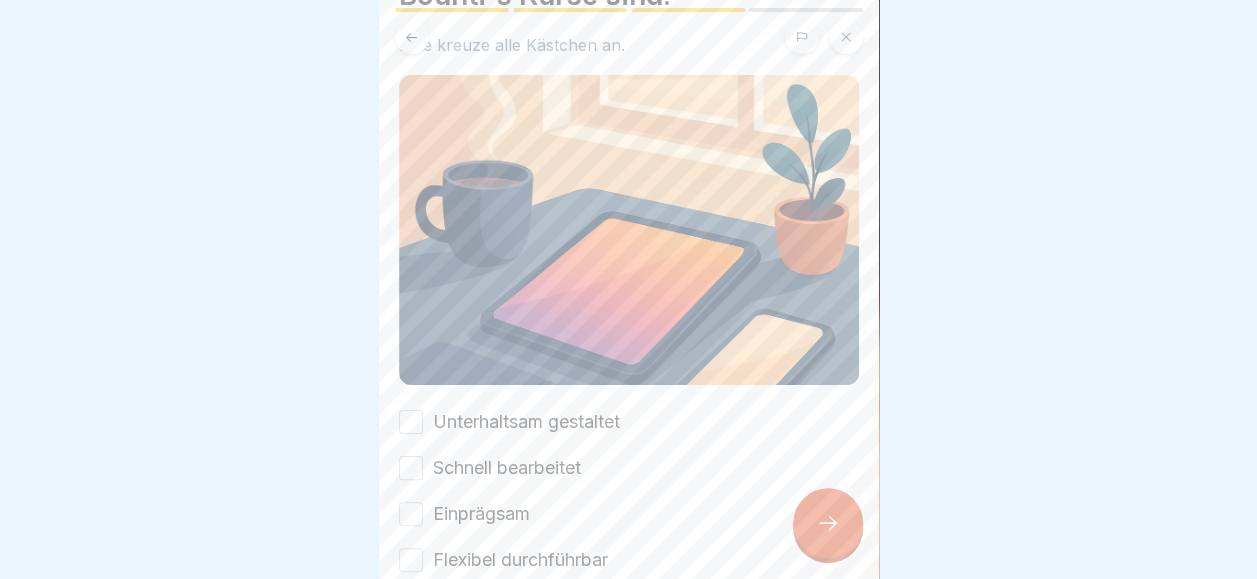 click on "Unterhaltsam gestaltet" at bounding box center [411, 422] 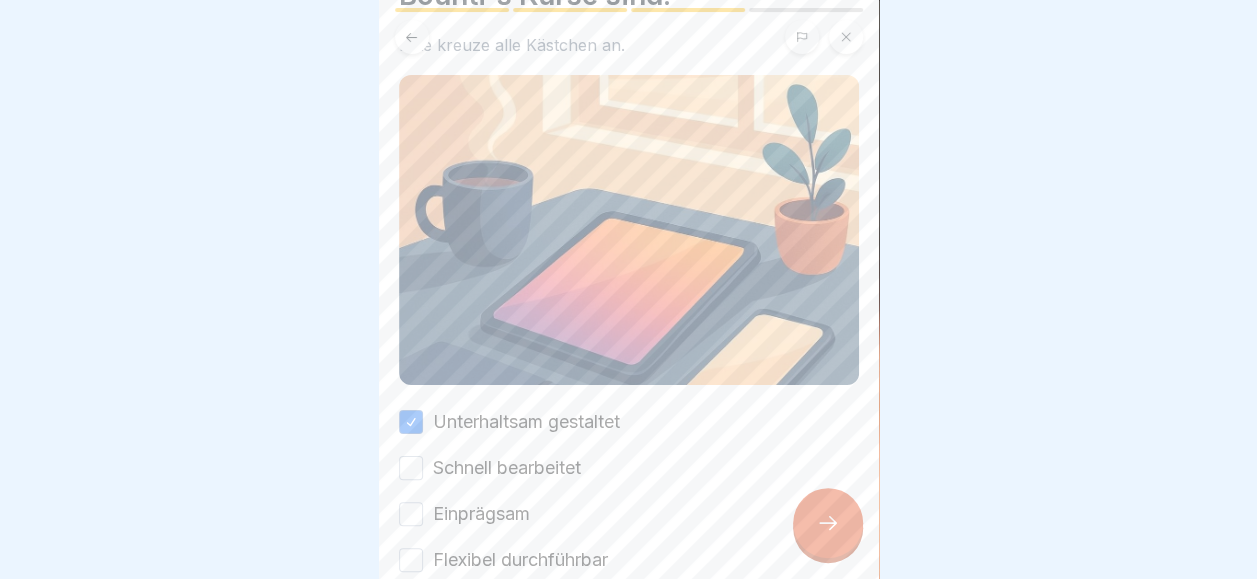 click on "Schnell bearbeitet" at bounding box center (629, 468) 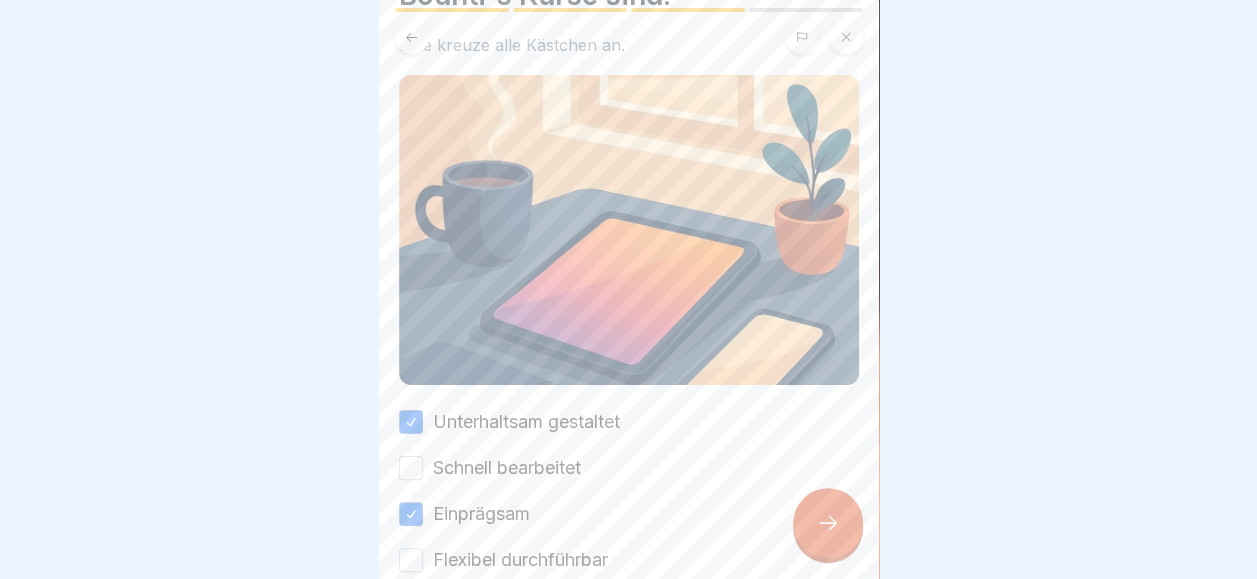 click on "Schnell bearbeitet" at bounding box center (411, 468) 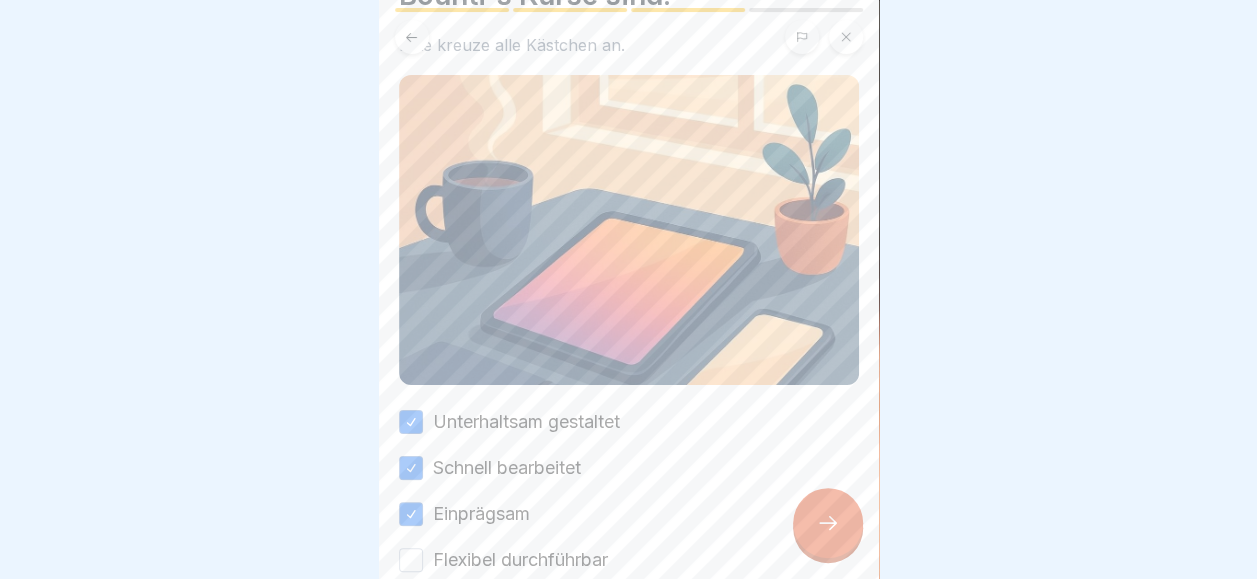 click at bounding box center [629, 633] 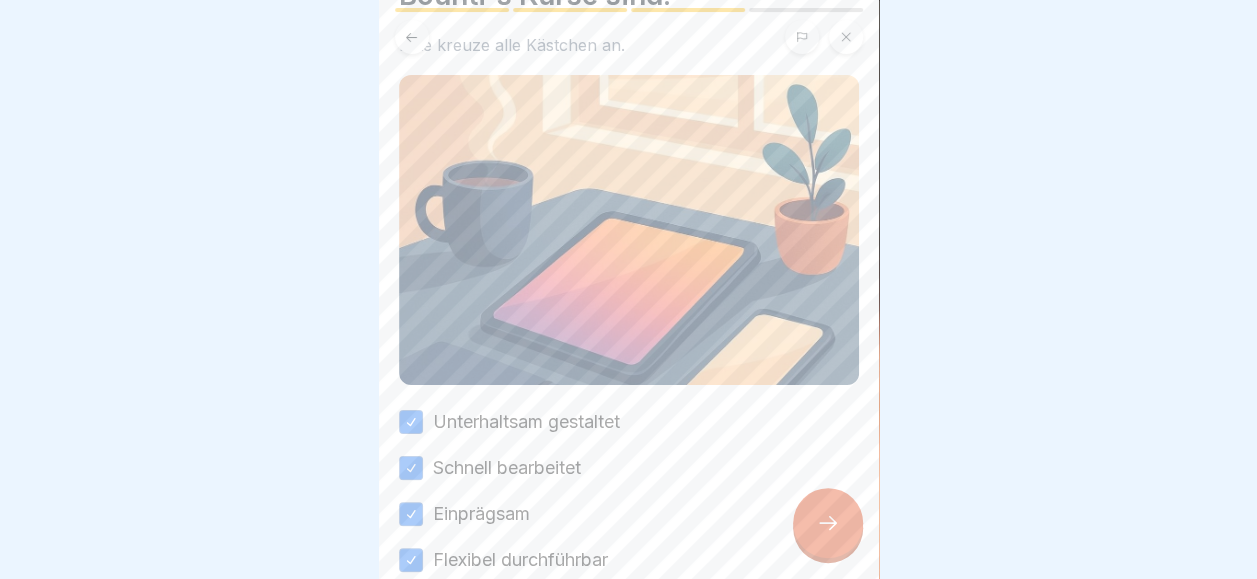 click at bounding box center (828, 523) 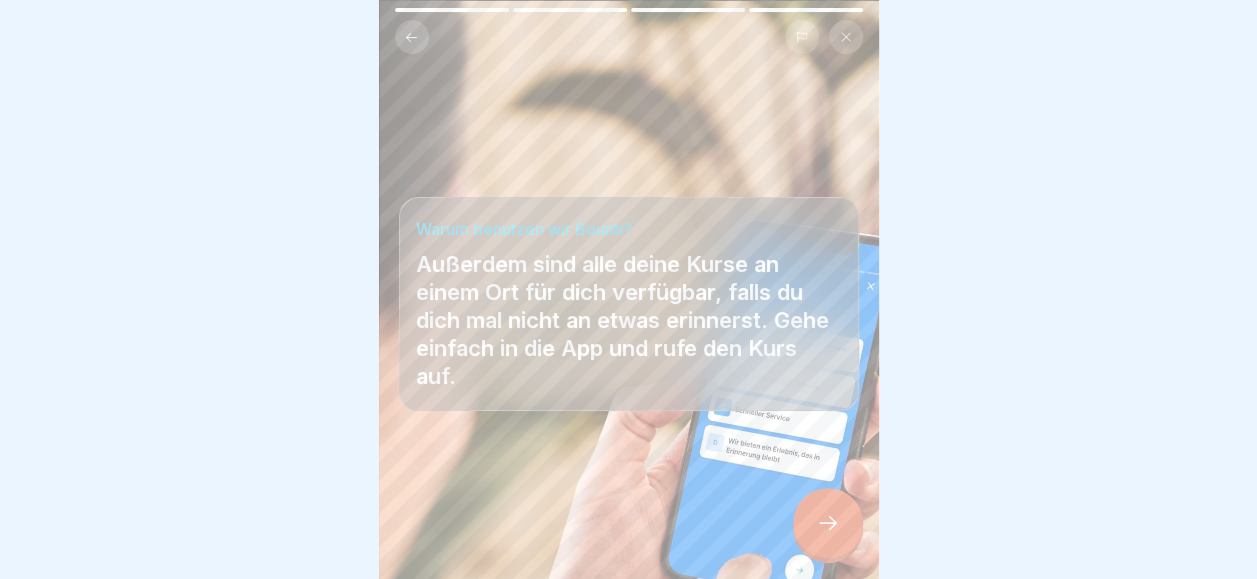 scroll, scrollTop: 15, scrollLeft: 0, axis: vertical 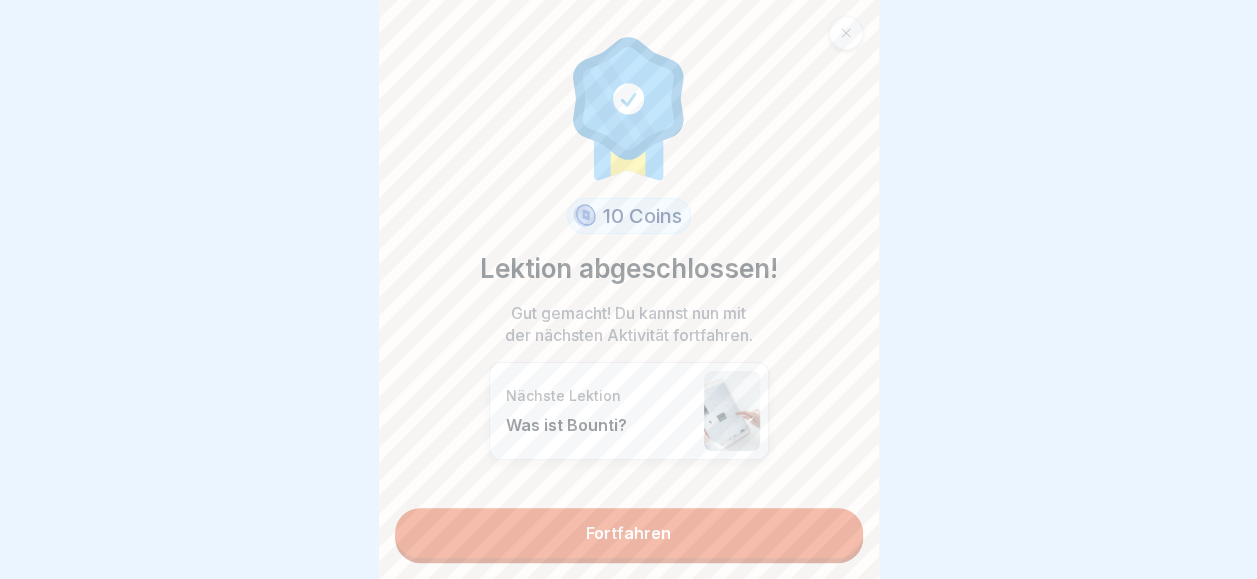click on "Fortfahren" at bounding box center (629, 533) 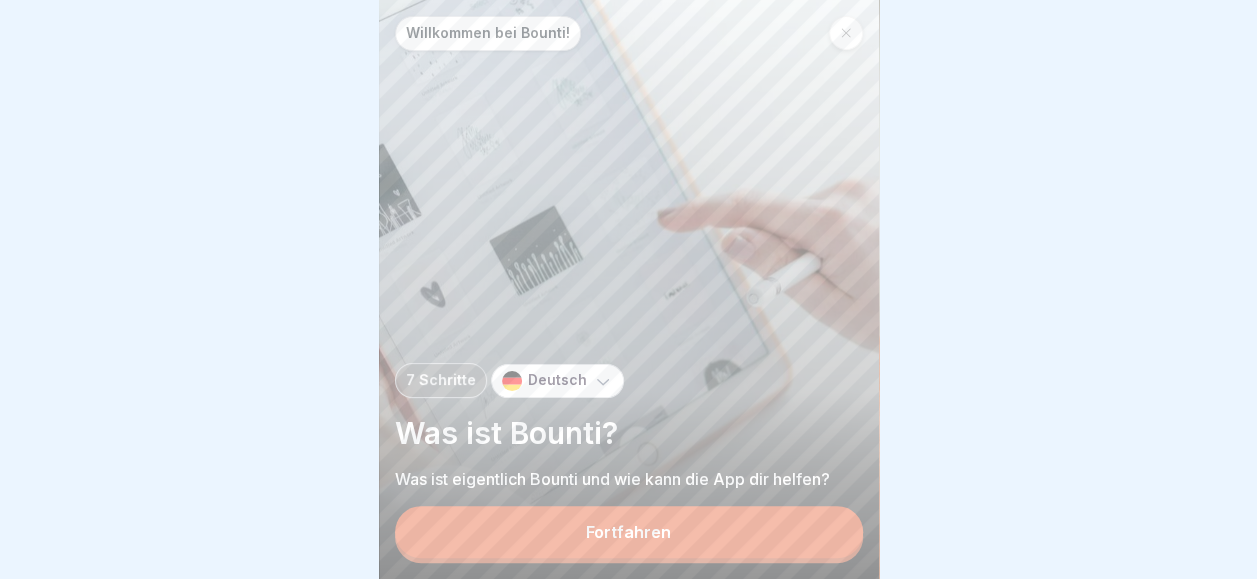 click on "Fortfahren" at bounding box center [629, 532] 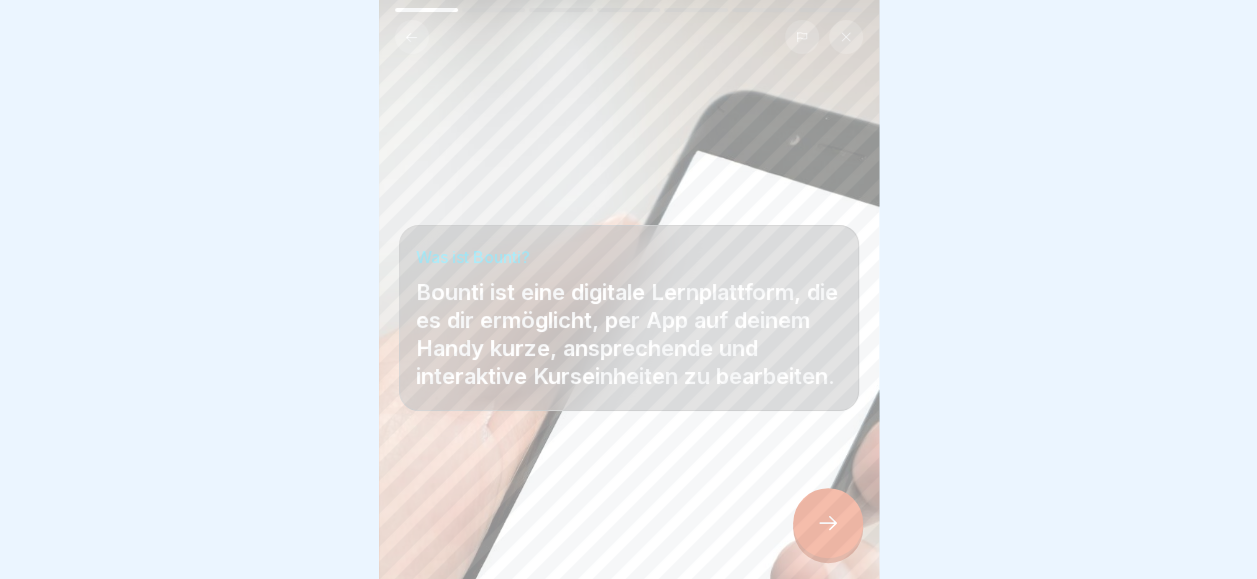 click 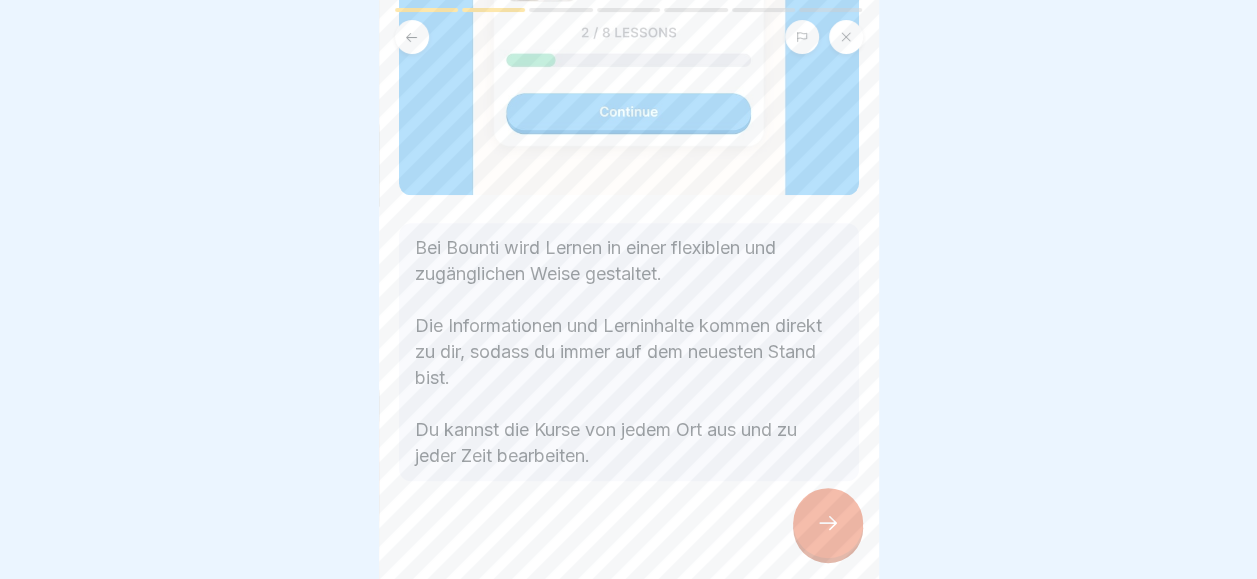 scroll, scrollTop: 574, scrollLeft: 0, axis: vertical 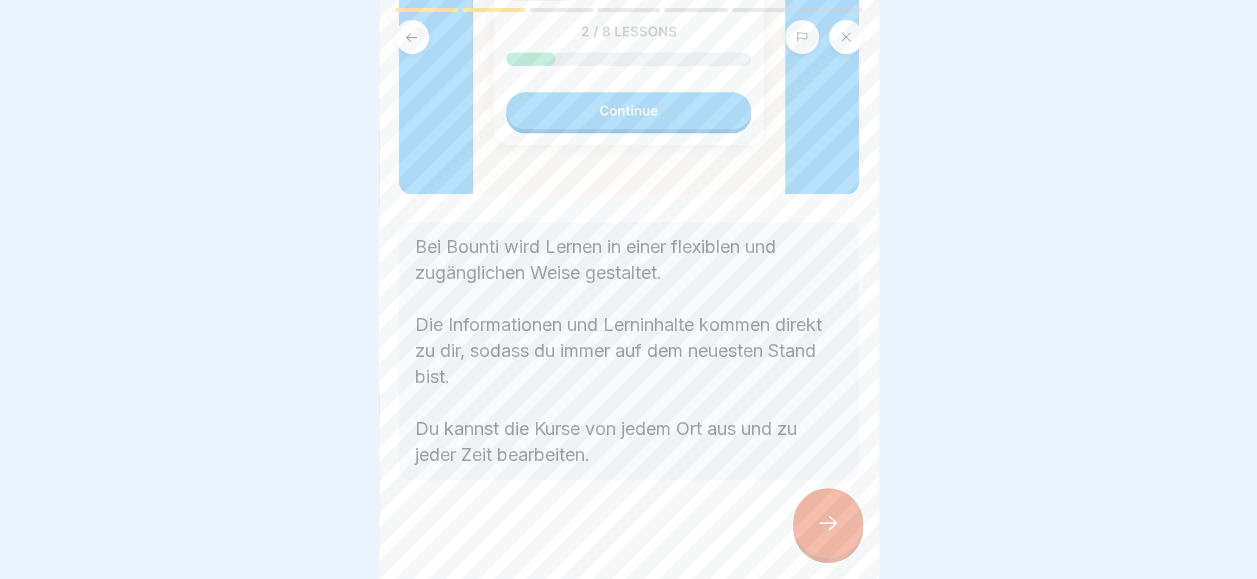 click 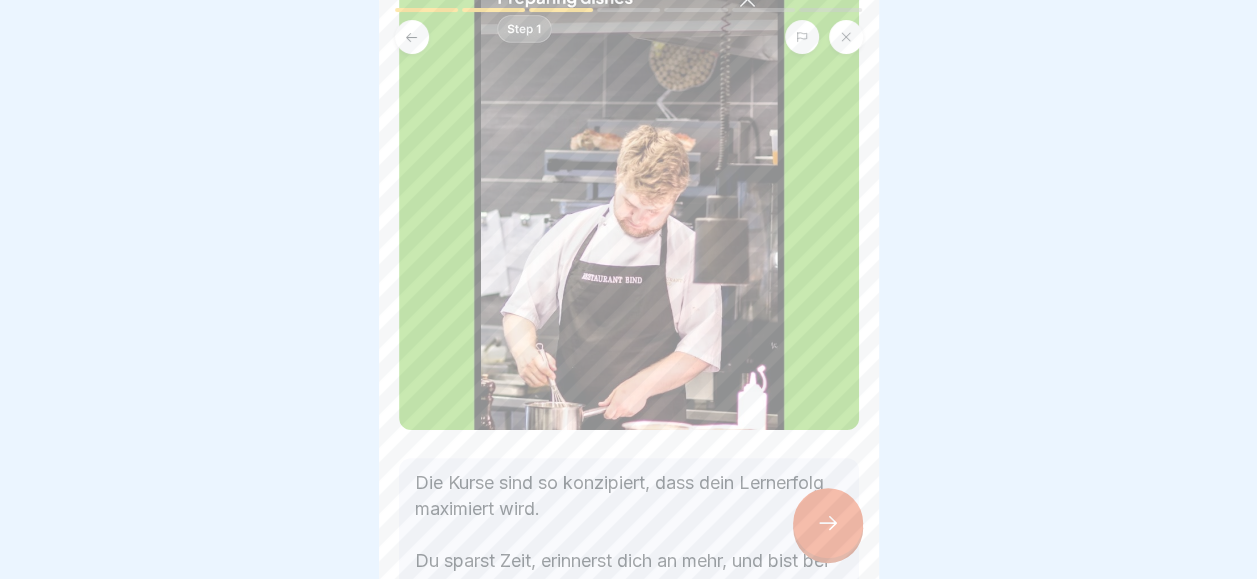 scroll, scrollTop: 500, scrollLeft: 0, axis: vertical 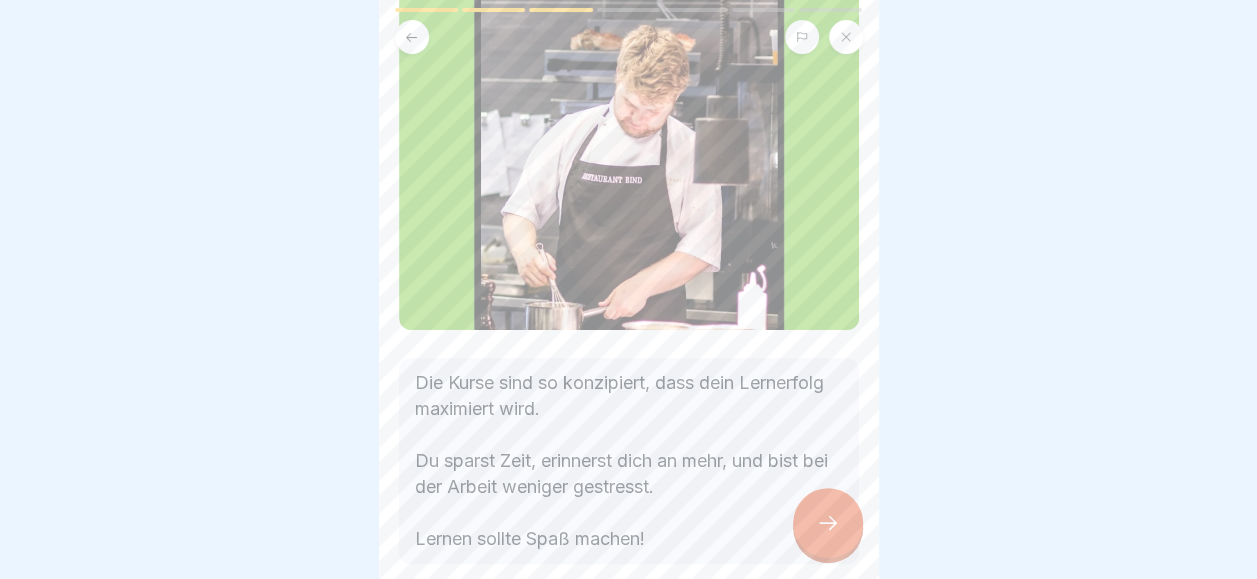 click at bounding box center [828, 523] 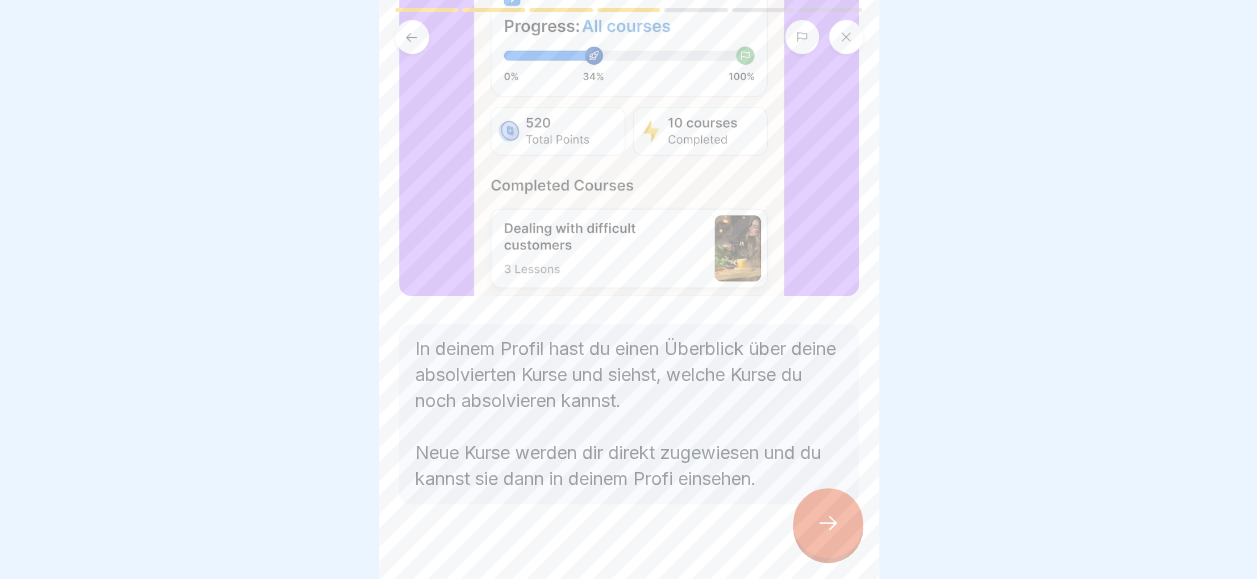 scroll, scrollTop: 530, scrollLeft: 0, axis: vertical 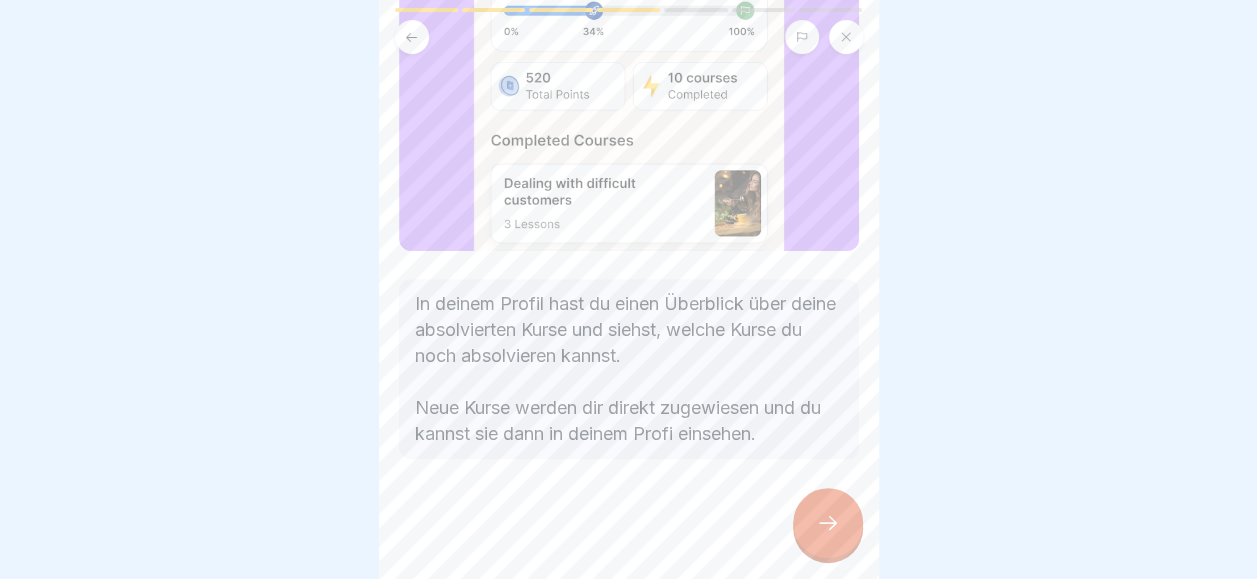 click at bounding box center (828, 523) 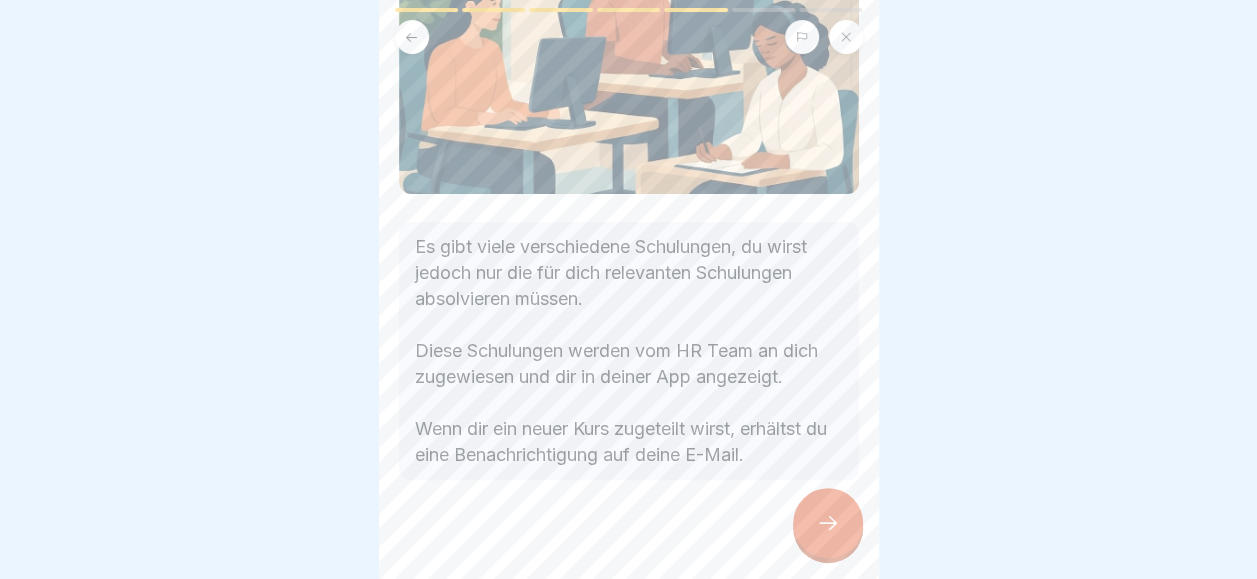scroll, scrollTop: 400, scrollLeft: 0, axis: vertical 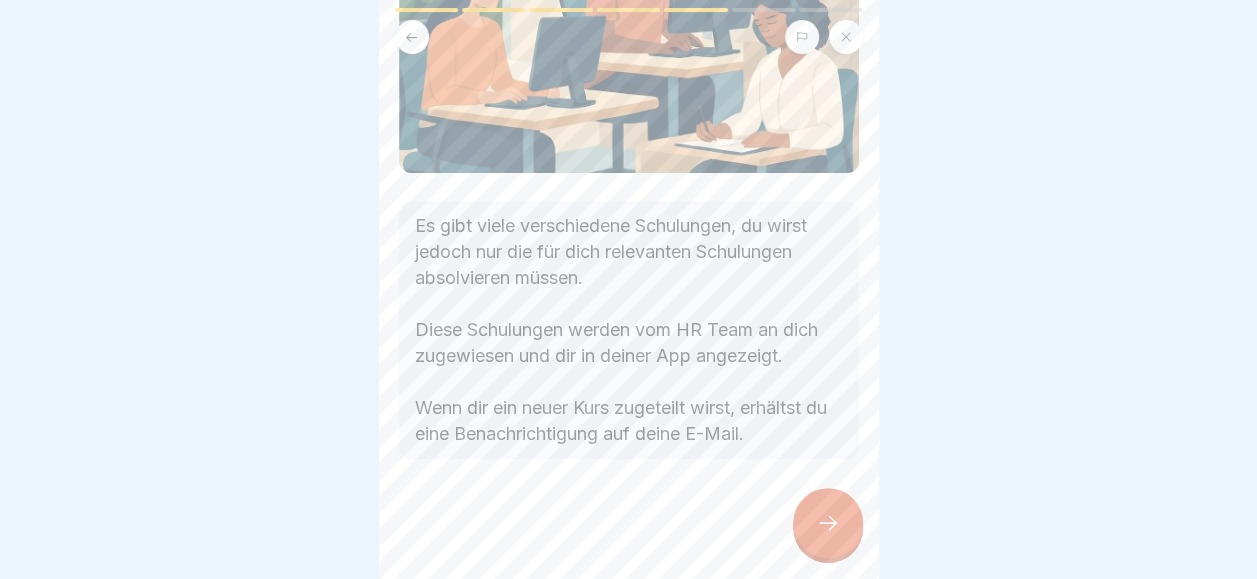 click at bounding box center (828, 523) 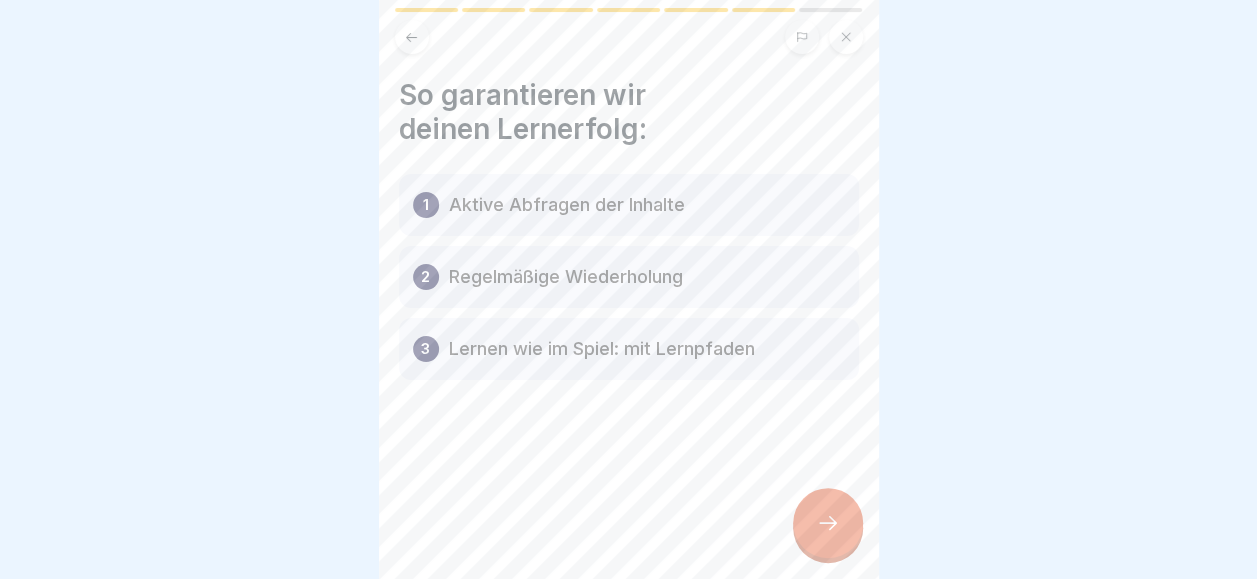 click at bounding box center [828, 523] 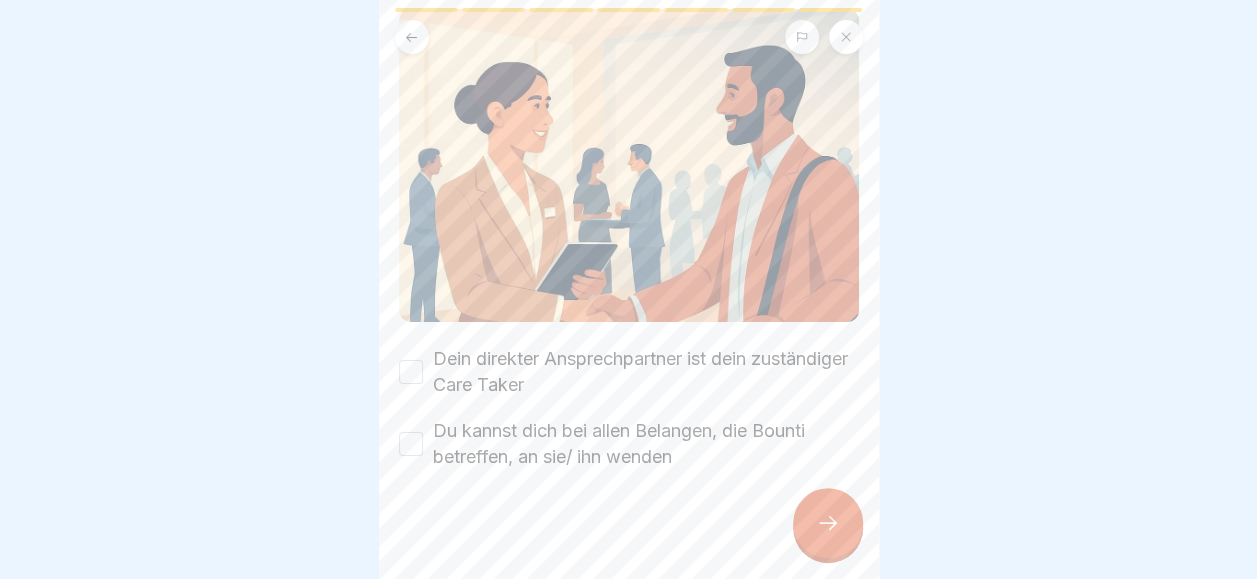 scroll, scrollTop: 201, scrollLeft: 0, axis: vertical 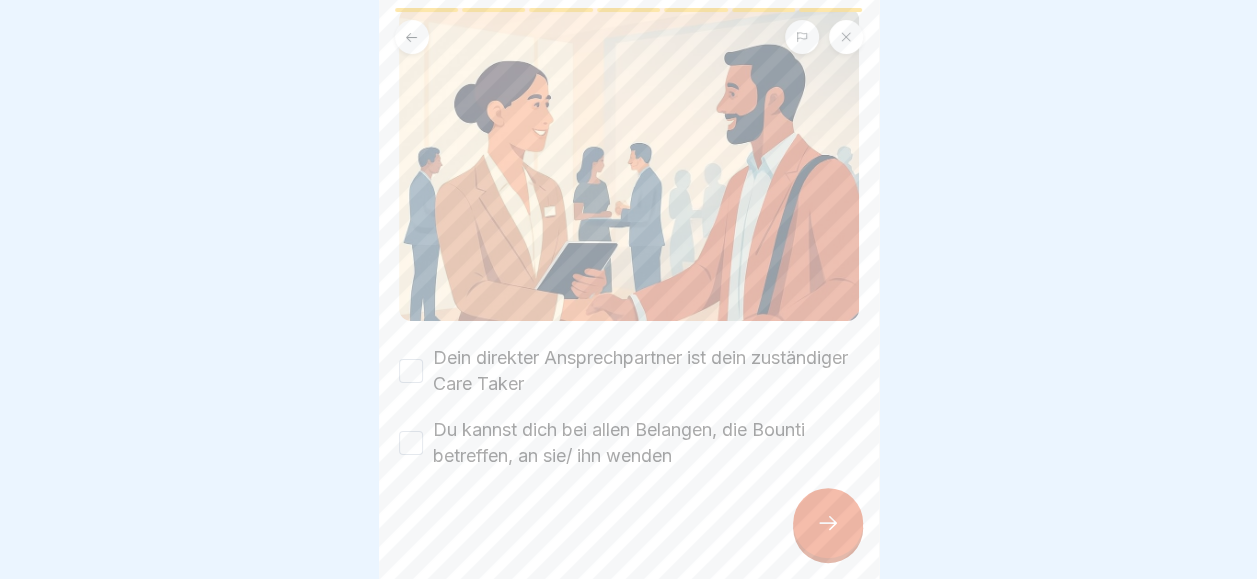 click at bounding box center (828, 523) 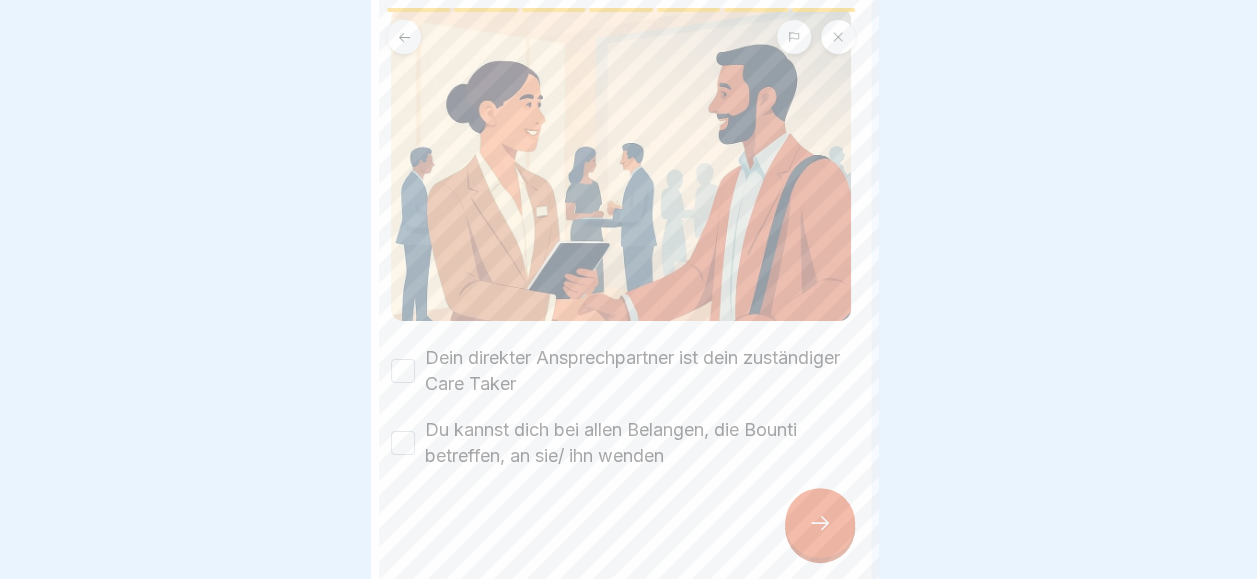 scroll, scrollTop: 0, scrollLeft: 0, axis: both 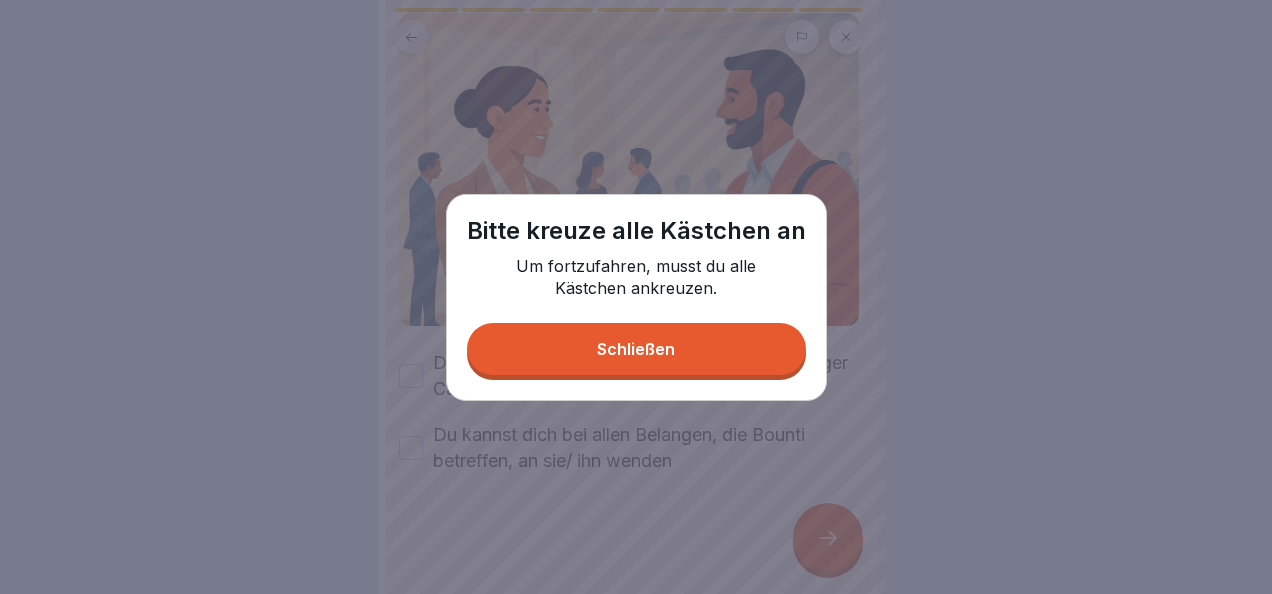 click on "Schließen" at bounding box center (636, 349) 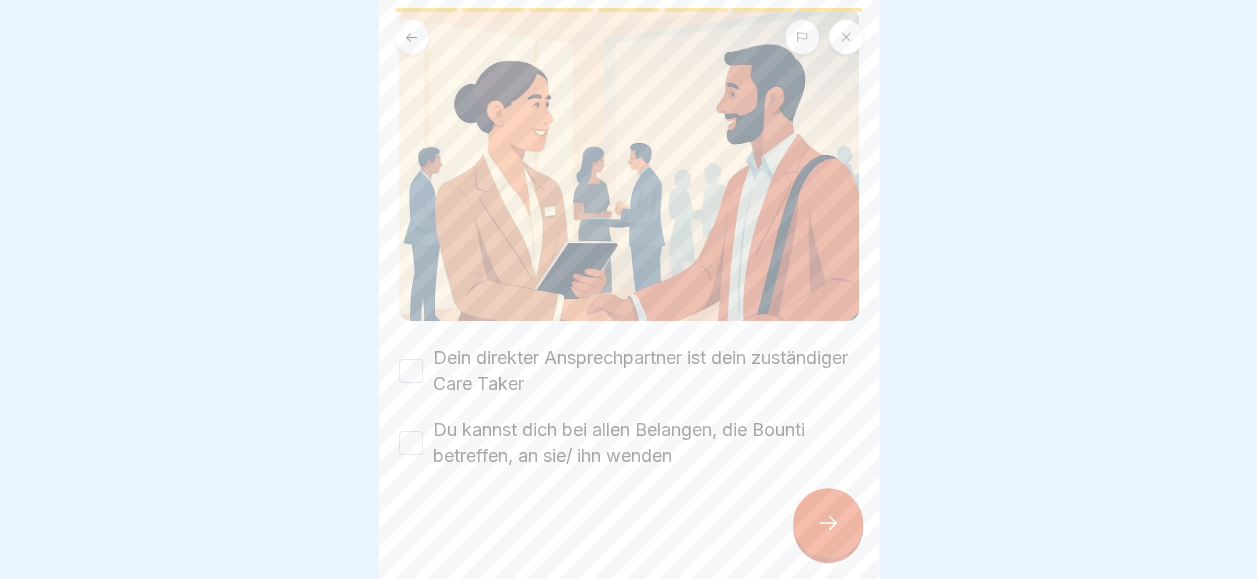 click on "Dein direkter Ansprechpartner ist dein zuständiger Care Taker" at bounding box center [411, 371] 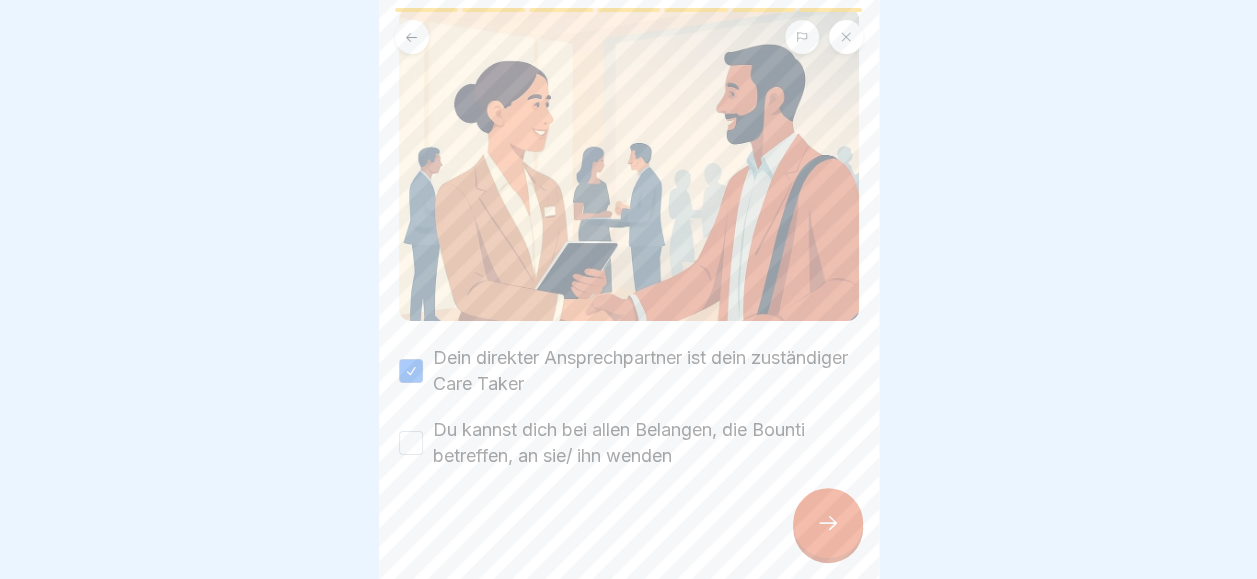click on "Du kannst  dich bei allen Belangen, die Bounti betreffen, an sie/ ihn wenden" at bounding box center [411, 443] 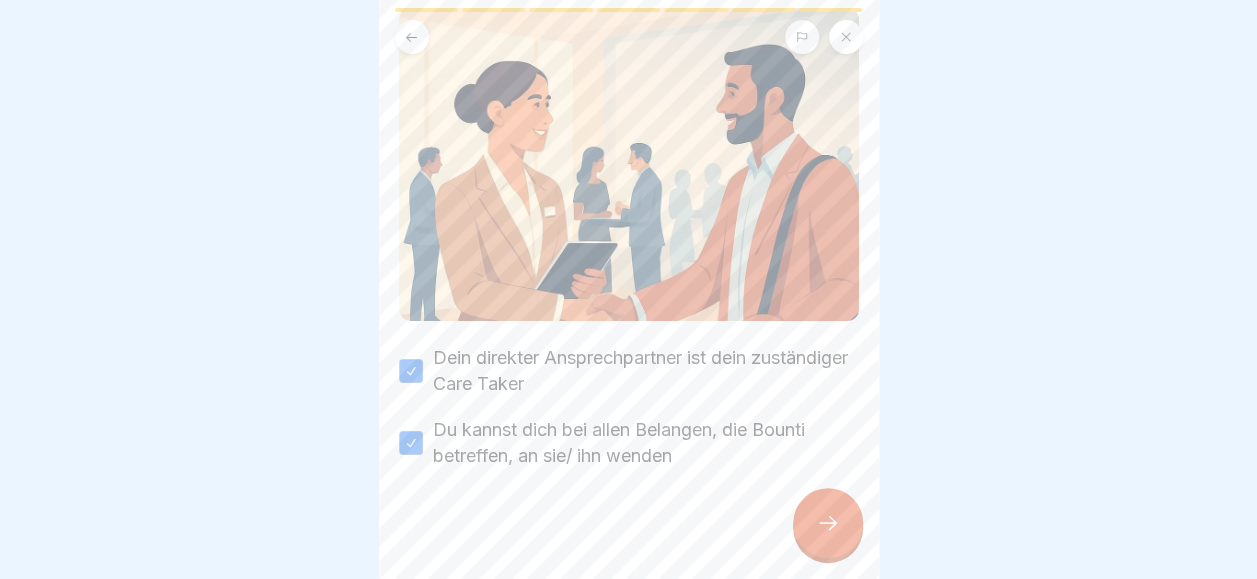click 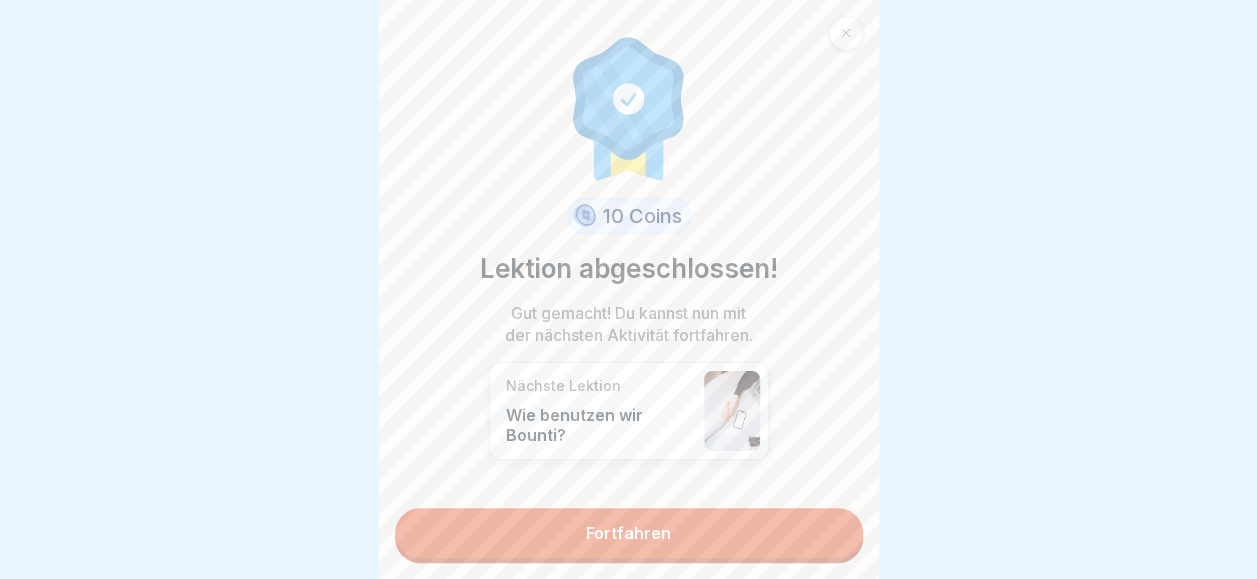 click on "Fortfahren" at bounding box center [629, 533] 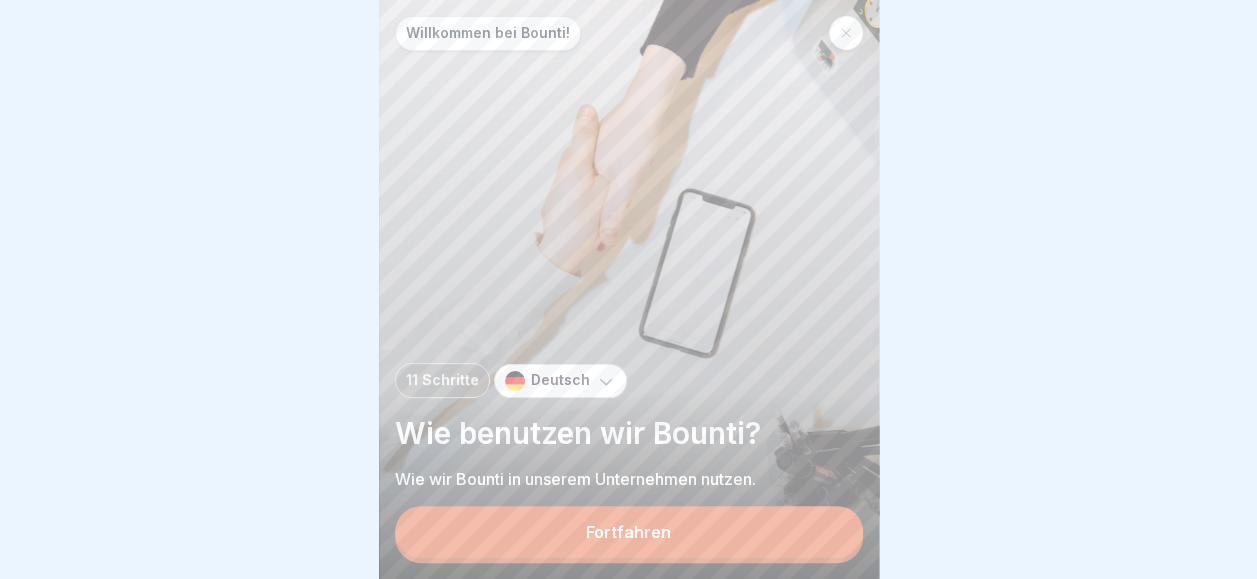scroll, scrollTop: 15, scrollLeft: 0, axis: vertical 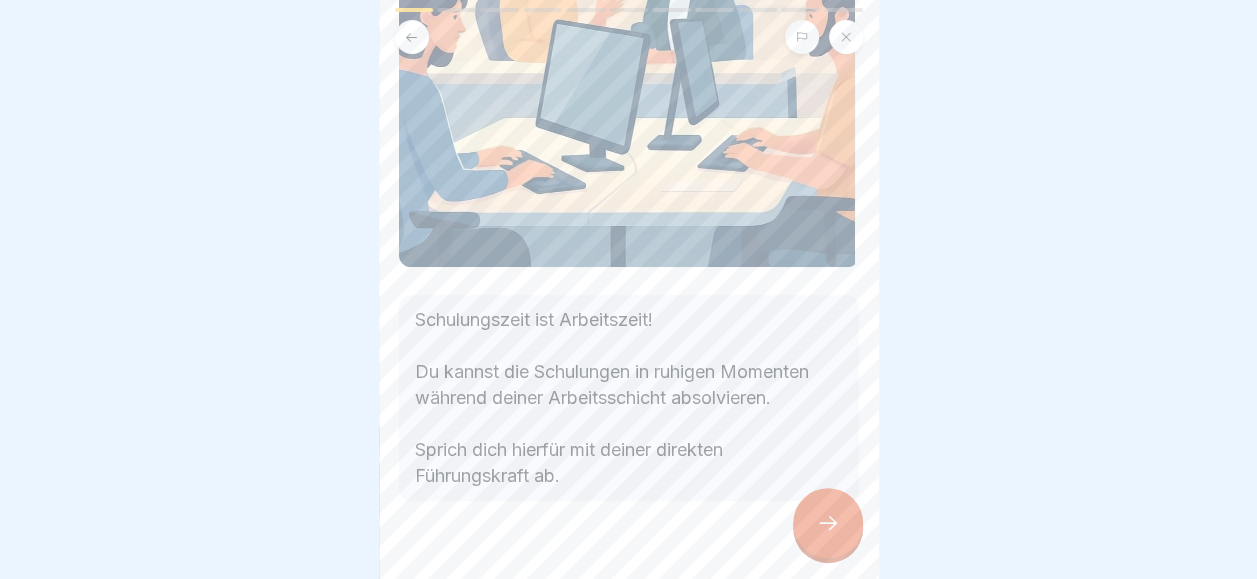 click 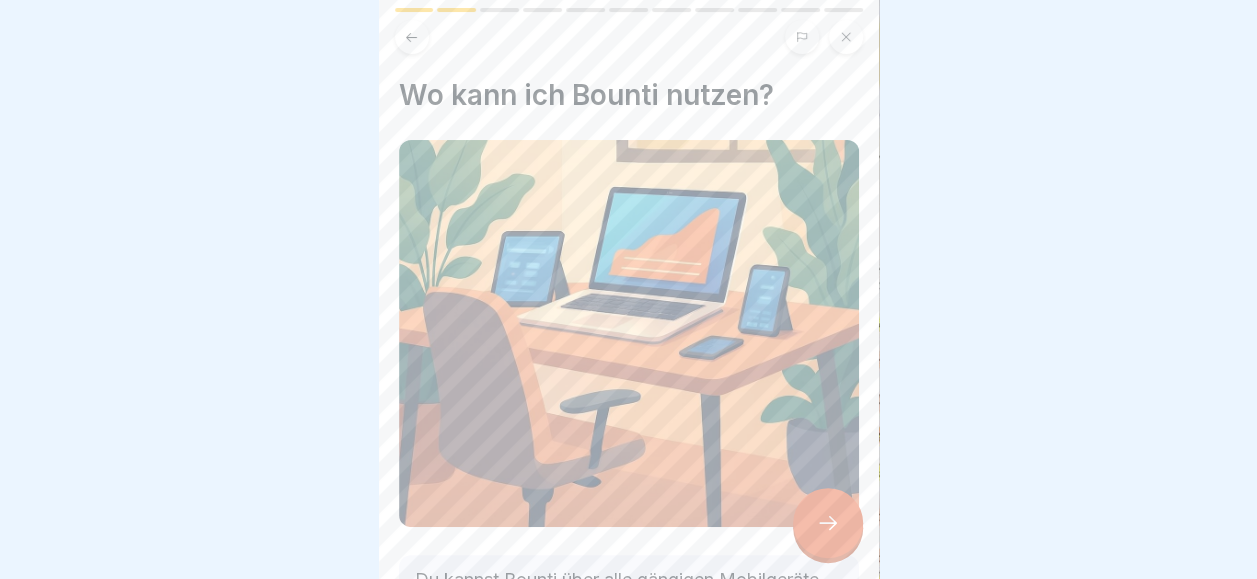 scroll, scrollTop: 300, scrollLeft: 0, axis: vertical 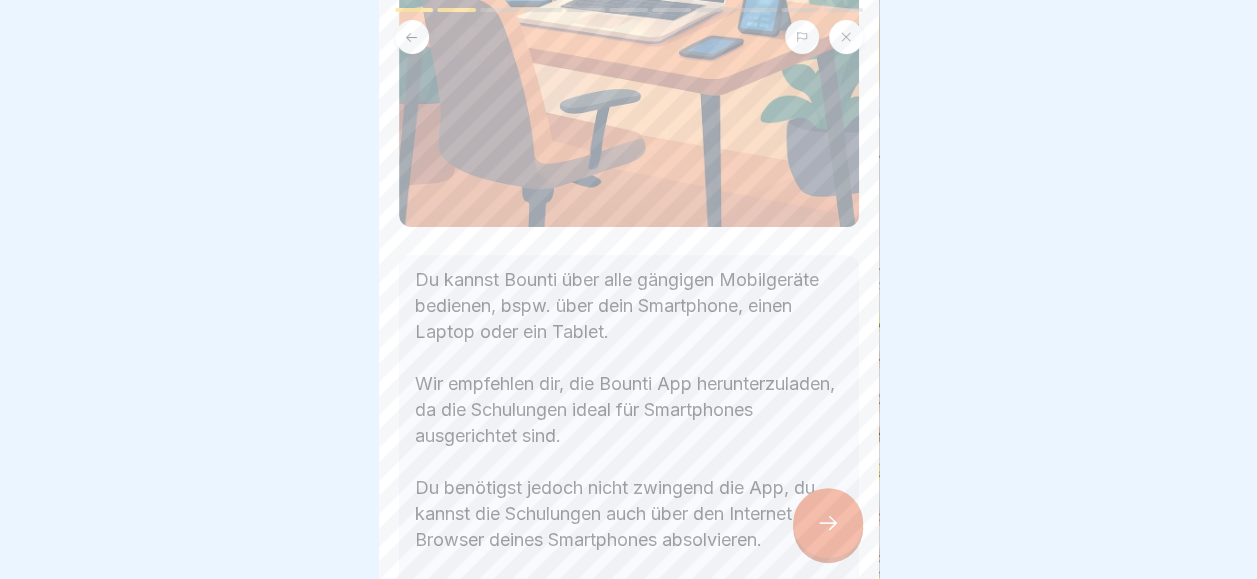 click 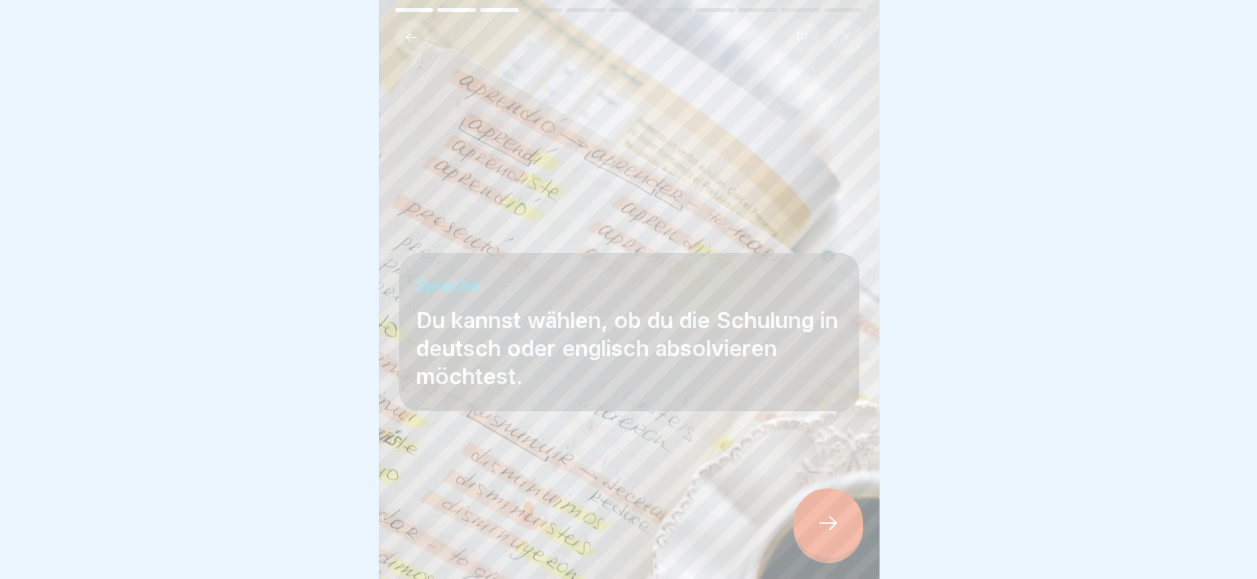click 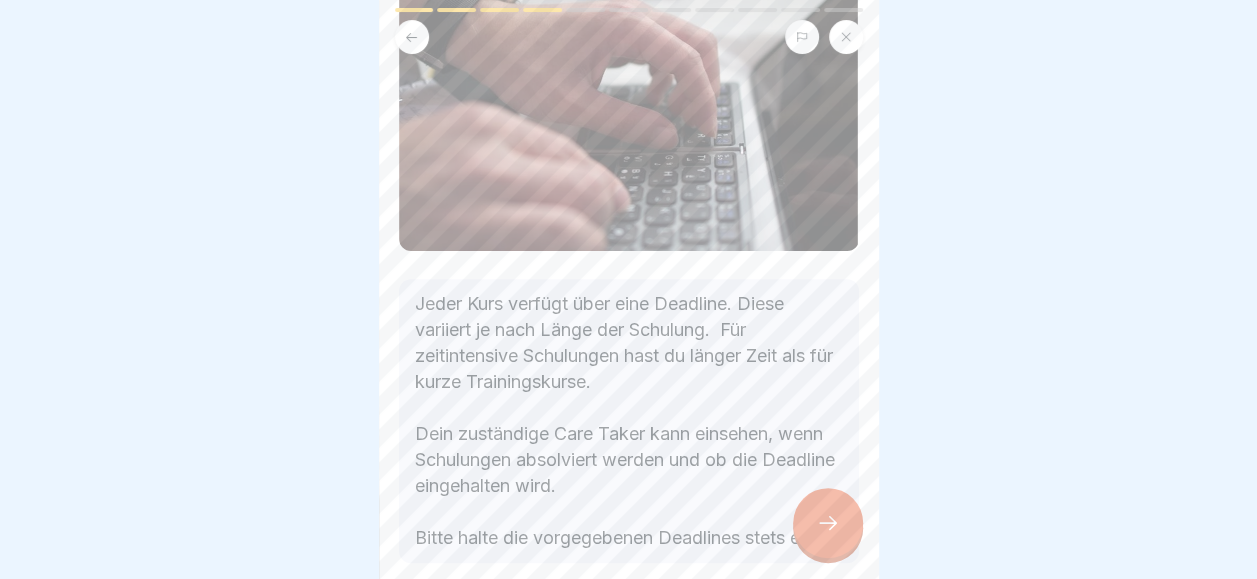 click at bounding box center (828, 523) 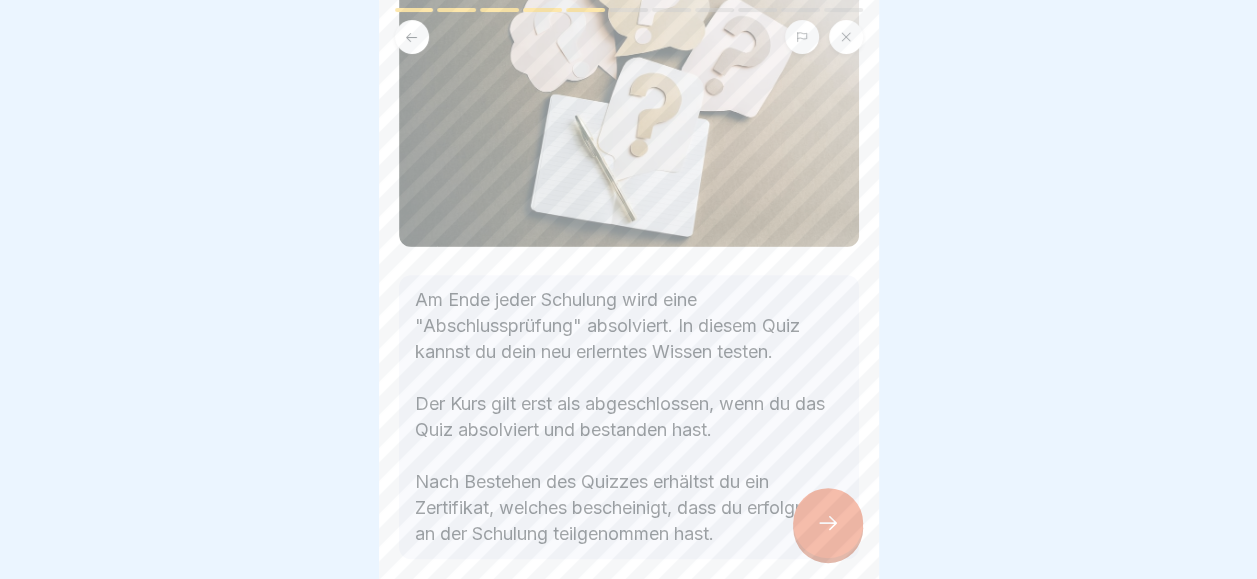 scroll, scrollTop: 300, scrollLeft: 0, axis: vertical 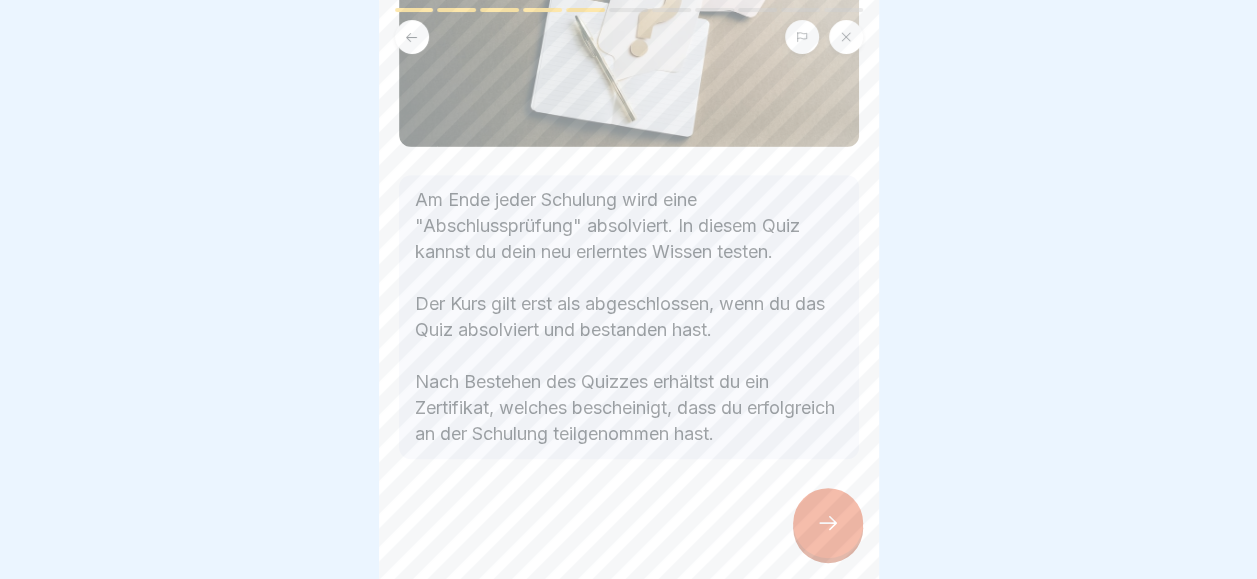 click at bounding box center [828, 523] 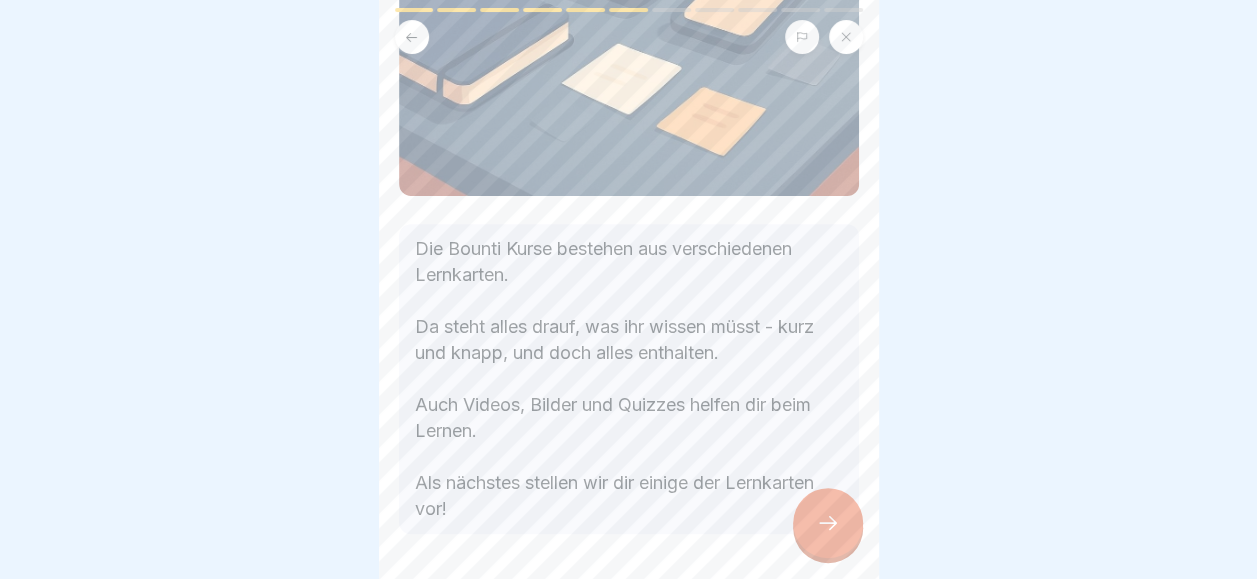 scroll, scrollTop: 300, scrollLeft: 0, axis: vertical 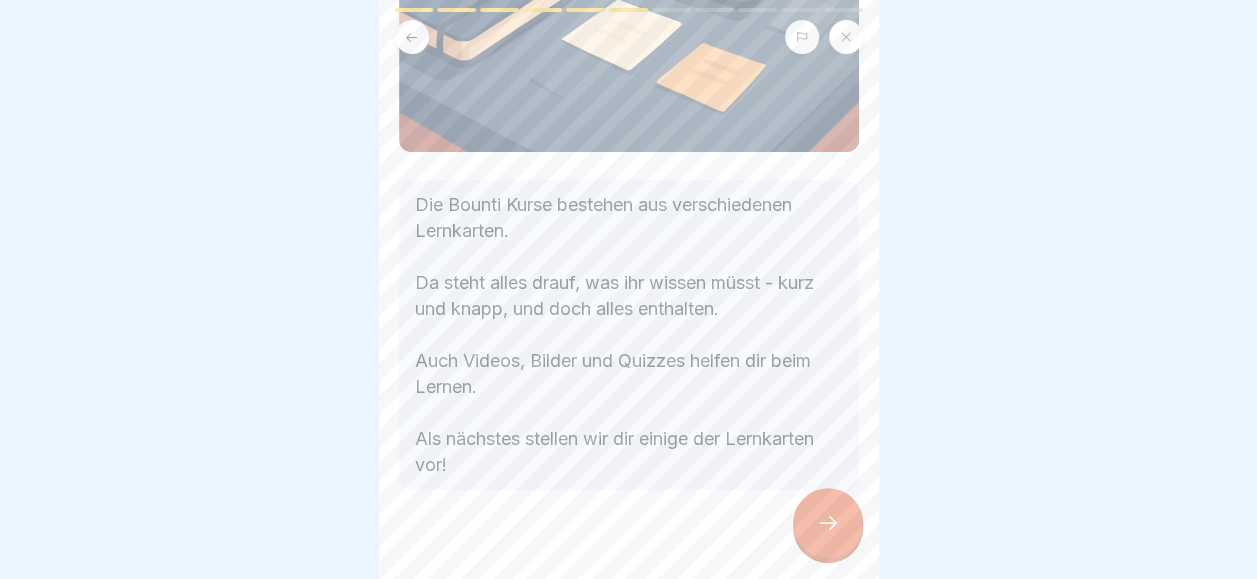 click at bounding box center (828, 523) 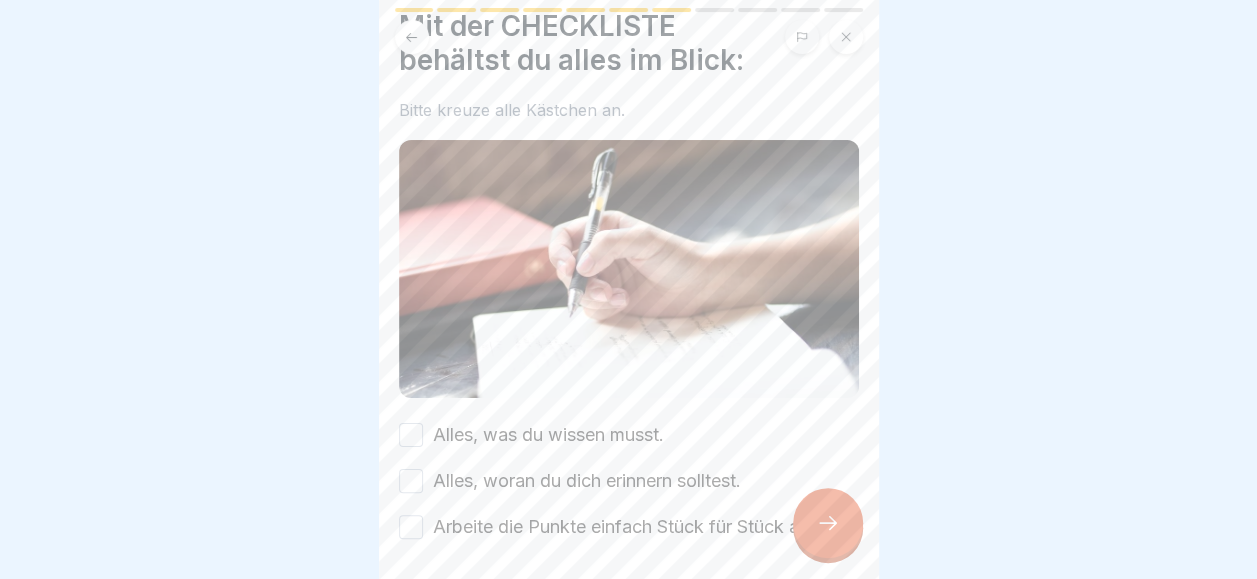 scroll, scrollTop: 100, scrollLeft: 0, axis: vertical 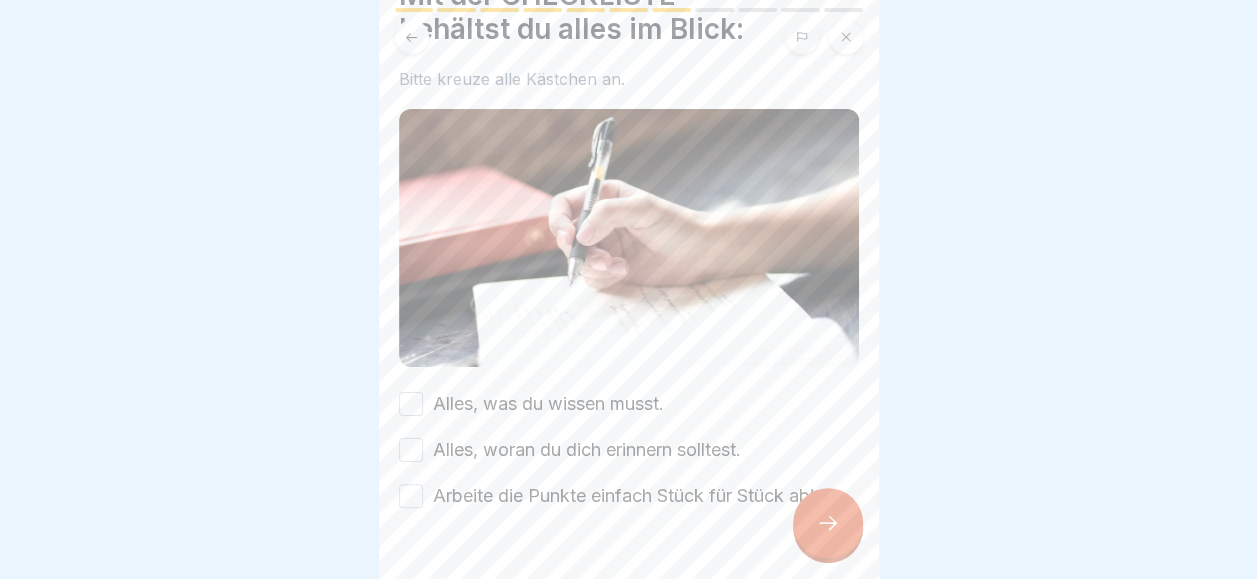 click on "Alles, was du wissen musst." at bounding box center (411, 404) 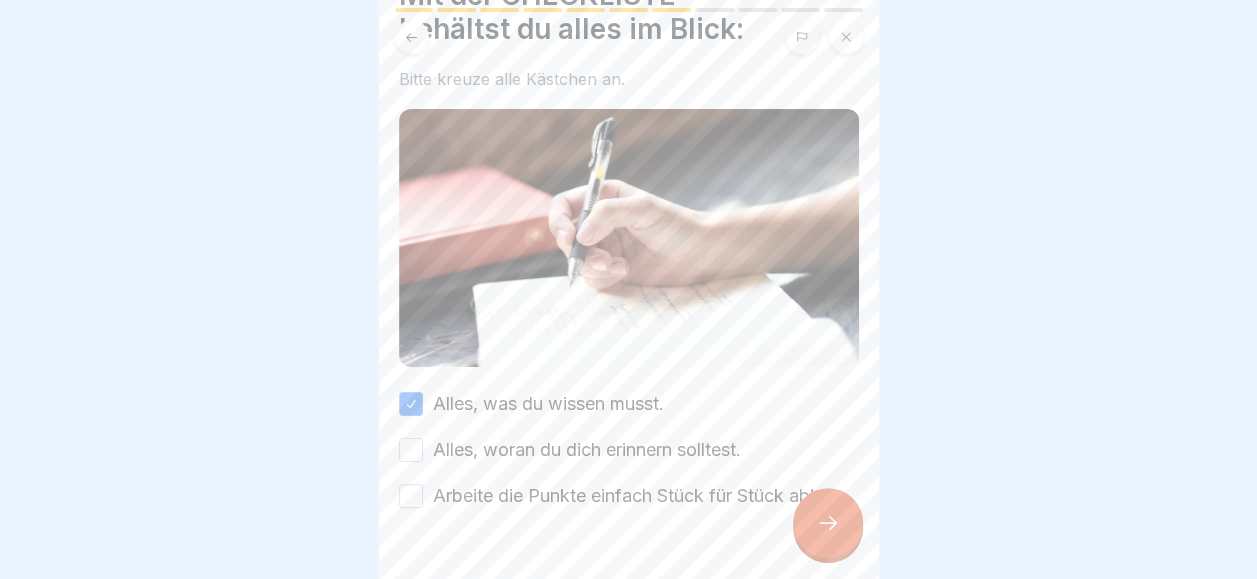 click on "Alles, woran du dich erinnern solltest." at bounding box center (411, 450) 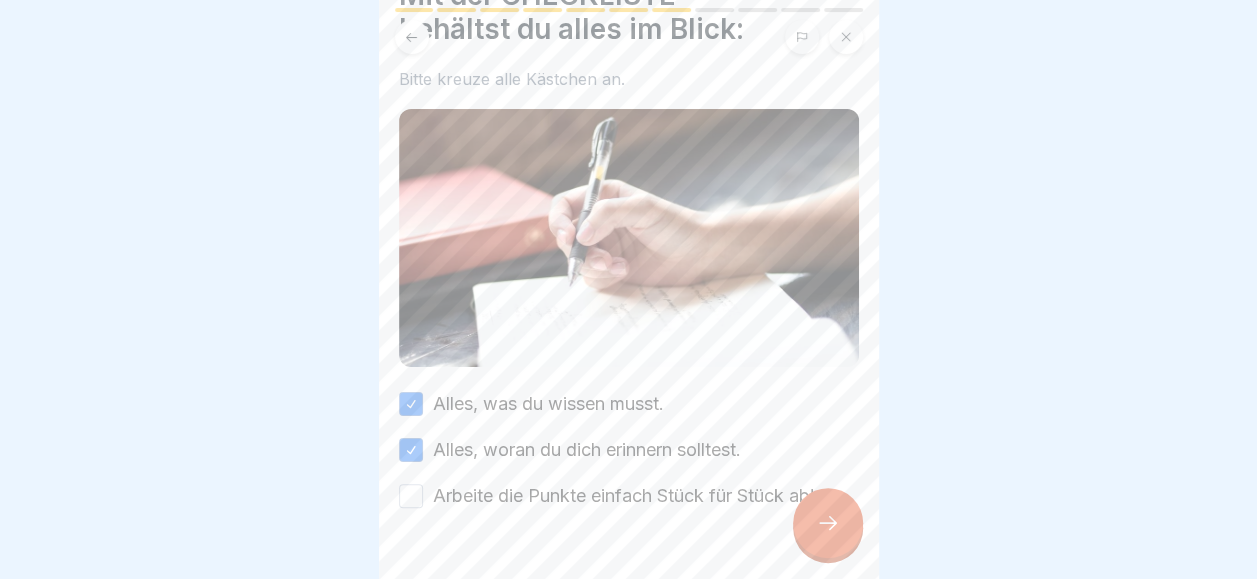 click on "Arbeite die Punkte einfach Stück für Stück ab!" at bounding box center (411, 496) 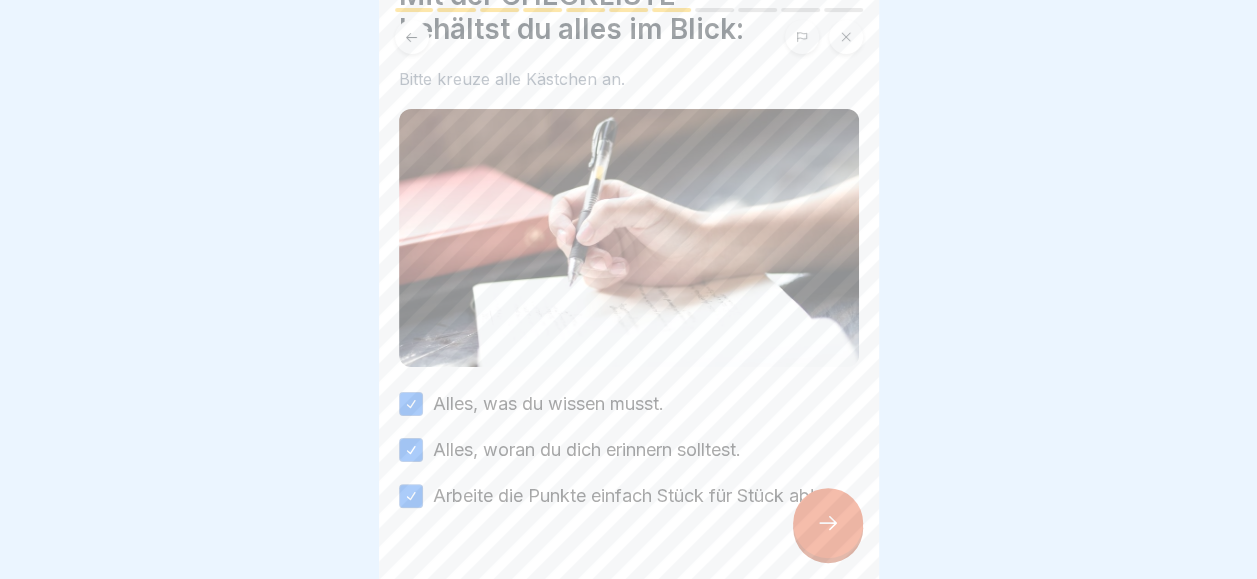 click 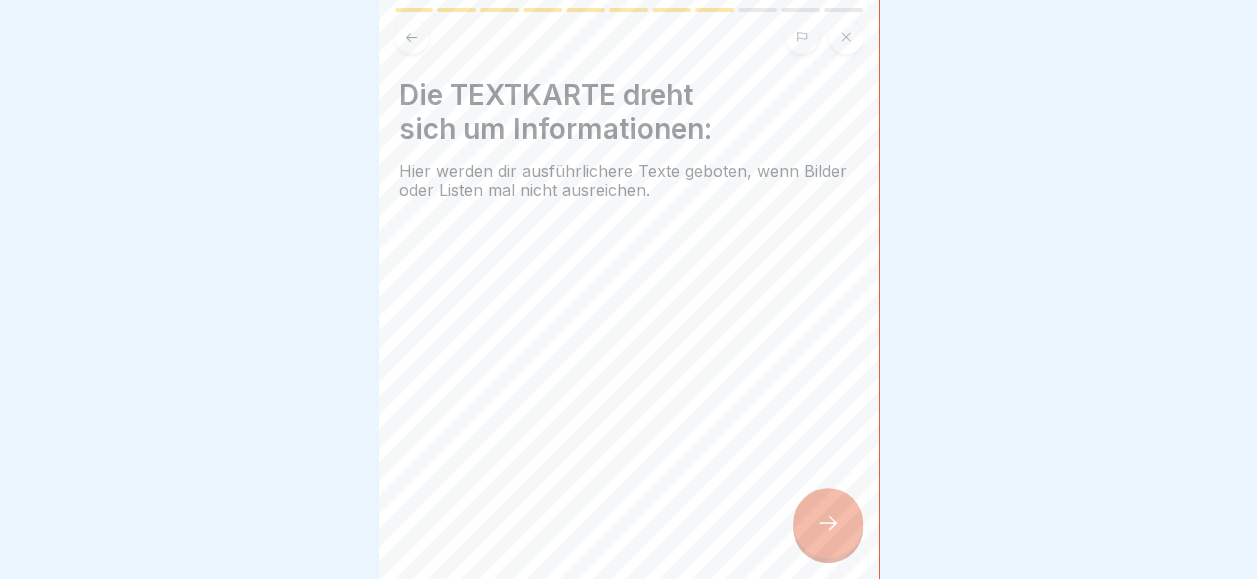 click at bounding box center [828, 523] 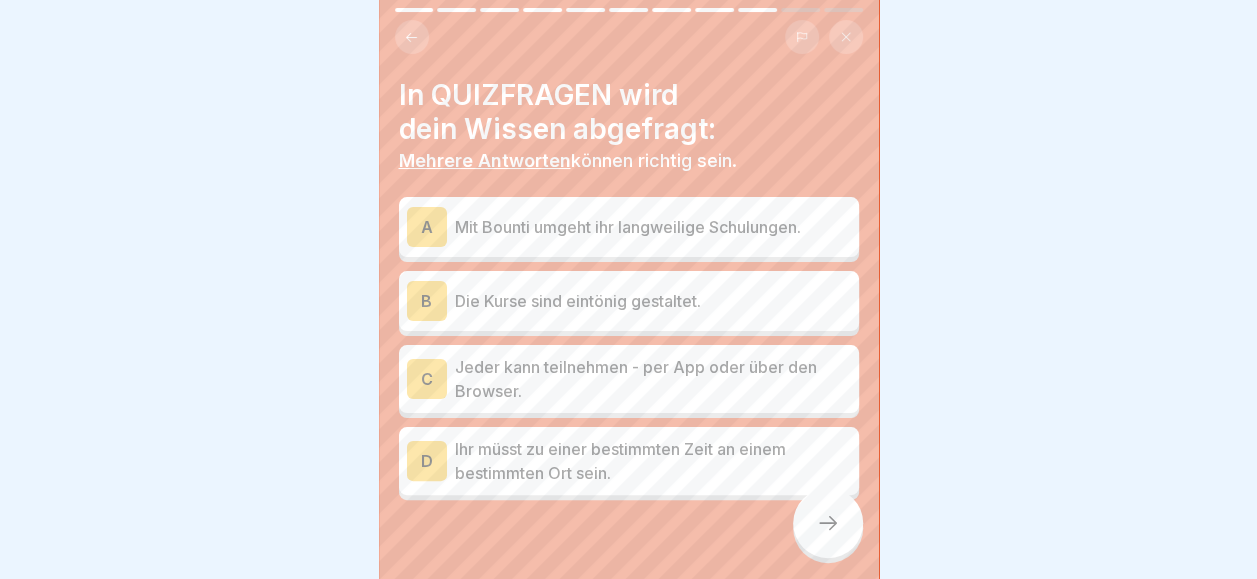 scroll, scrollTop: 40, scrollLeft: 0, axis: vertical 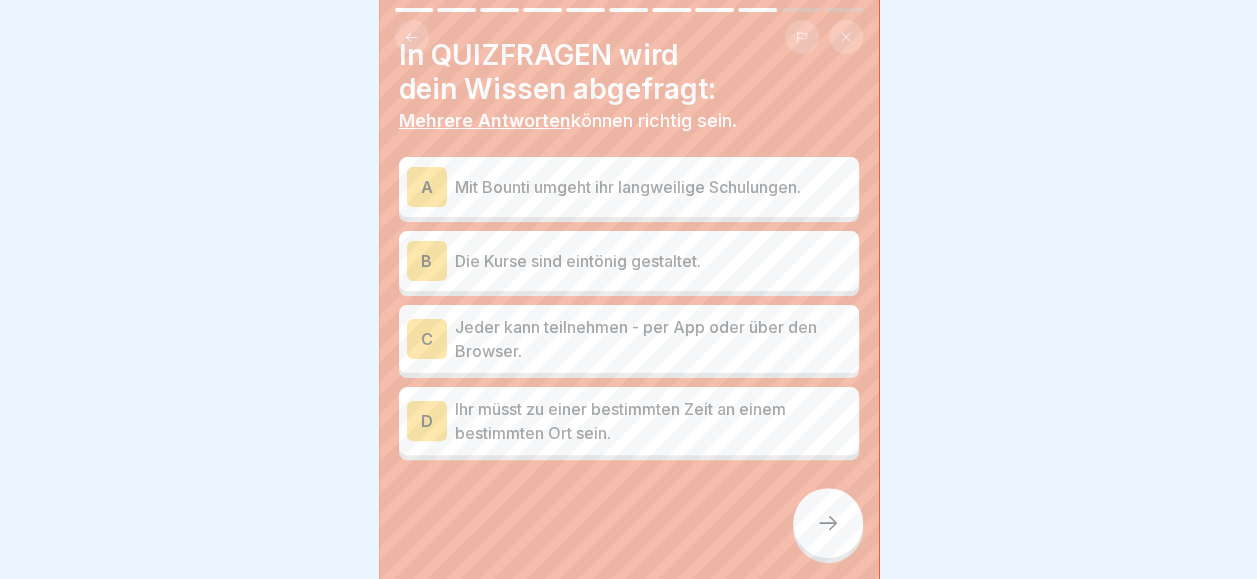 click on "Mit Bounti umgeht ihr langweilige Schulungen." at bounding box center (653, 187) 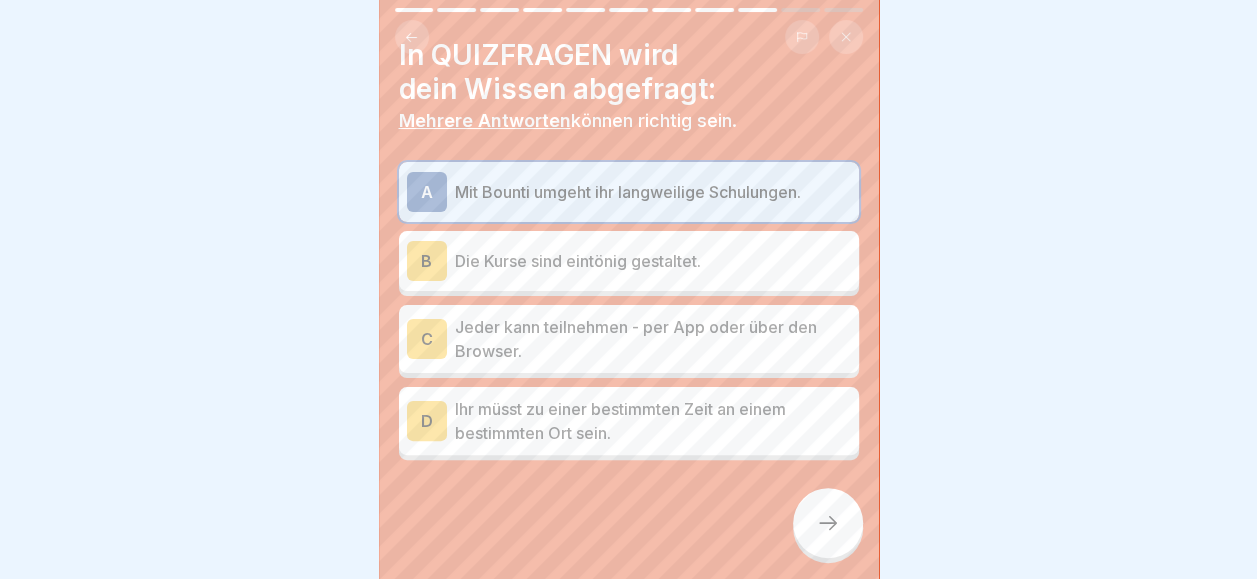 click on "Jeder kann teilnehmen - per App oder über den Browser." at bounding box center [653, 339] 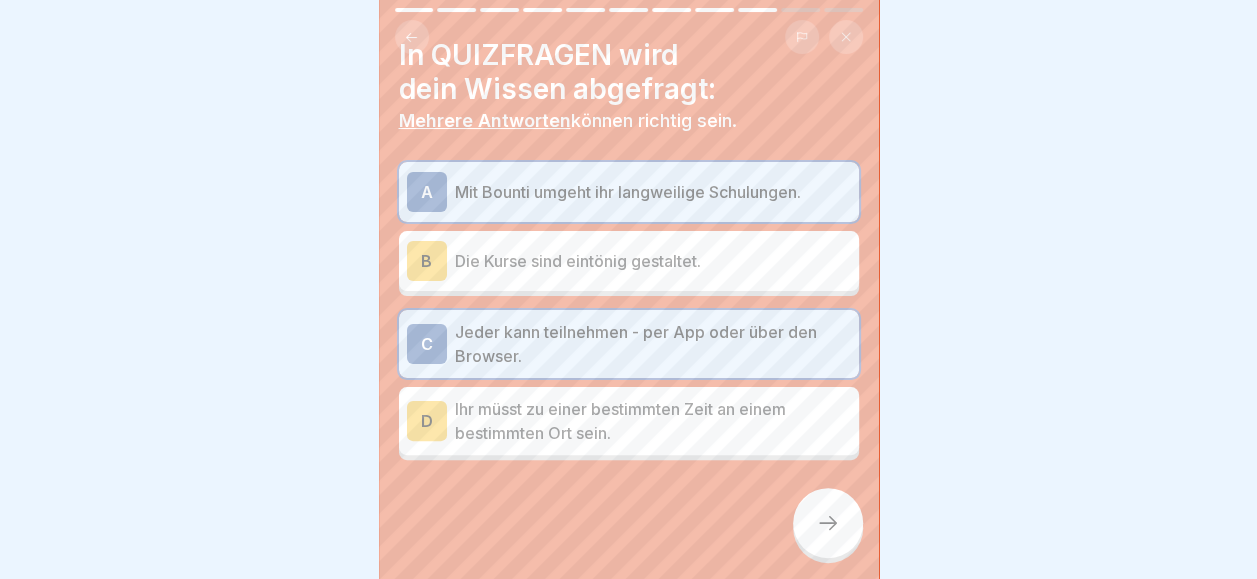 click at bounding box center [828, 523] 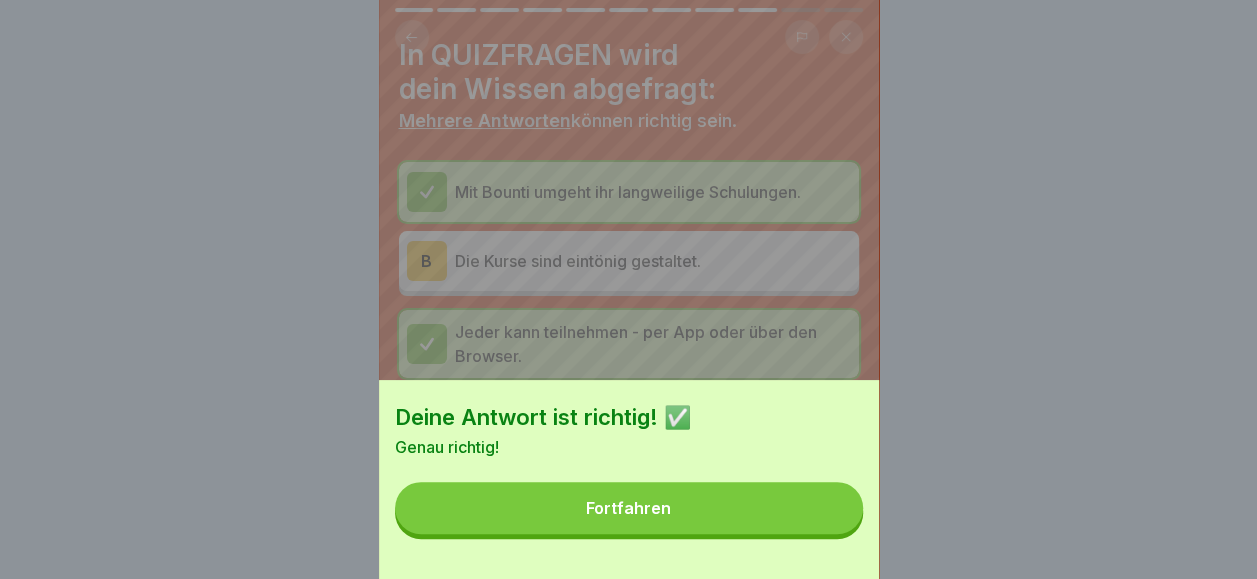 click on "Fortfahren" at bounding box center [628, 508] 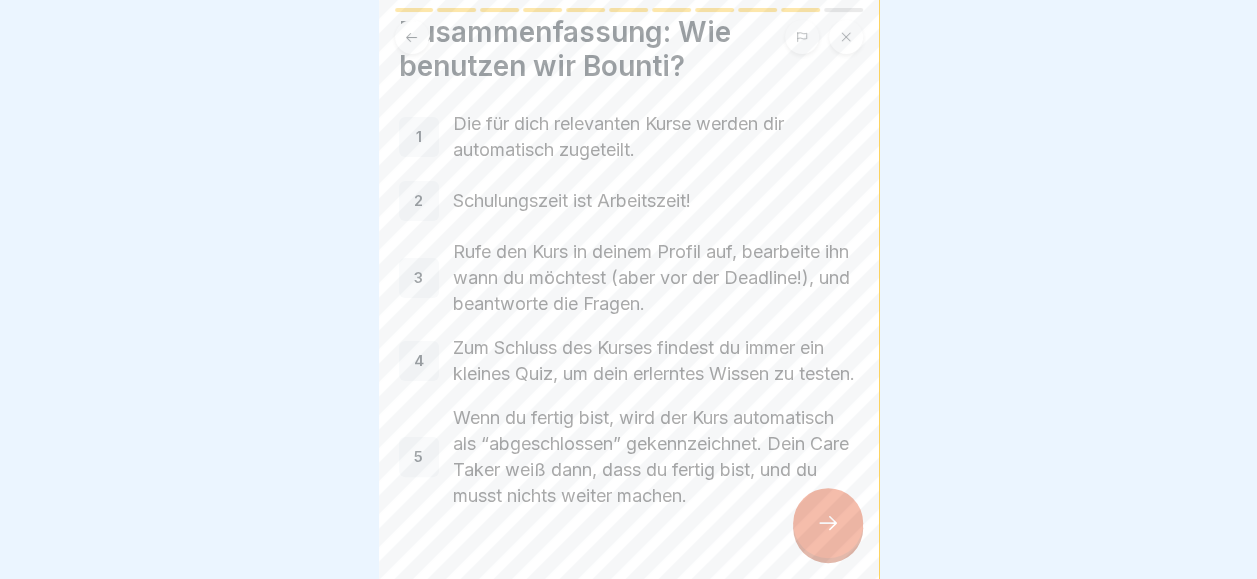 scroll, scrollTop: 165, scrollLeft: 0, axis: vertical 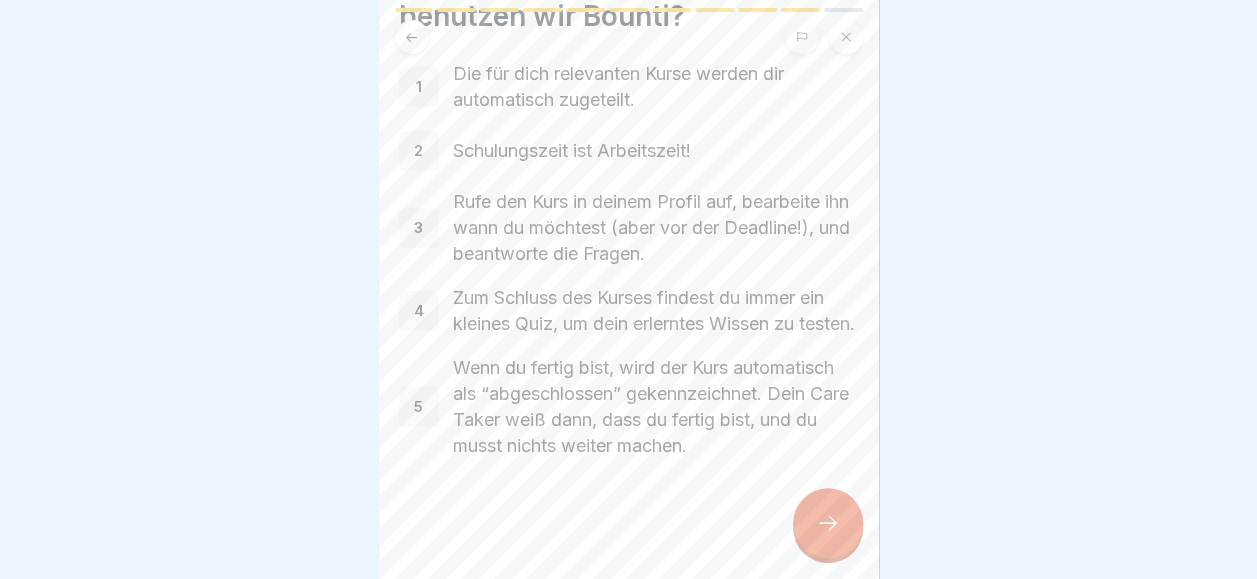 click at bounding box center (828, 523) 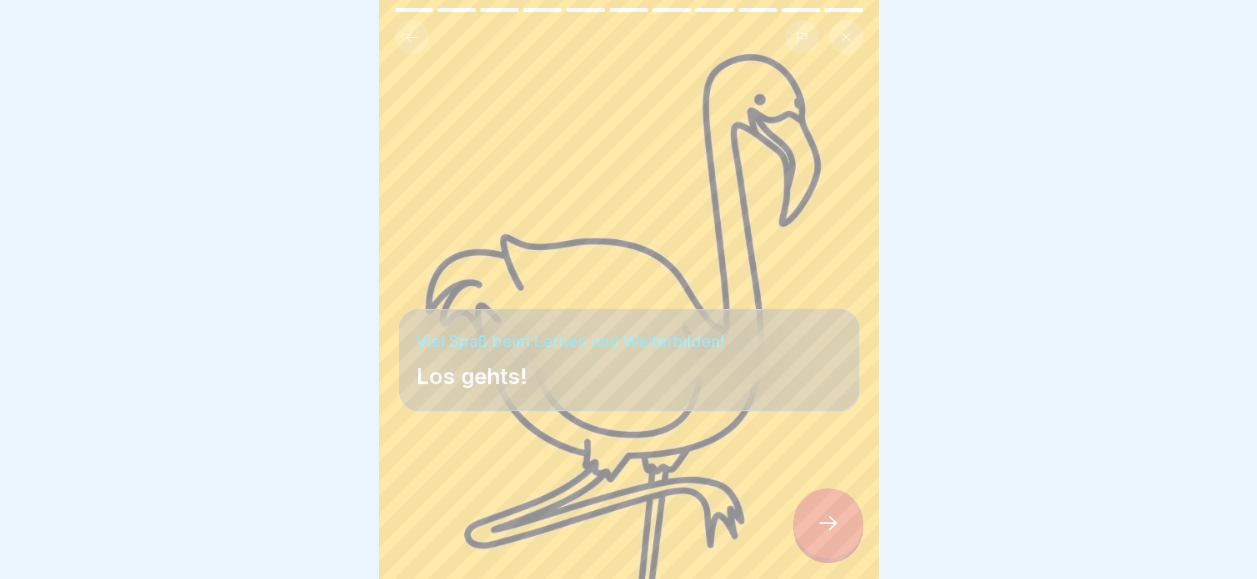 click at bounding box center (828, 523) 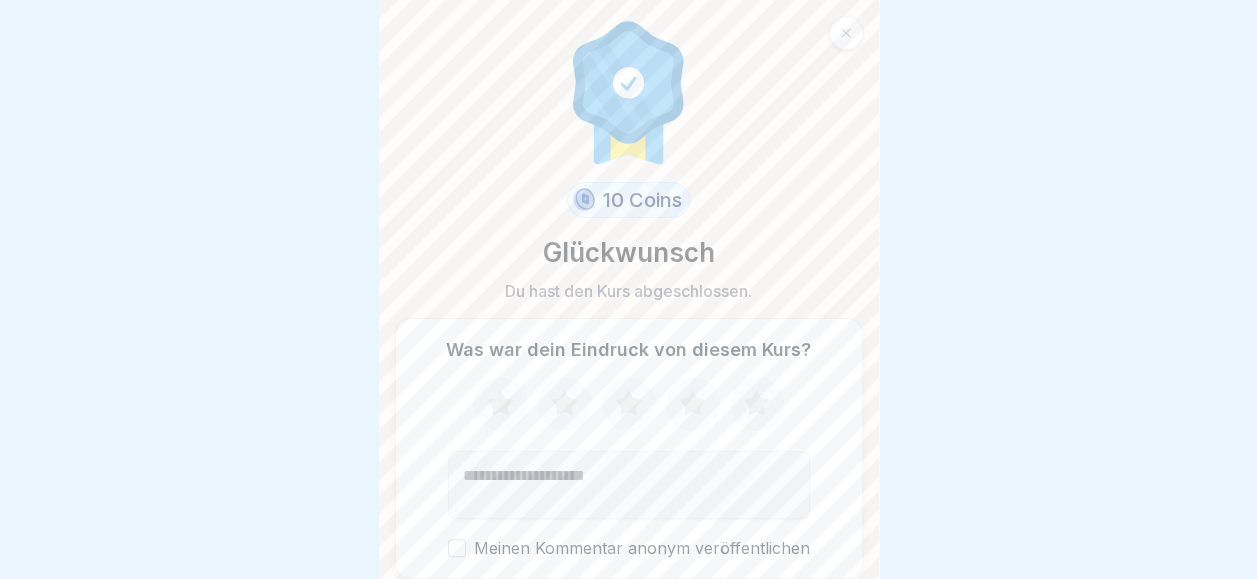 click 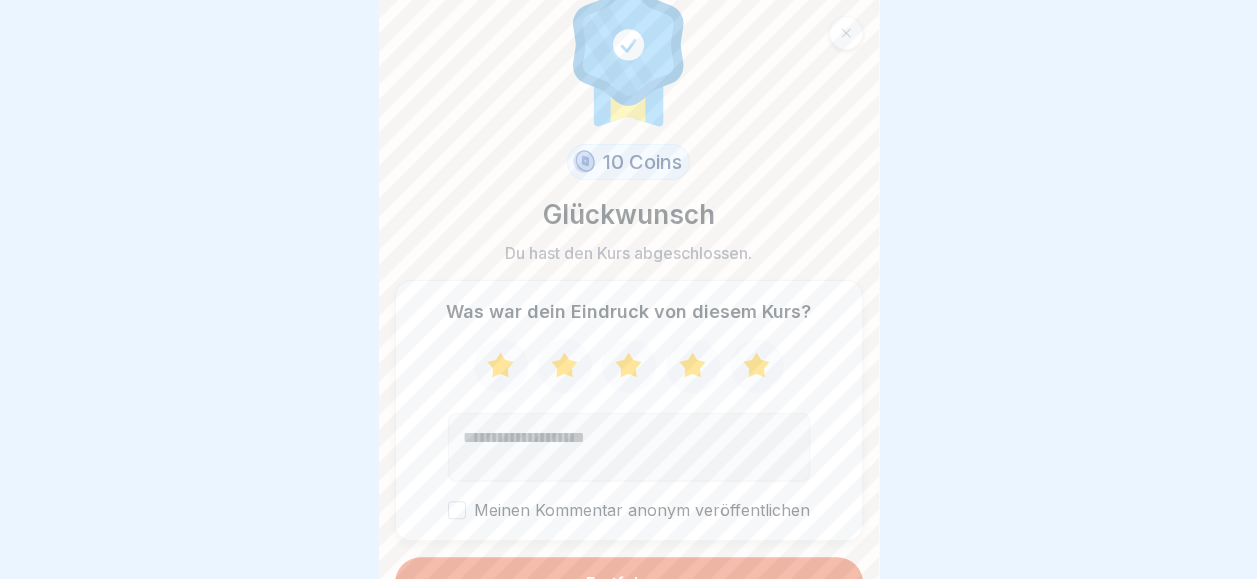 scroll, scrollTop: 72, scrollLeft: 0, axis: vertical 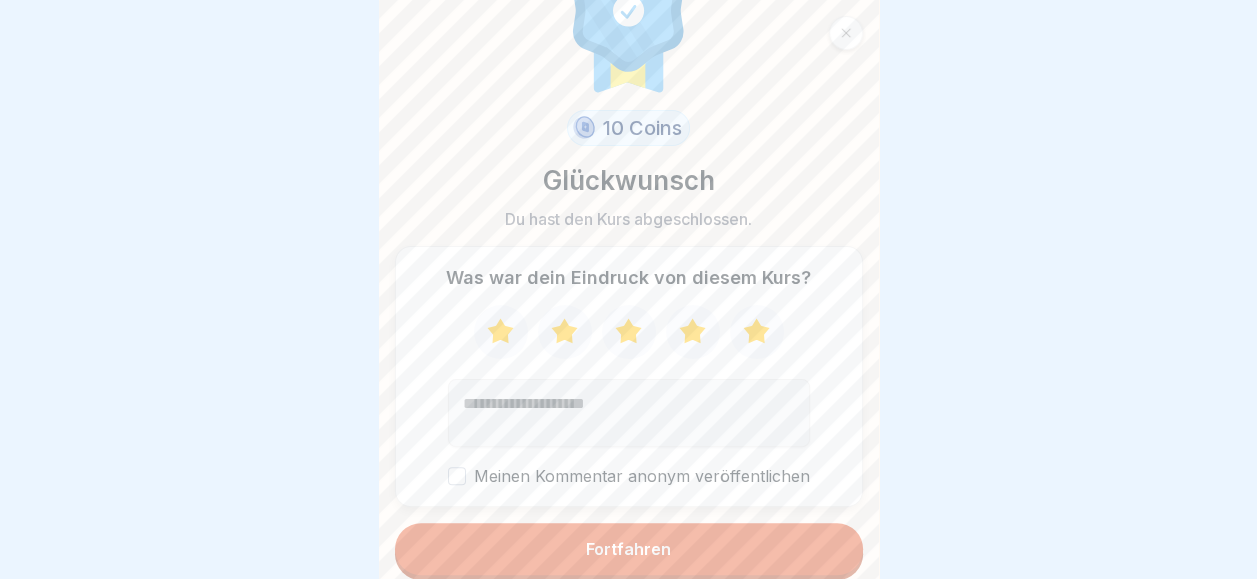 click on "Fortfahren" at bounding box center [629, 549] 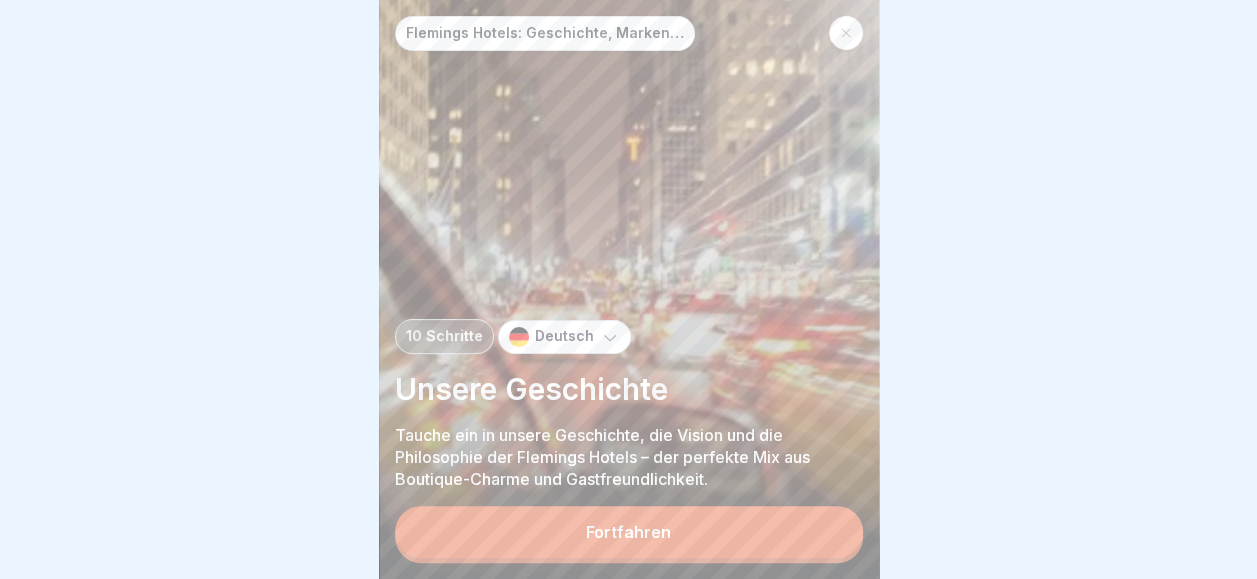click on "Fortfahren" at bounding box center [629, 532] 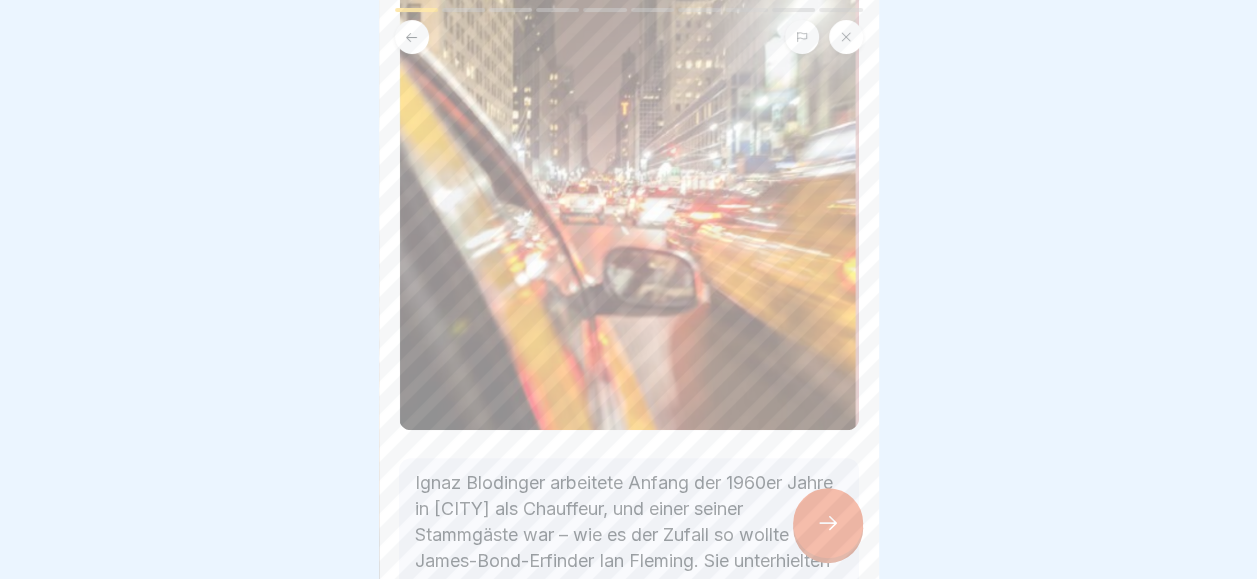 scroll, scrollTop: 300, scrollLeft: 0, axis: vertical 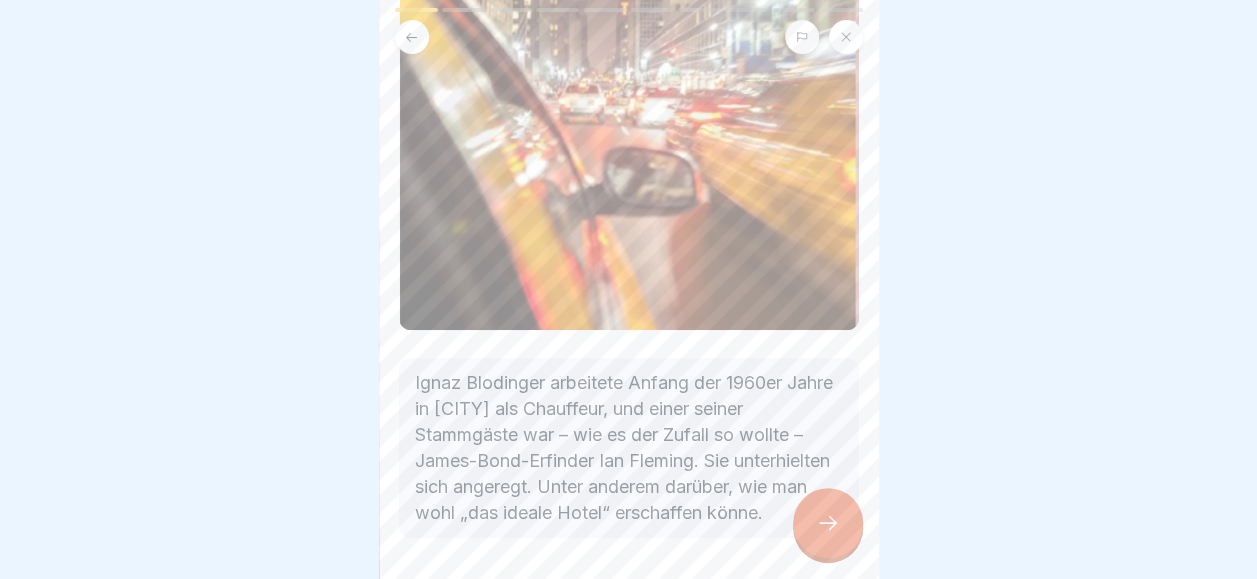 click at bounding box center [828, 523] 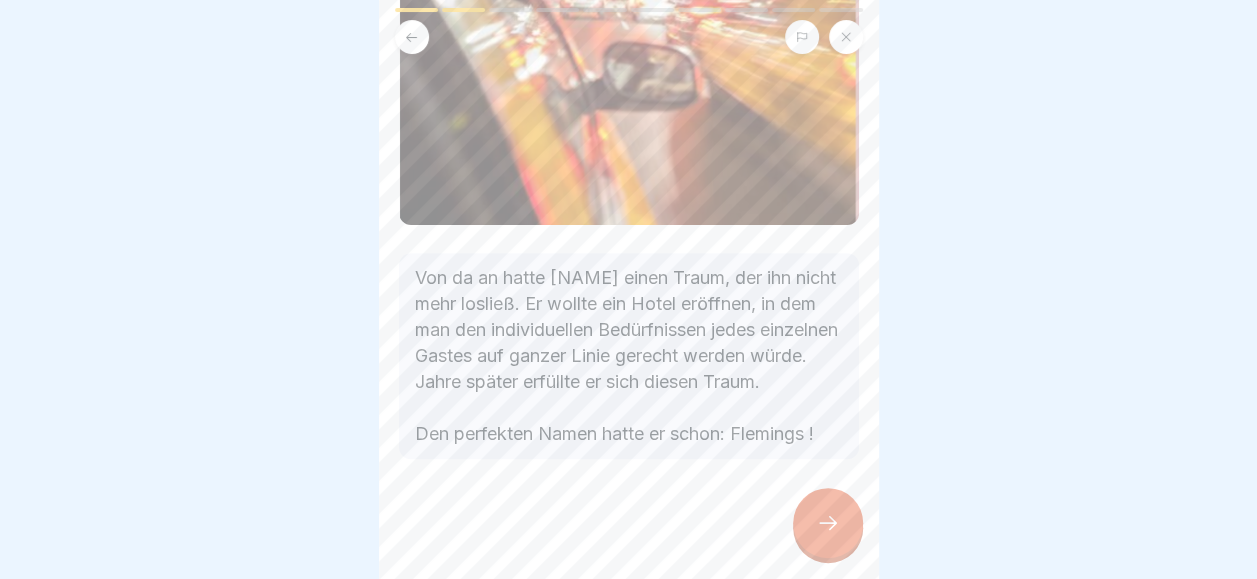 scroll, scrollTop: 414, scrollLeft: 0, axis: vertical 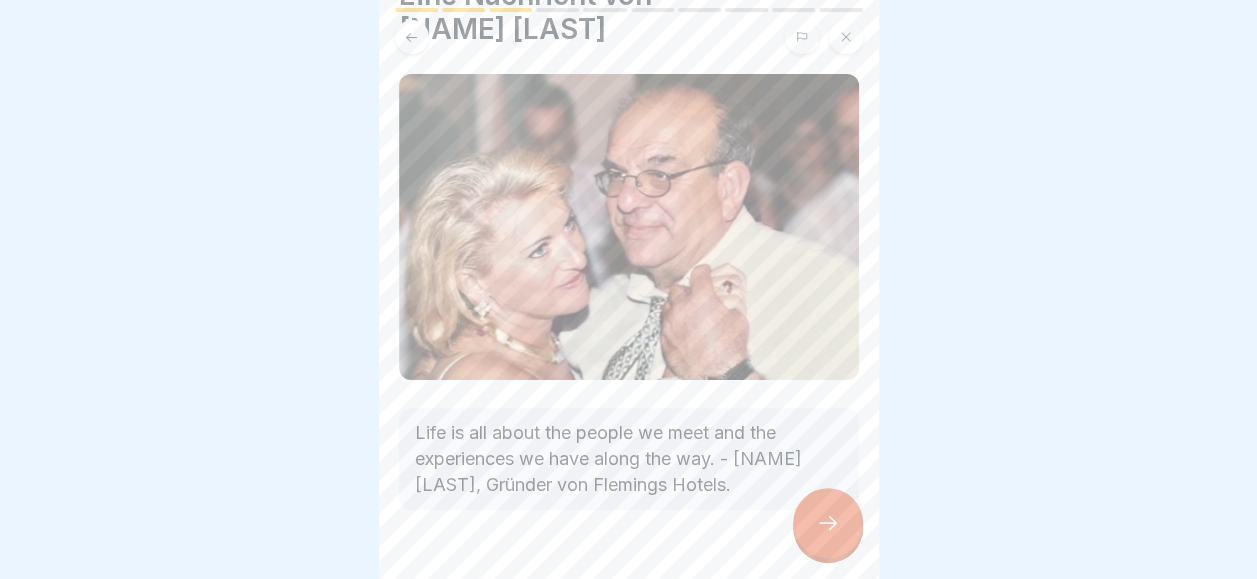 click 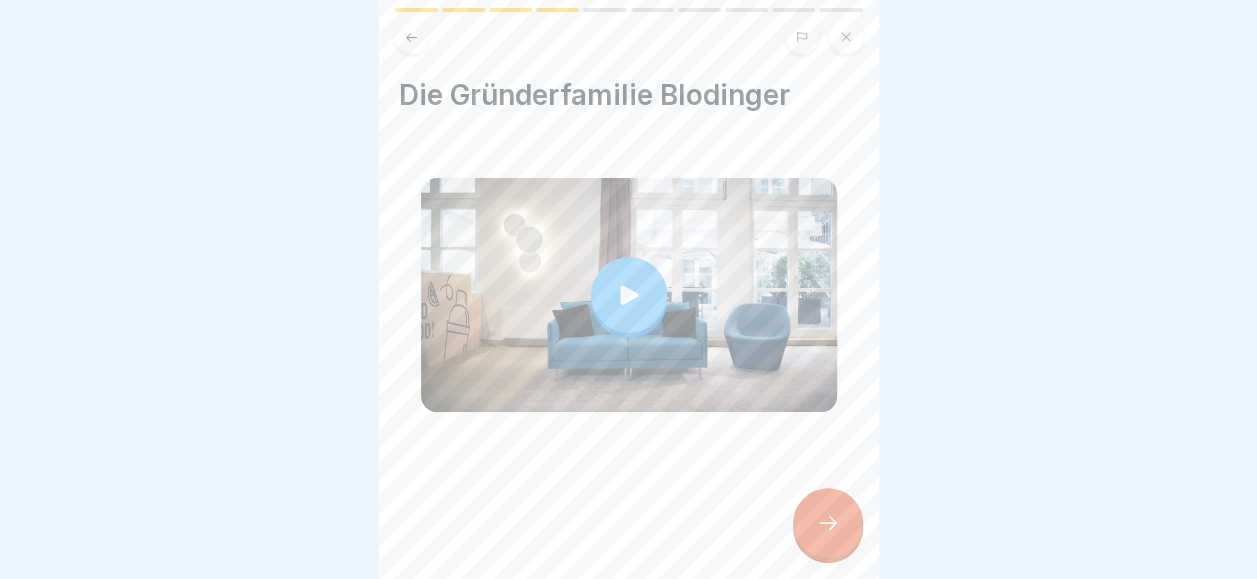 click at bounding box center (629, 295) 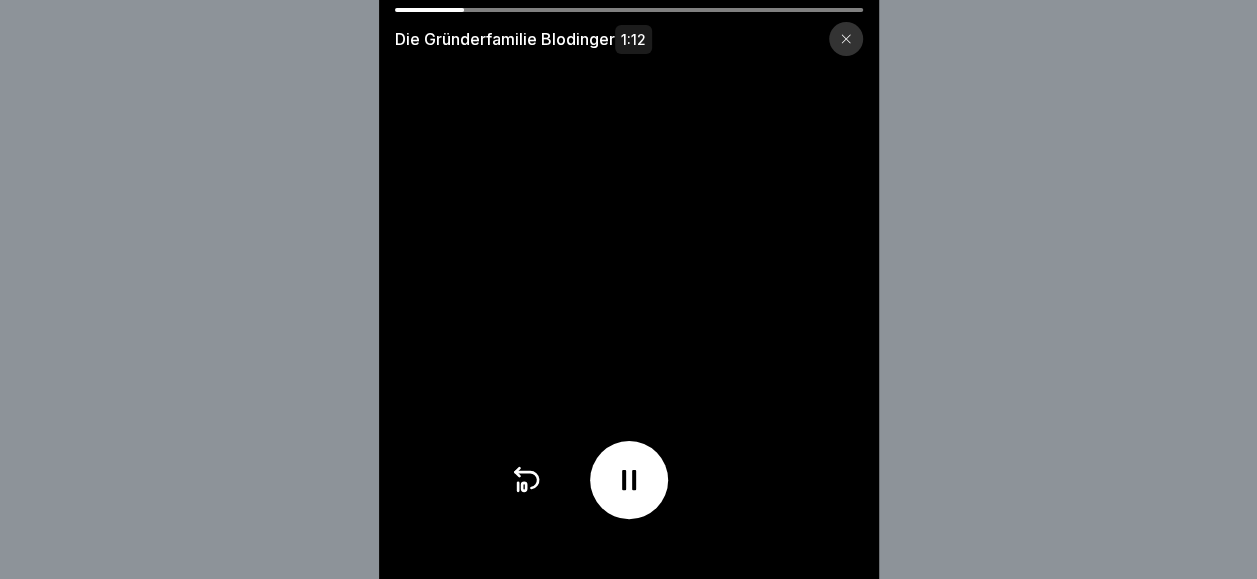 click on "Die Gründerfamilie Blodinger 1:12" at bounding box center (628, 289) 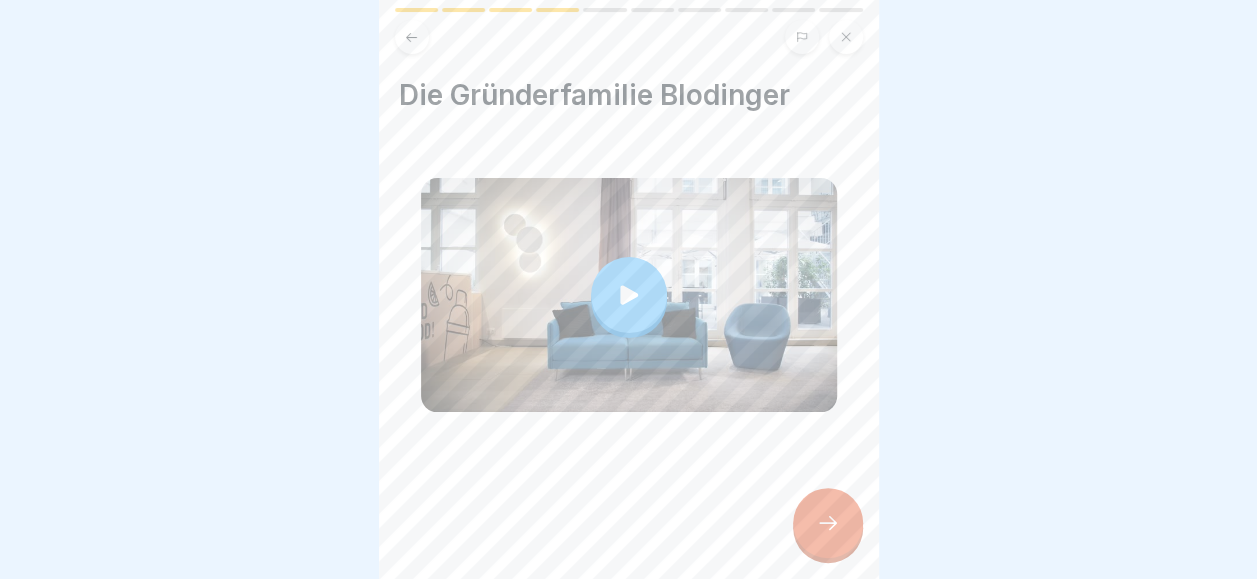 click 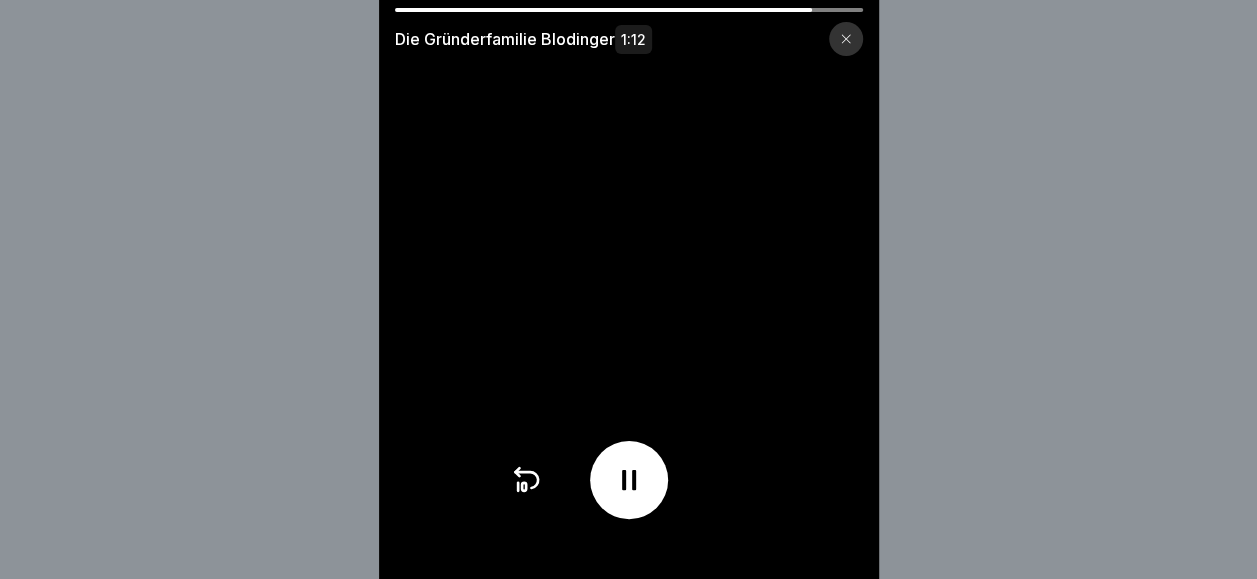 click at bounding box center (629, 480) 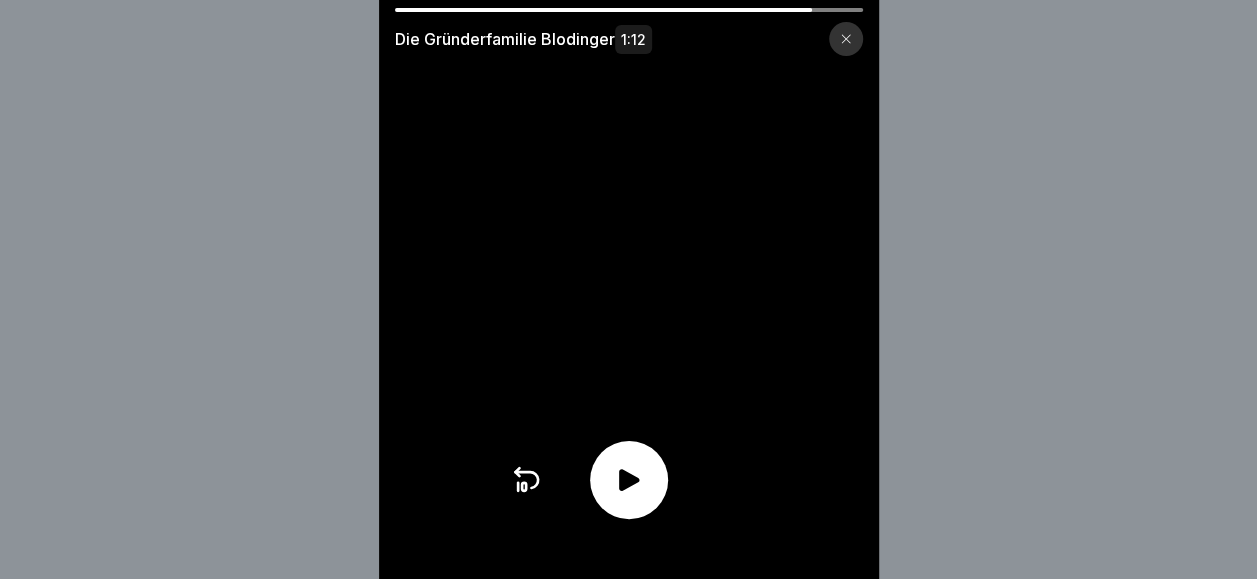 click on "Die Gründerfamilie Blodinger 1:12" at bounding box center (628, 289) 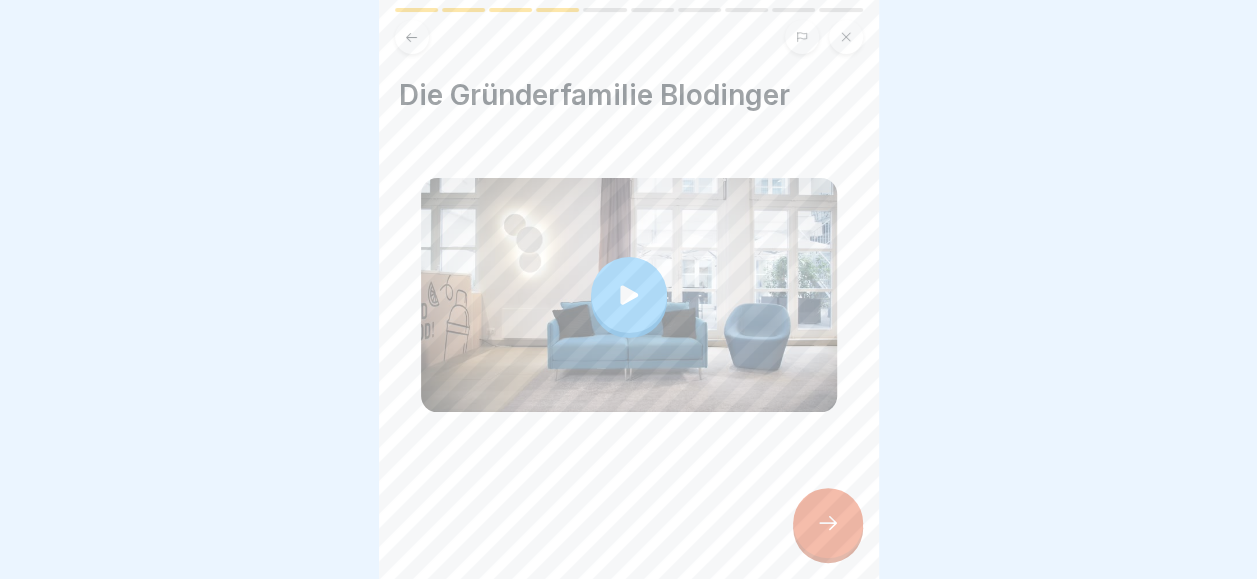 click at bounding box center [828, 523] 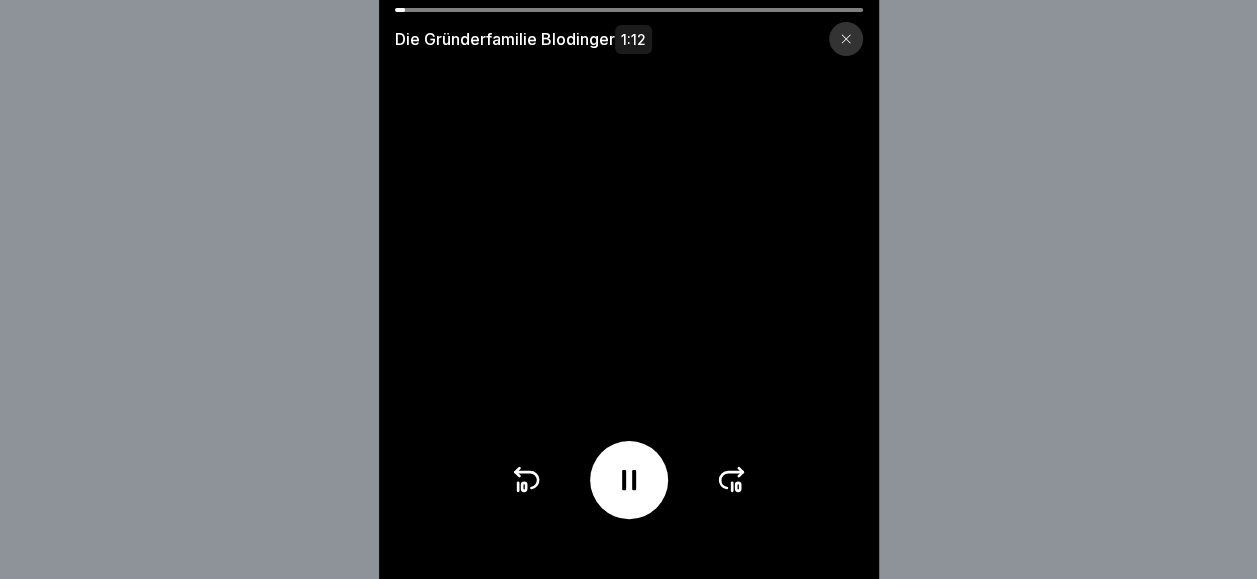 click at bounding box center [846, 39] 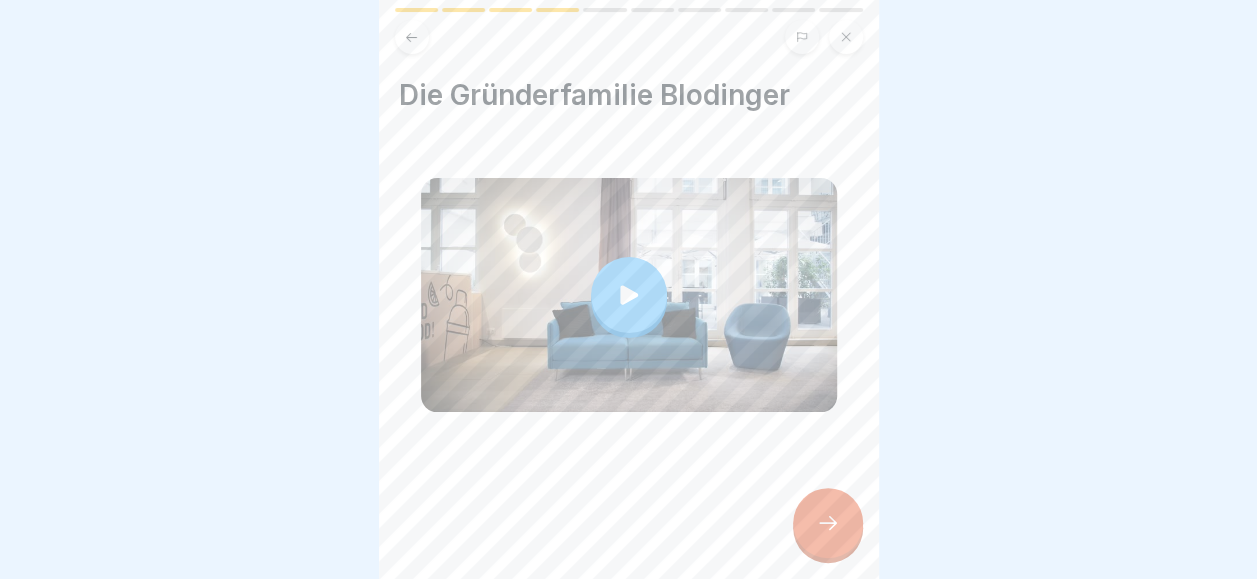 click at bounding box center (828, 523) 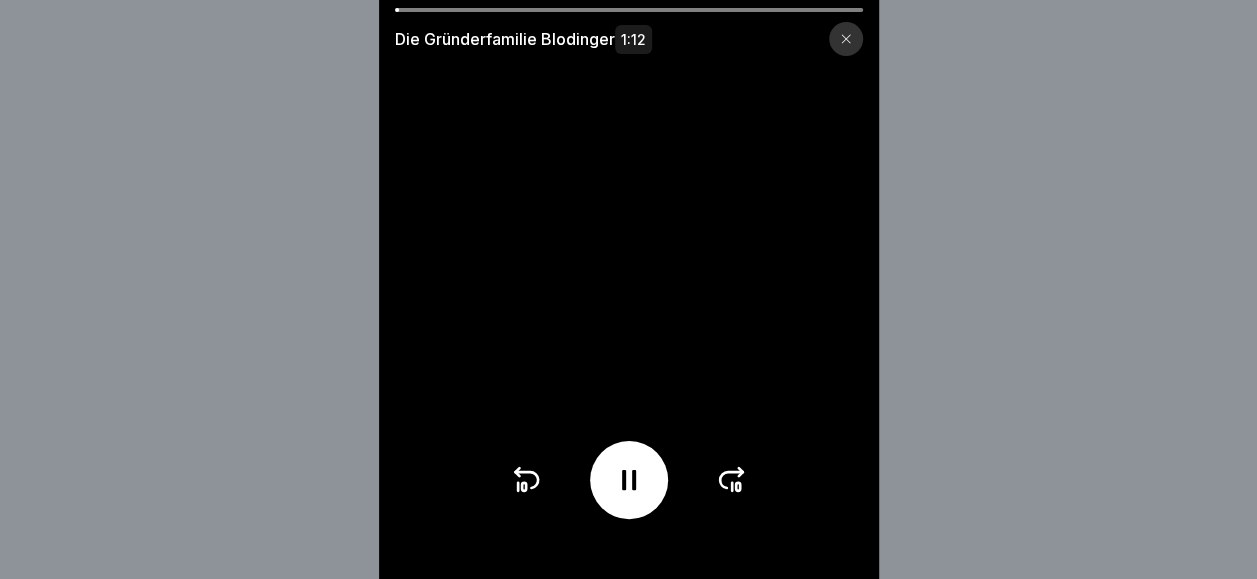 click at bounding box center [846, 39] 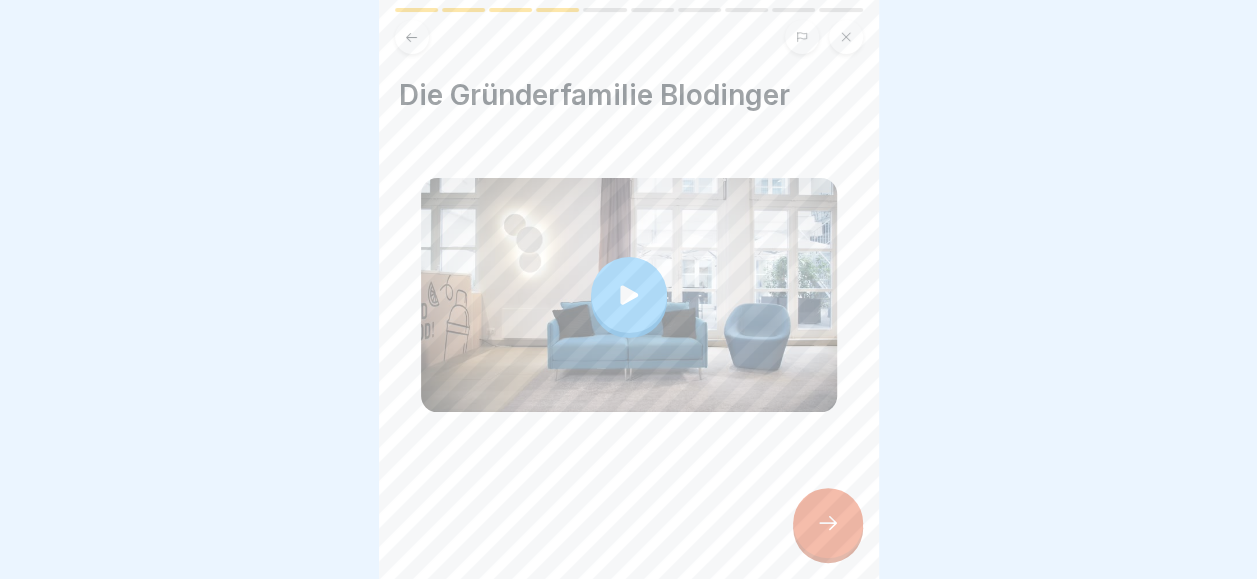 click at bounding box center (628, 289) 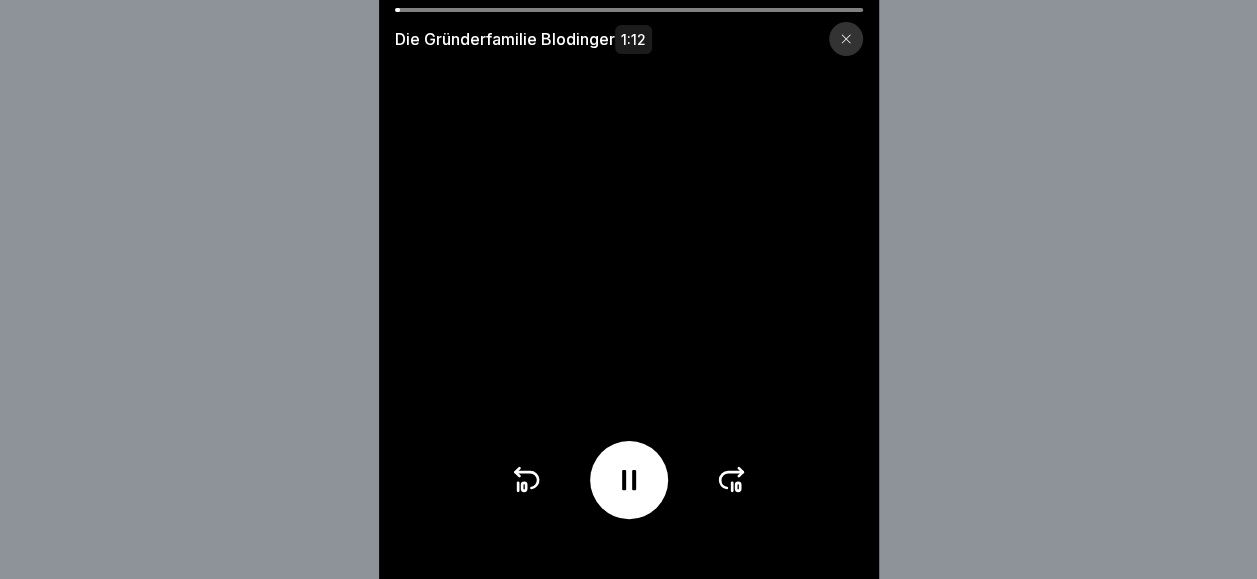 click 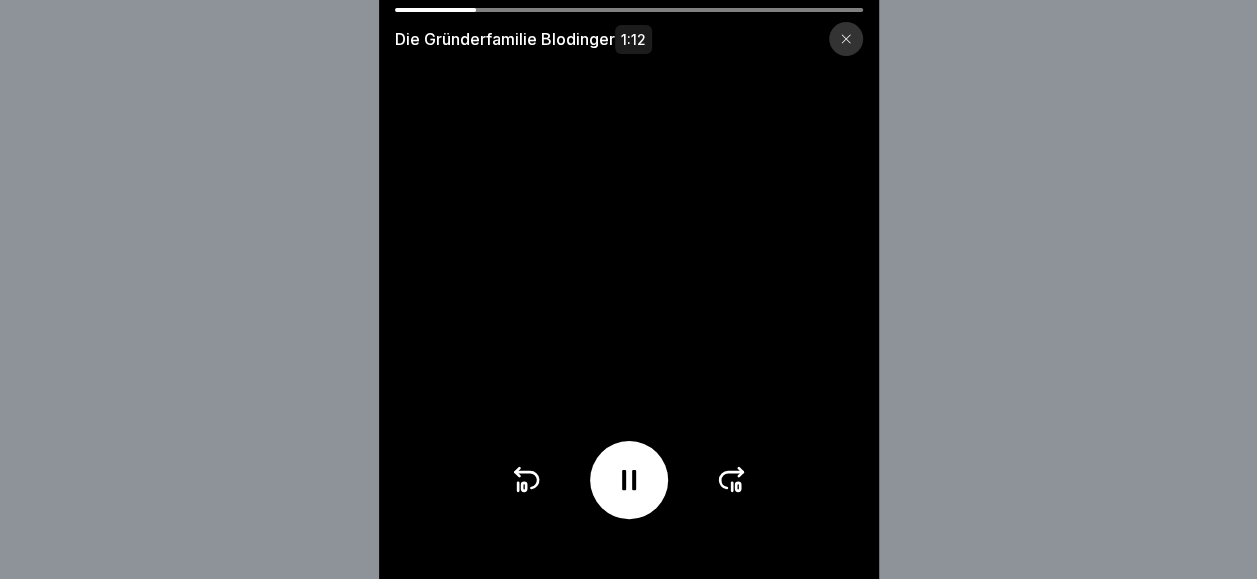 drag, startPoint x: 478, startPoint y: 6, endPoint x: 852, endPoint y: 13, distance: 374.0655 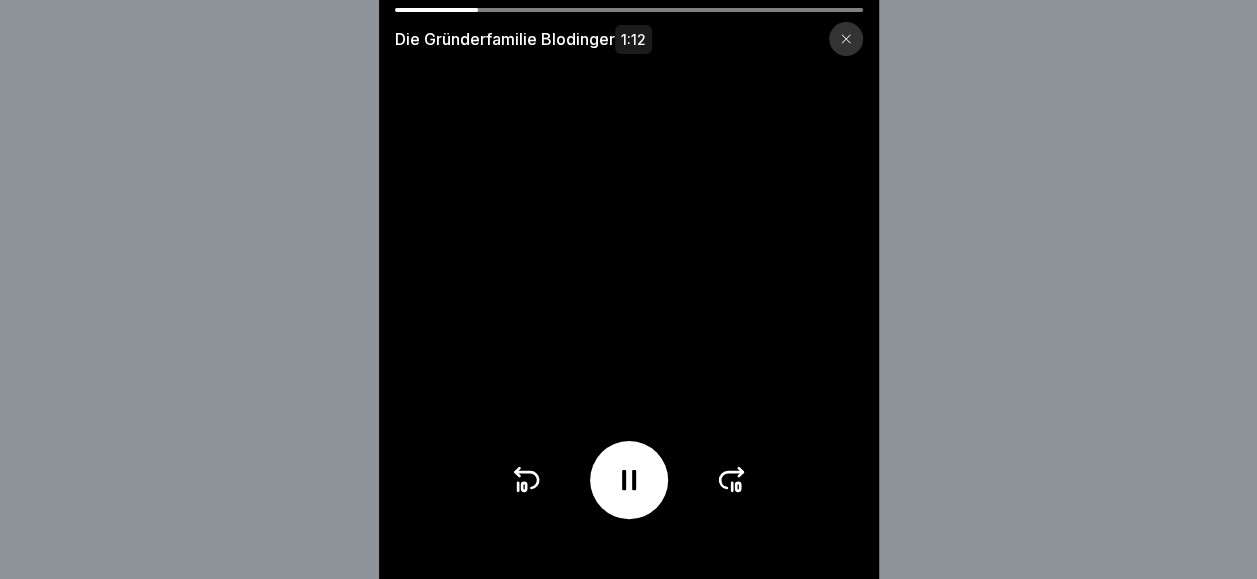click on "Die Gründerfamilie Blodinger 1:12" at bounding box center [629, 32] 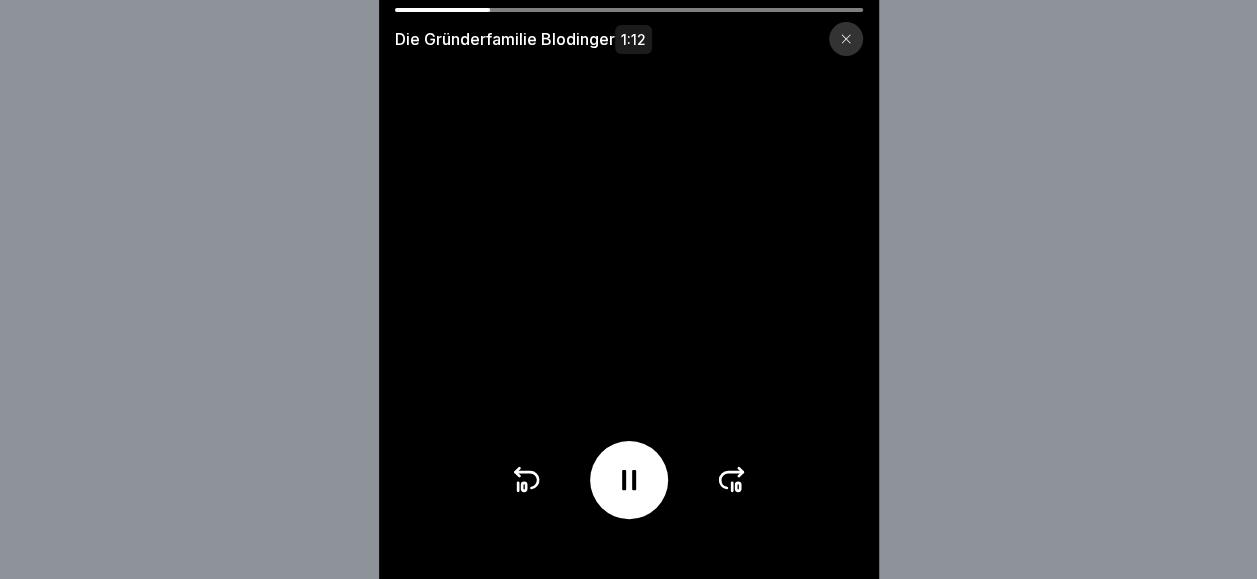 click at bounding box center [629, 289] 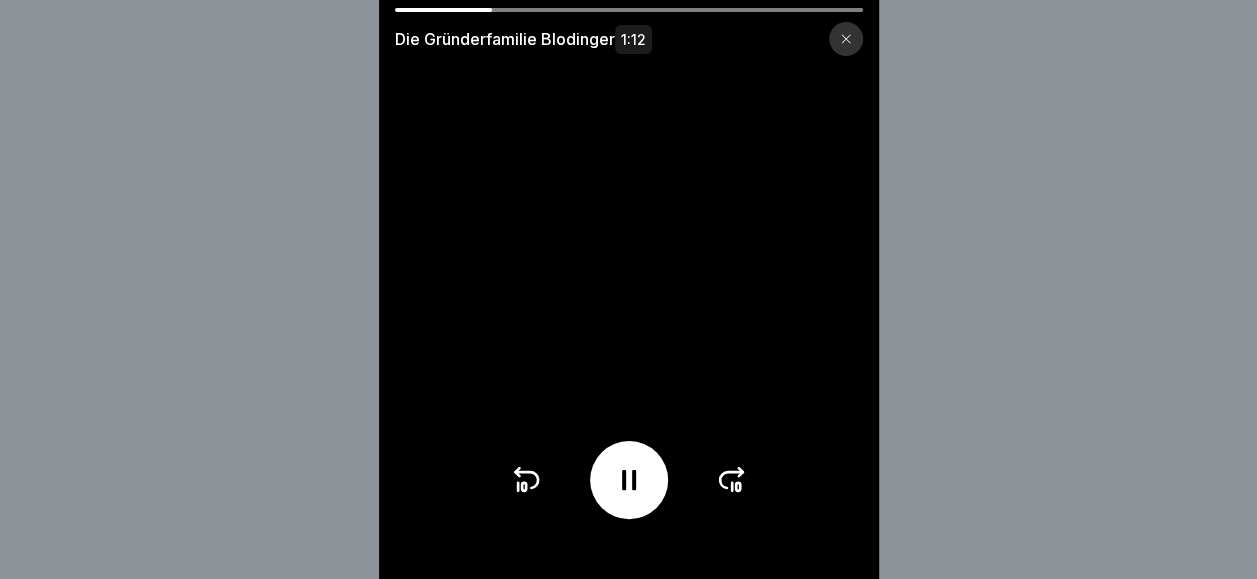 click 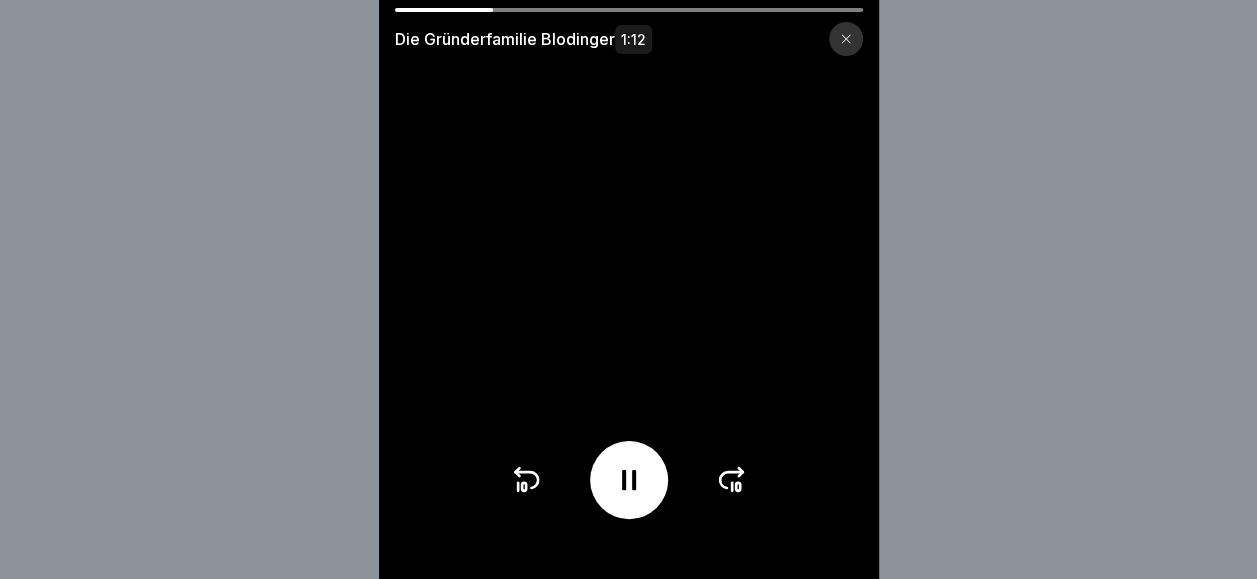 click 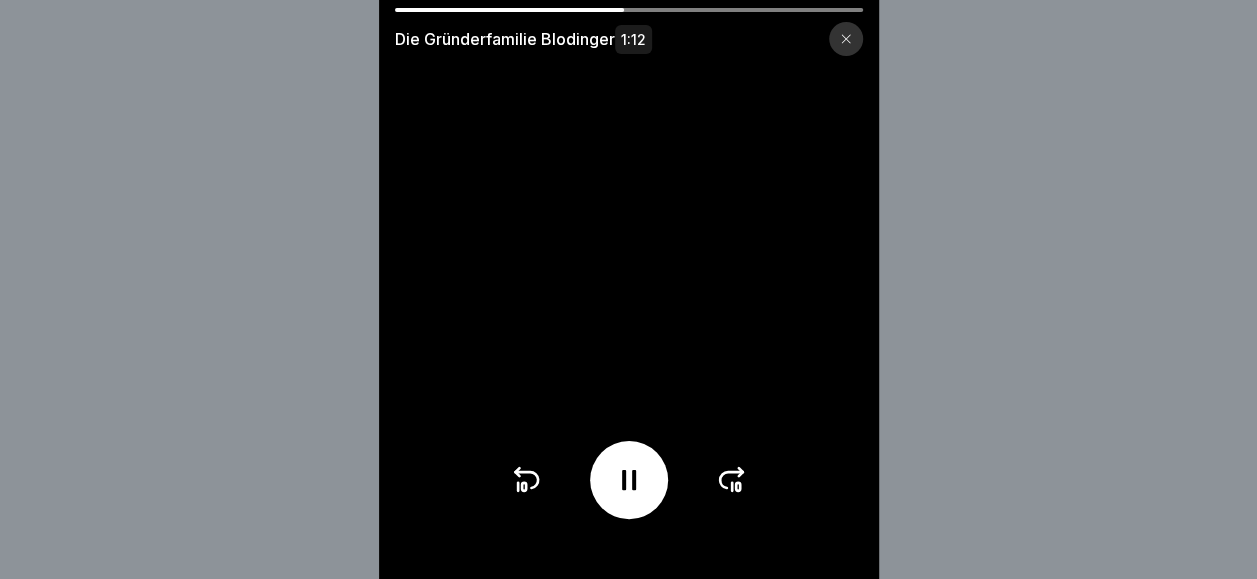click 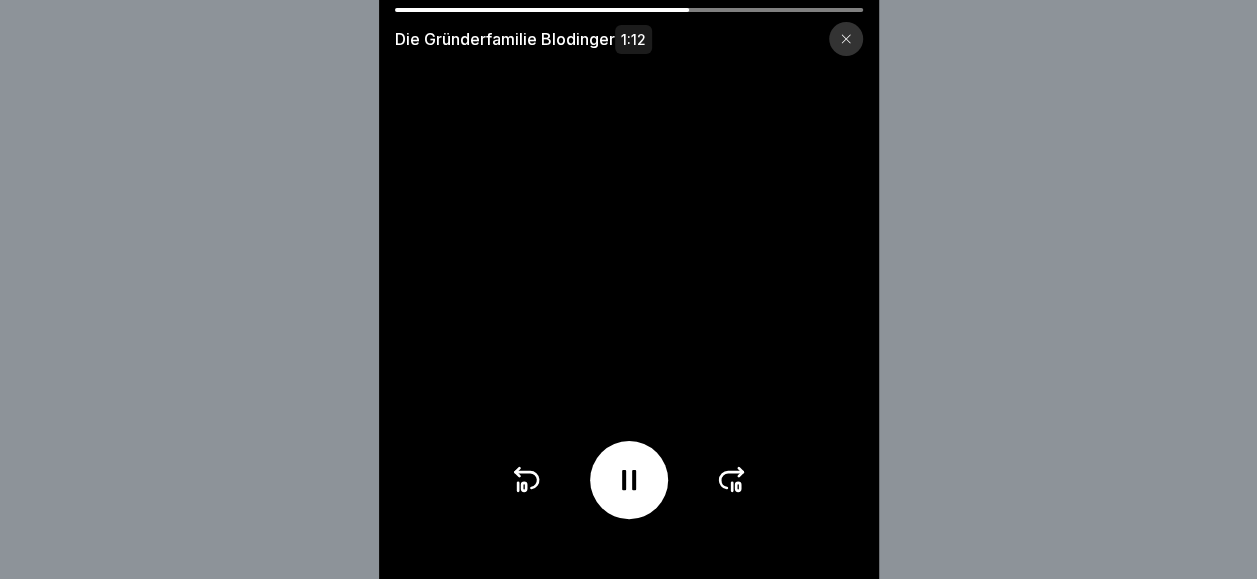 click at bounding box center [629, 480] 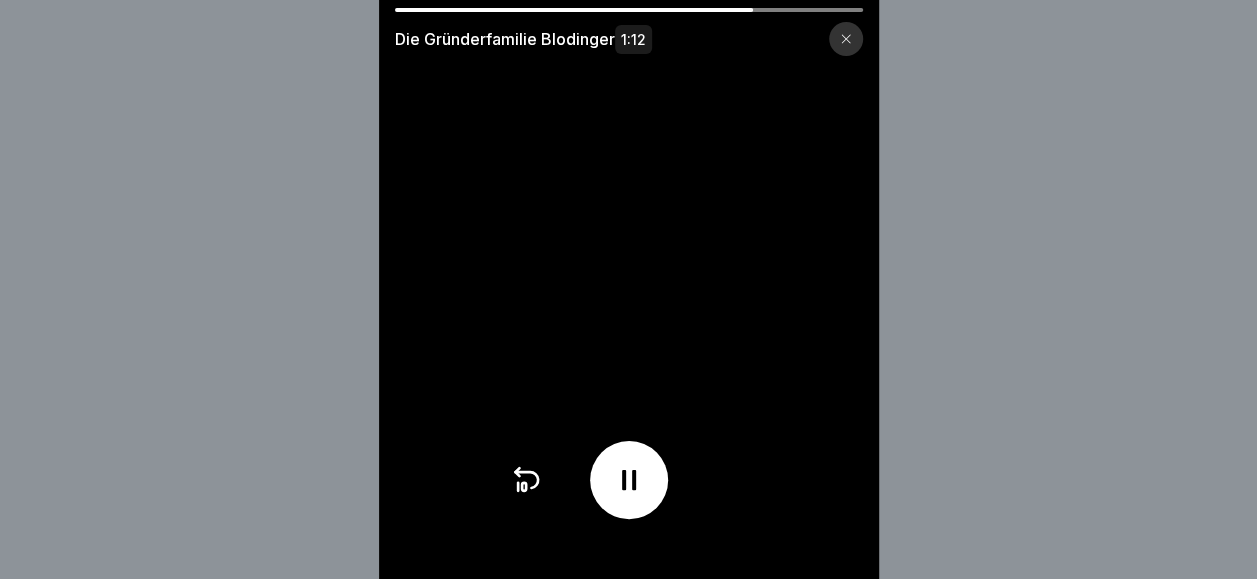 click at bounding box center [629, 480] 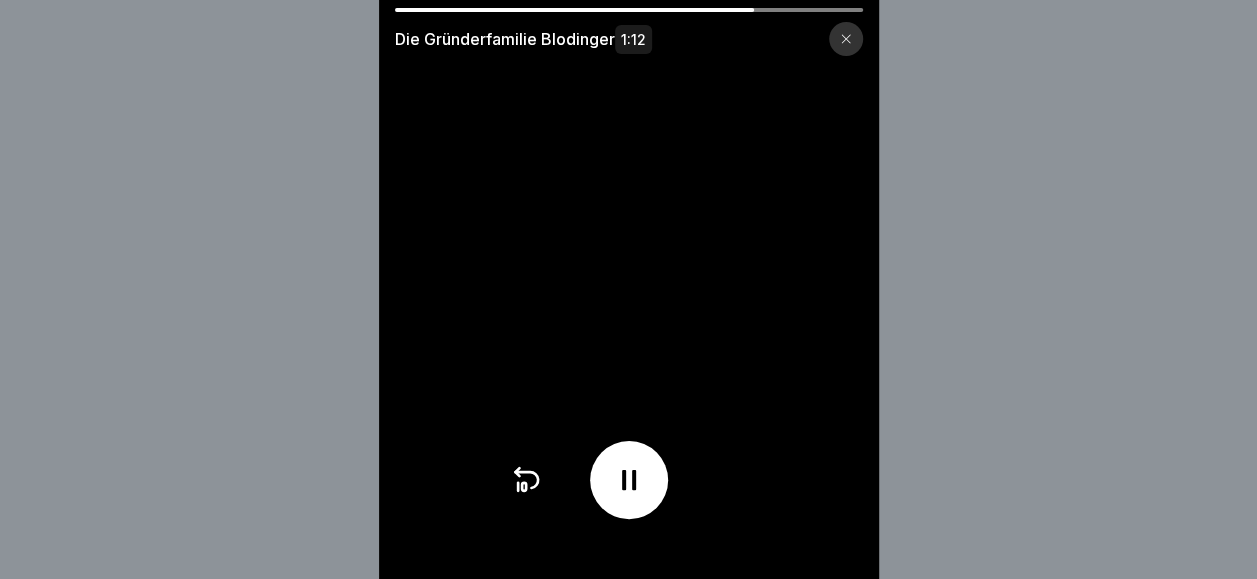 click at bounding box center [629, 480] 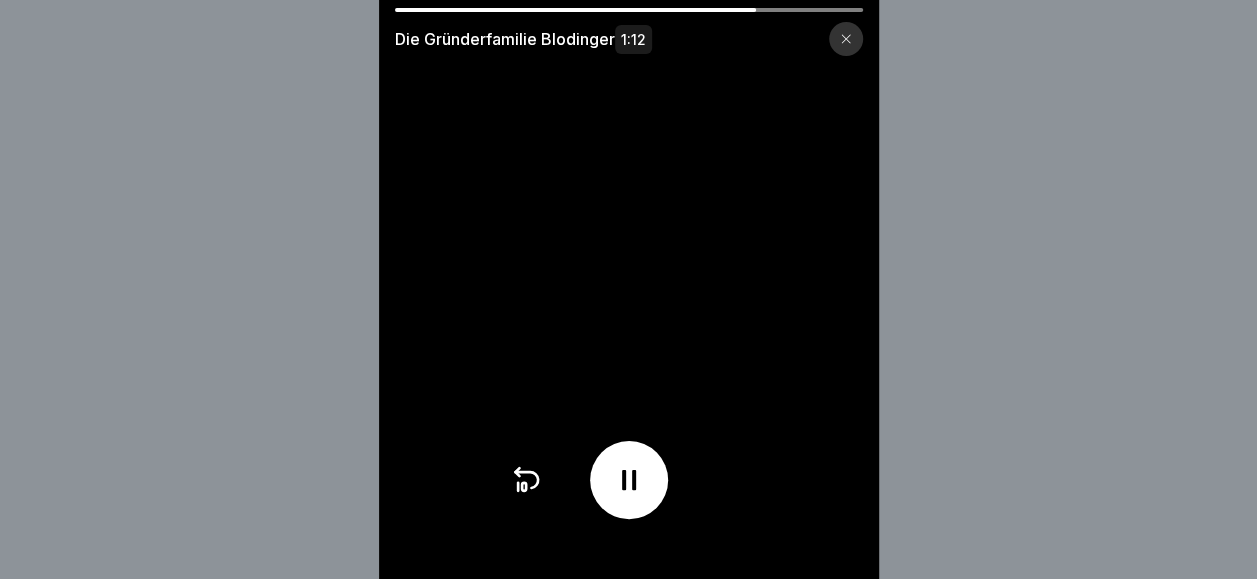click at bounding box center (629, 480) 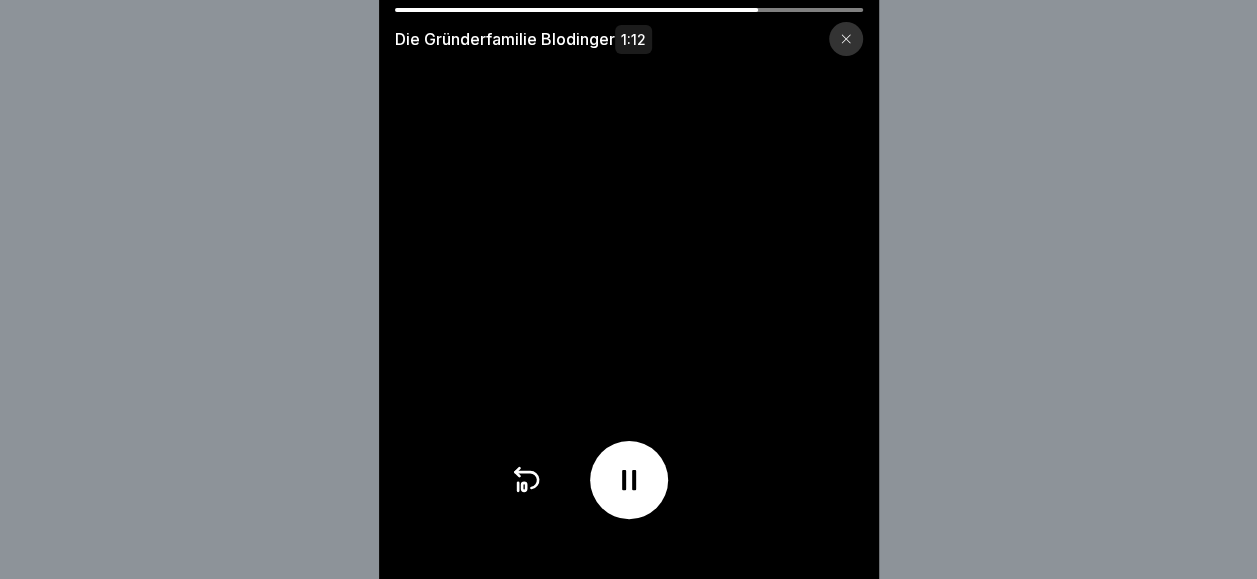 click at bounding box center (629, 480) 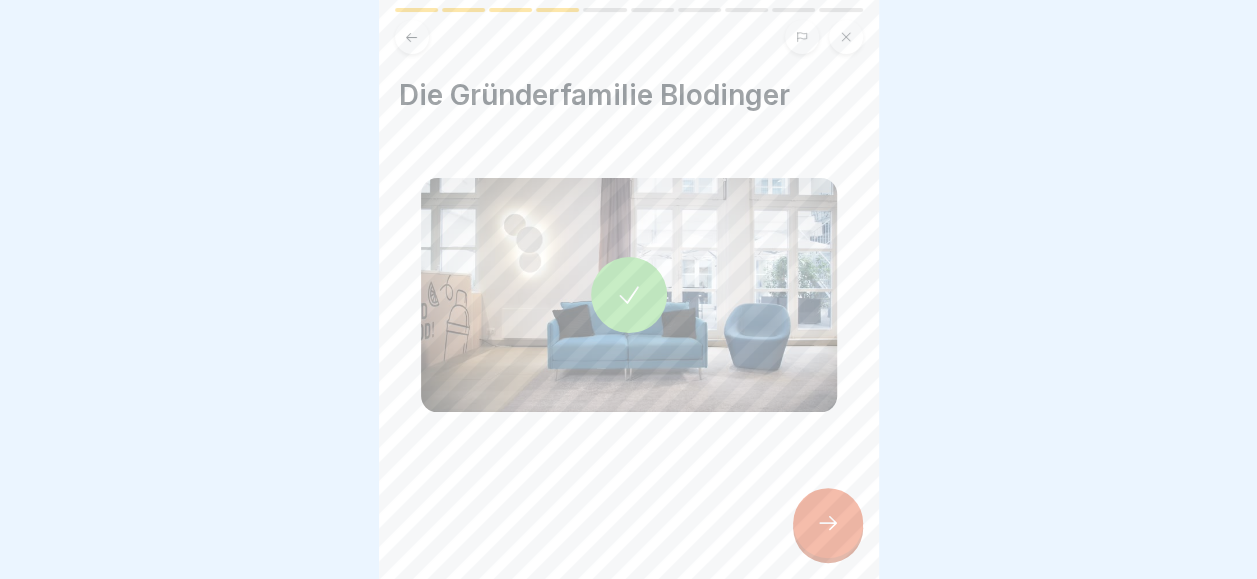 click 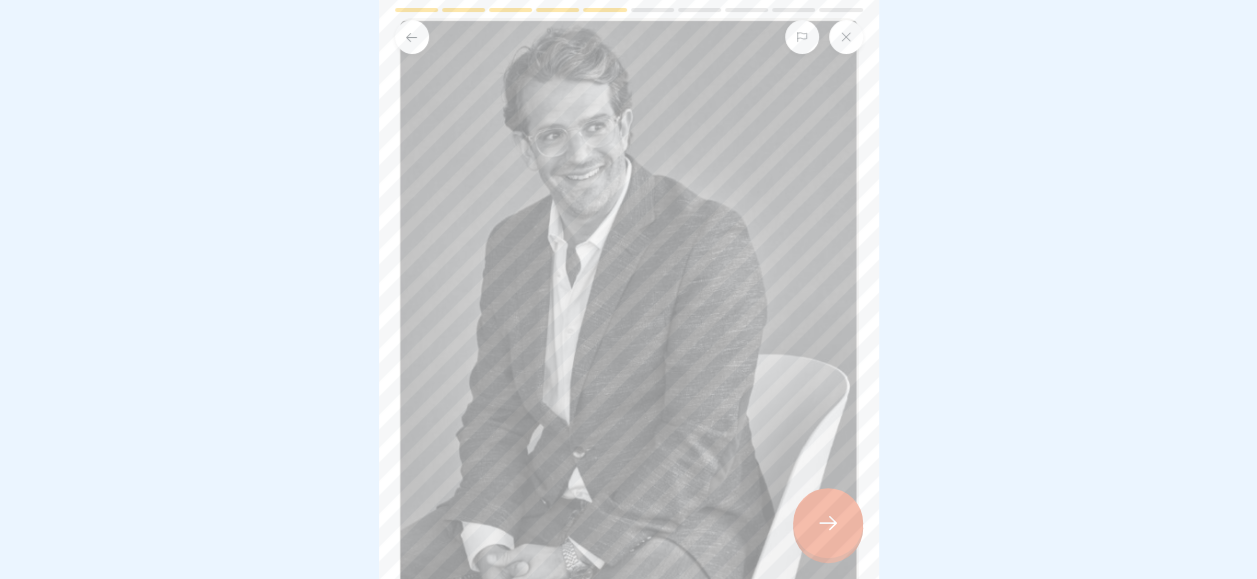 scroll, scrollTop: 556, scrollLeft: 0, axis: vertical 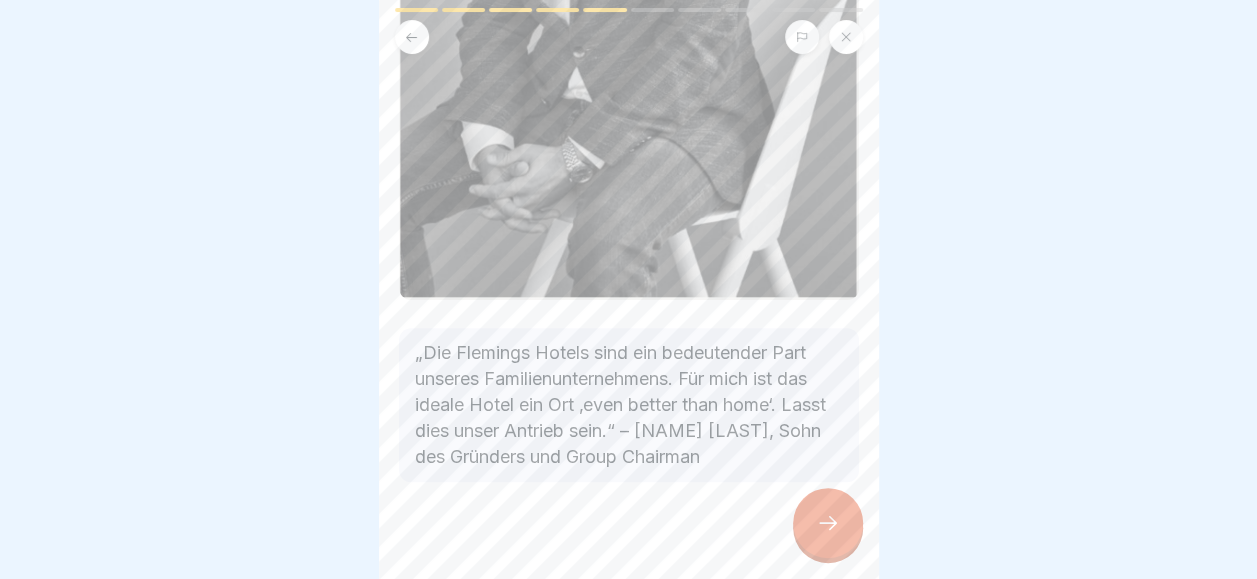 click 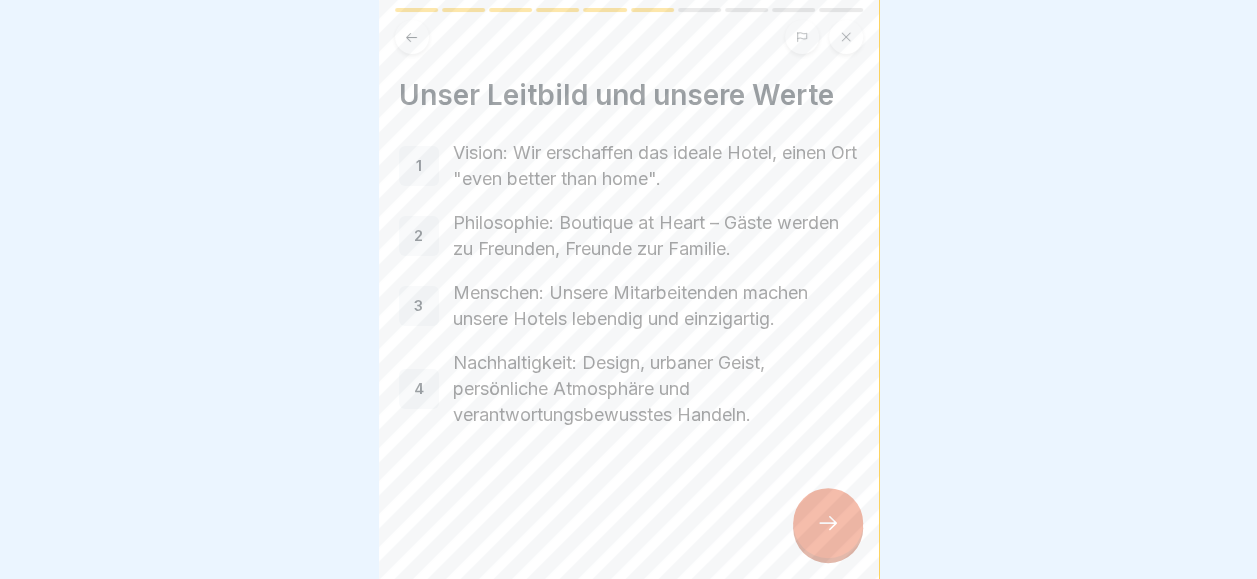 click at bounding box center [828, 523] 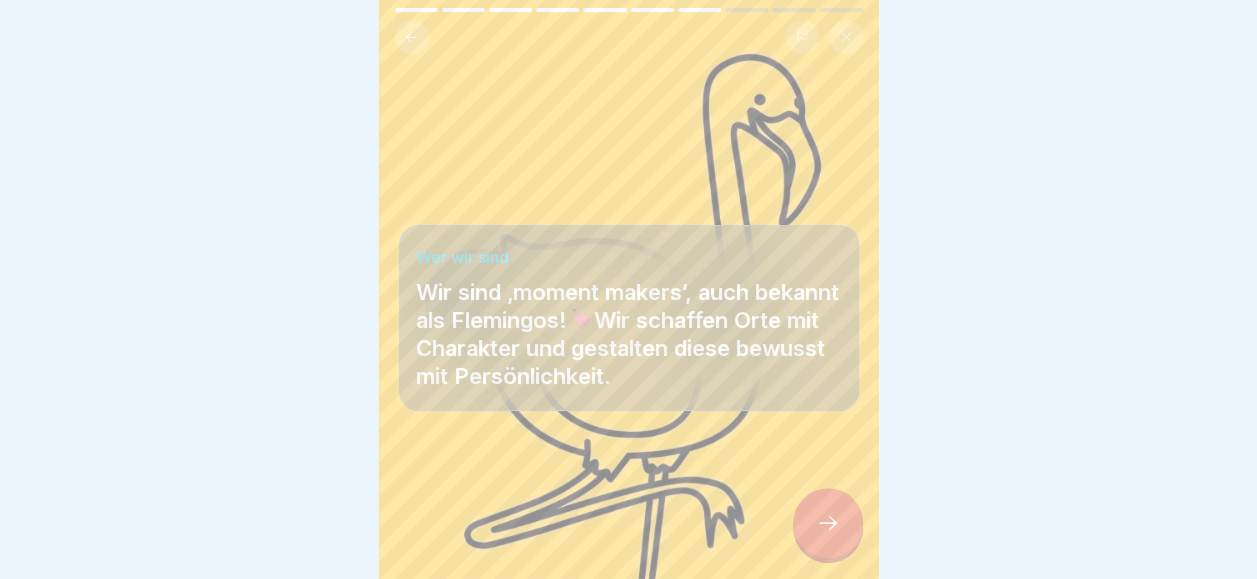click 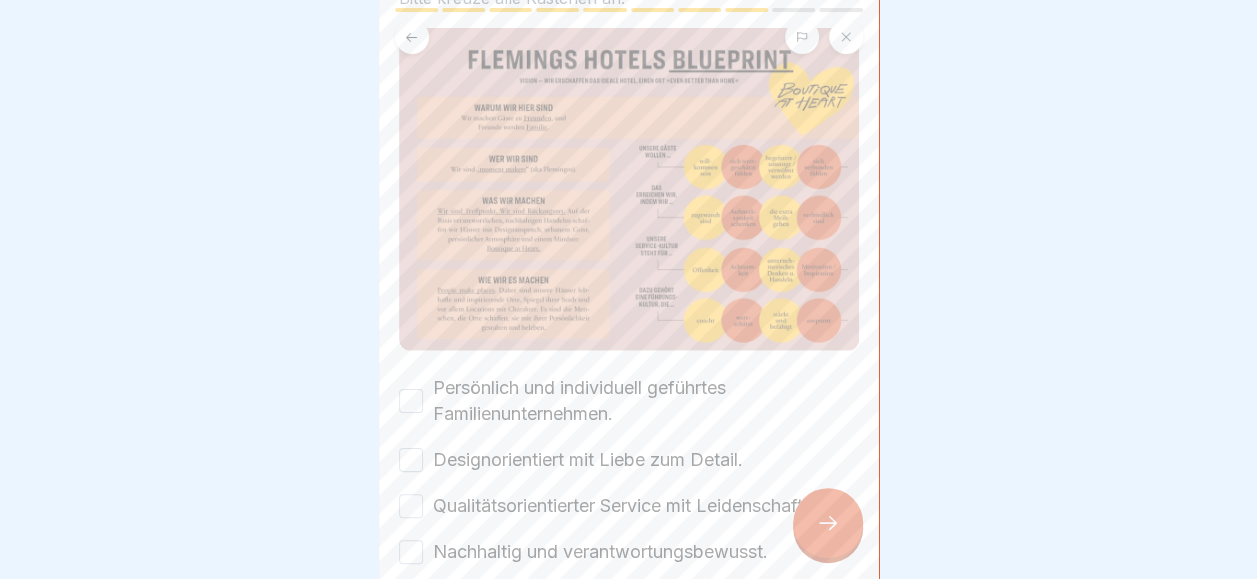 scroll, scrollTop: 188, scrollLeft: 0, axis: vertical 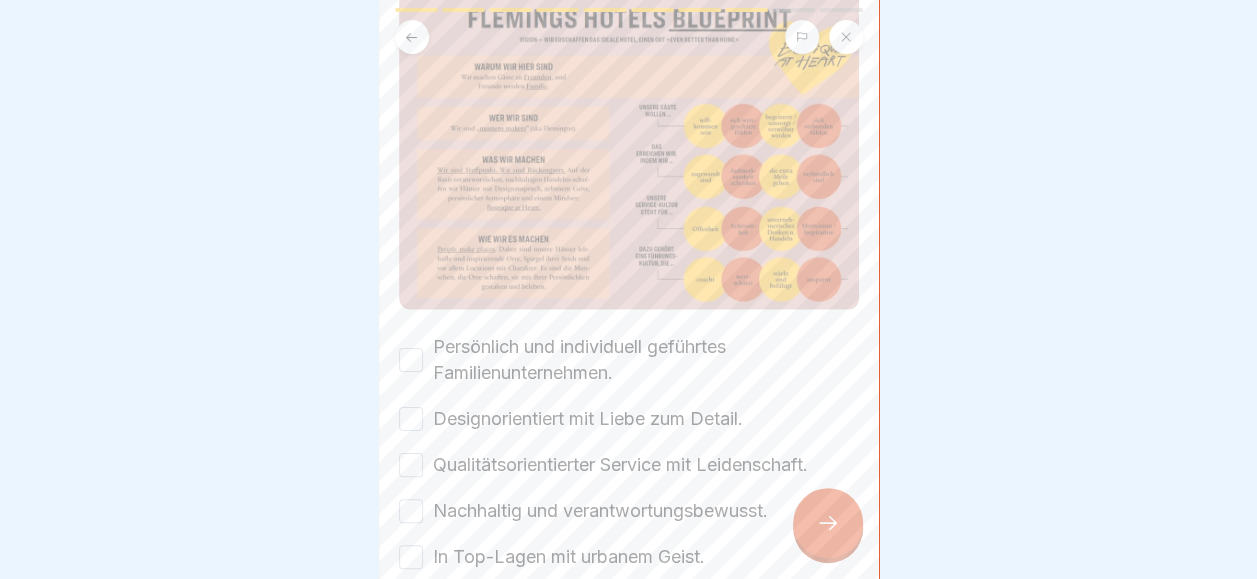 drag, startPoint x: 846, startPoint y: 412, endPoint x: 770, endPoint y: 352, distance: 96.82975 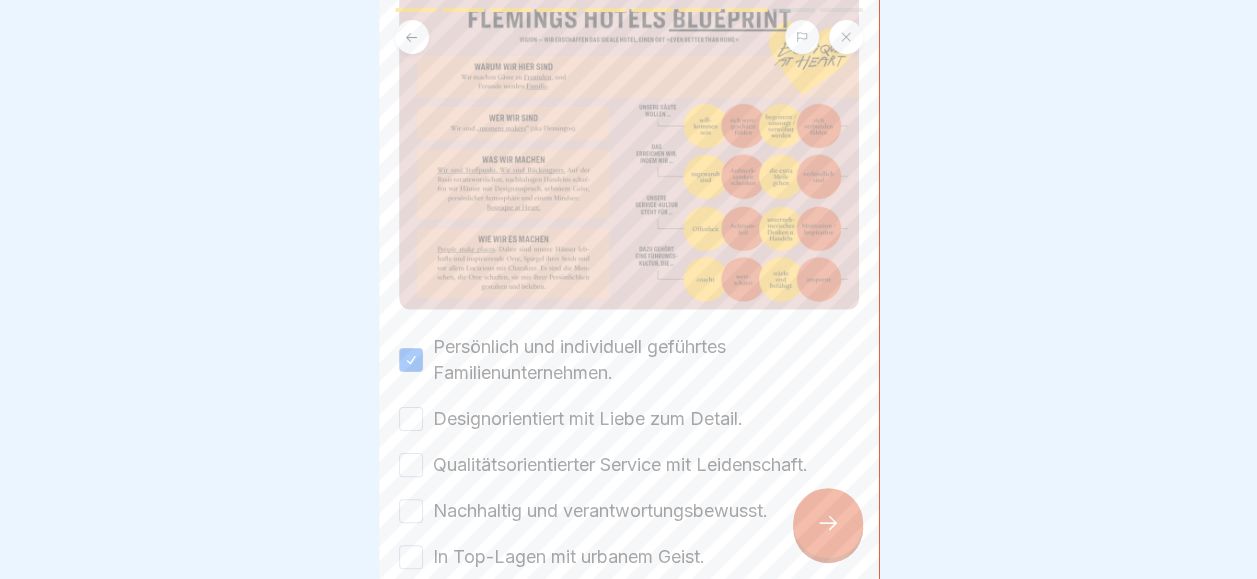 click on "Designorientiert mit Liebe zum Detail." at bounding box center [588, 419] 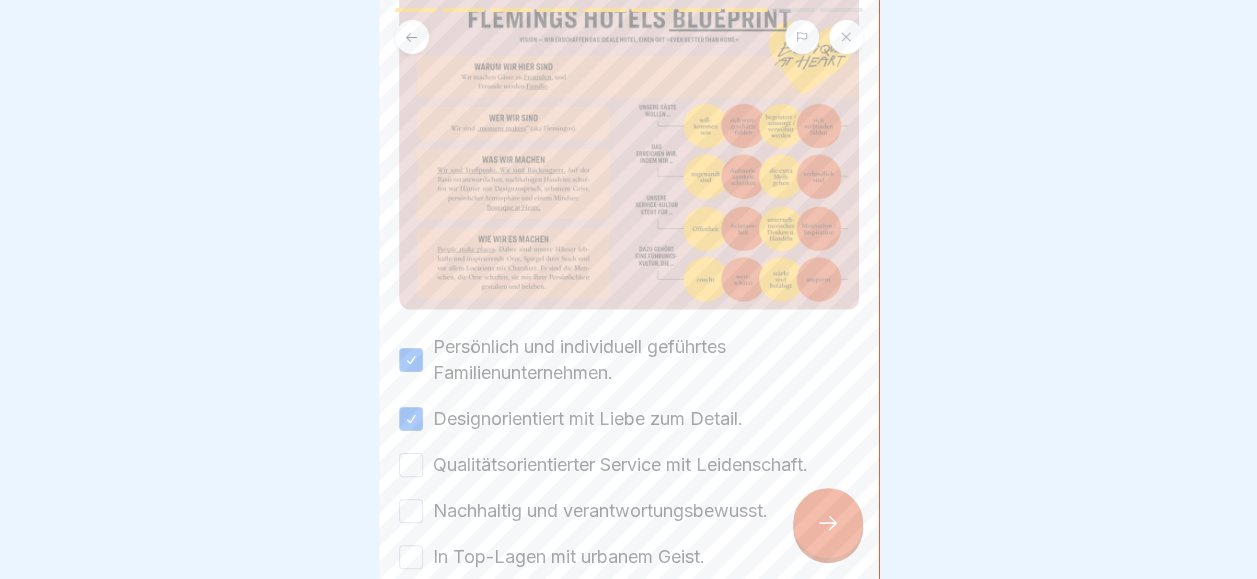 click on "Qualitätsorientierter Service mit Leidenschaft." at bounding box center (620, 465) 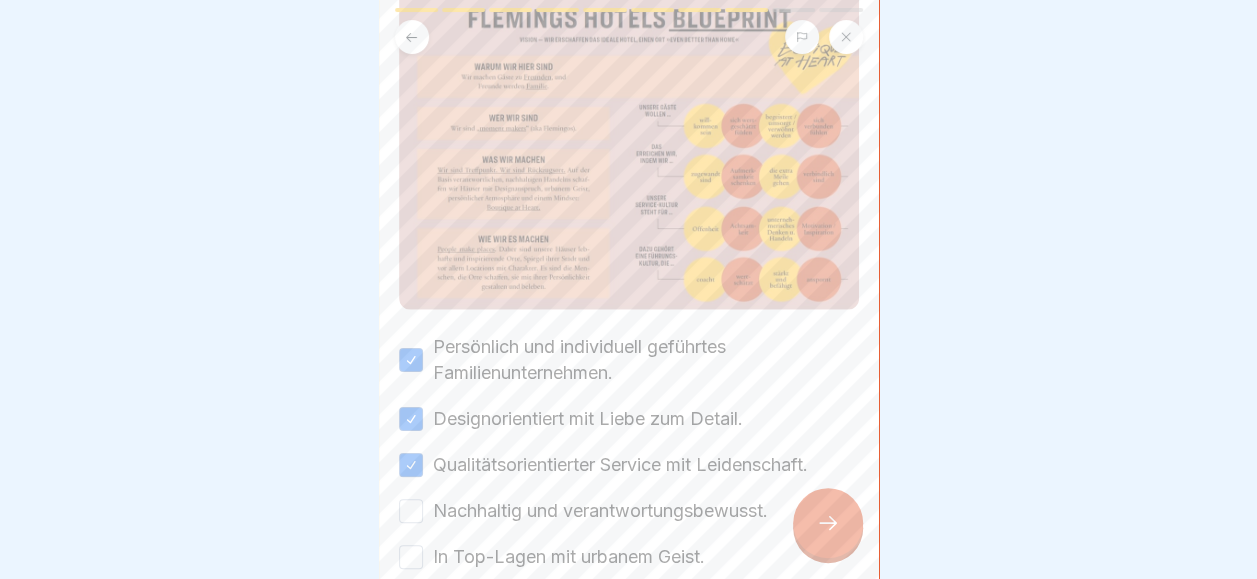 click on "Nachhaltig und verantwortungsbewusst." at bounding box center (600, 511) 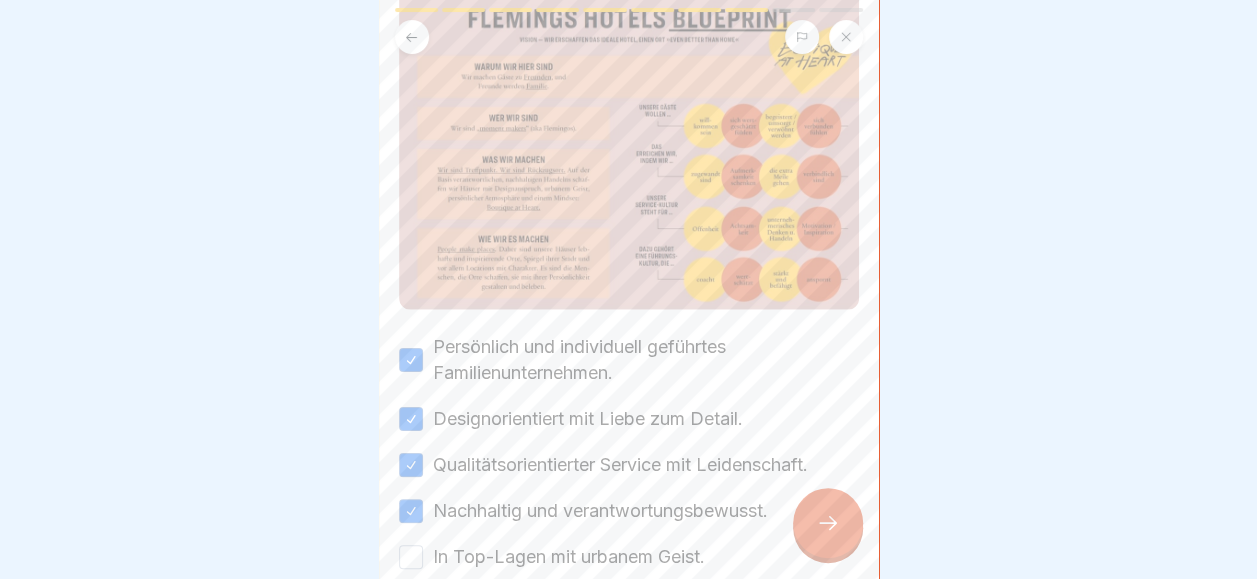 click on "In Top-Lagen mit urbanem Geist." at bounding box center [569, 557] 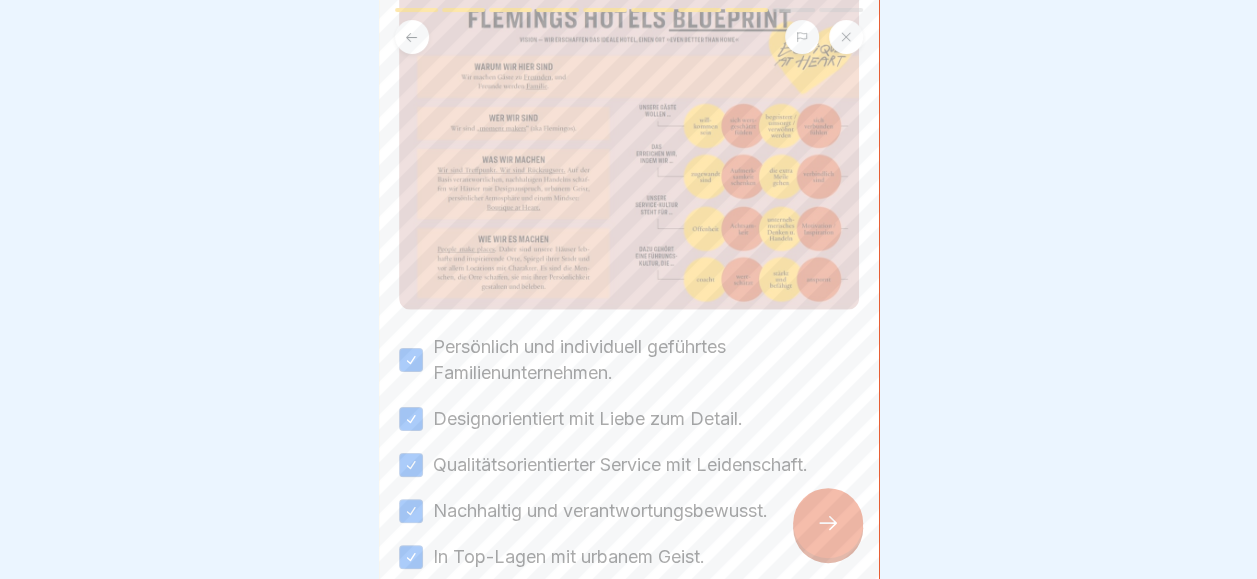 click 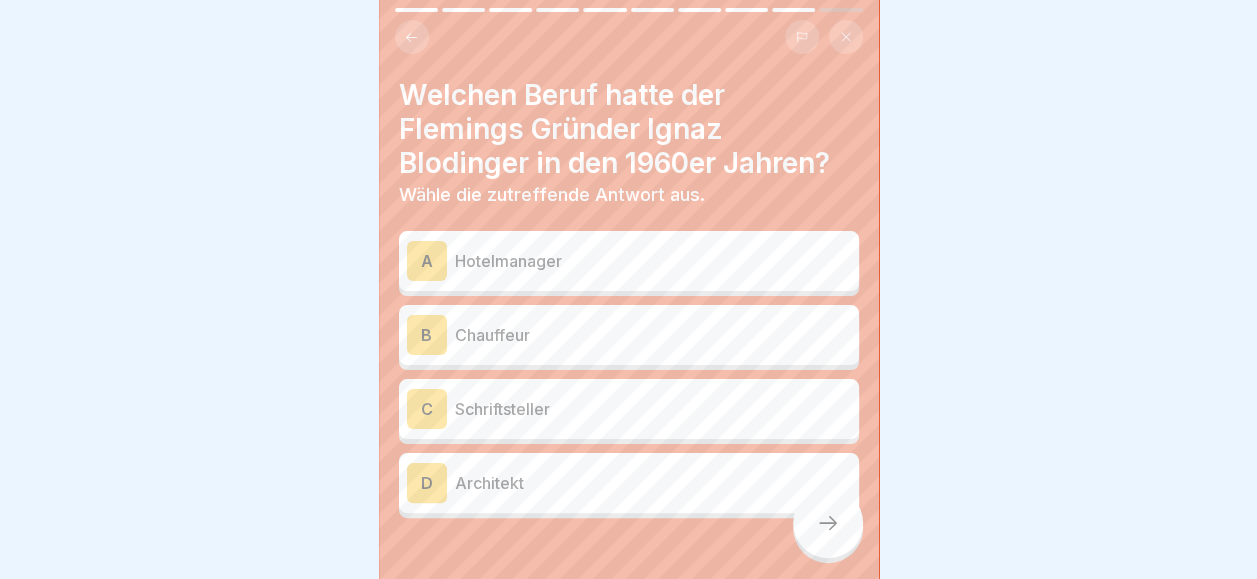 click on "Chauffeur" at bounding box center [653, 335] 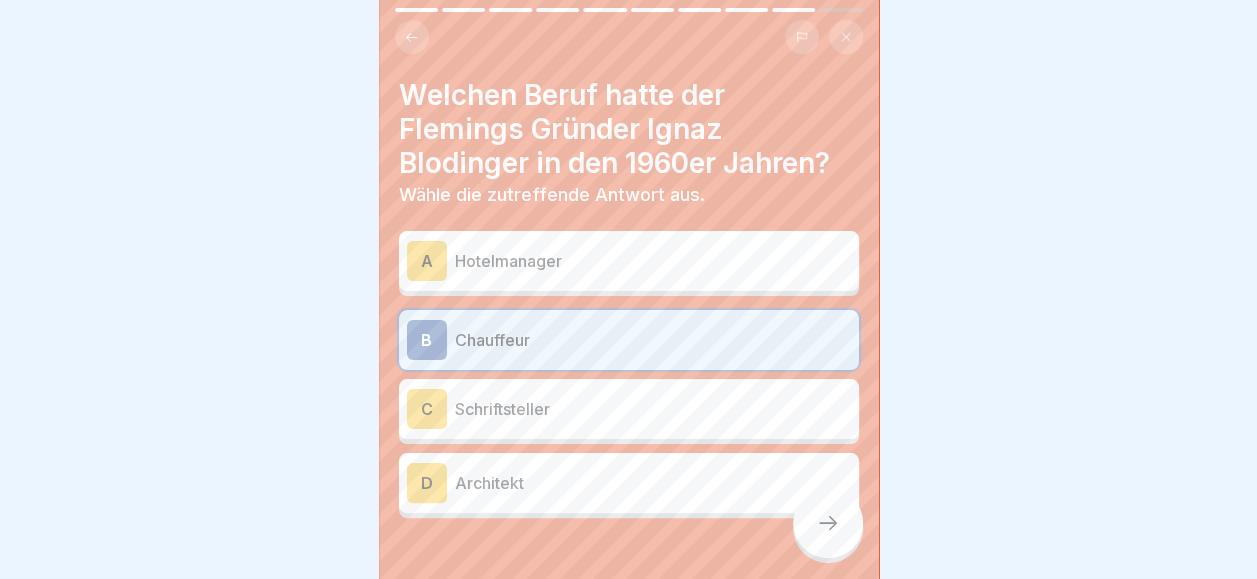 click on "A Hotelmanager B Chauffeur C Schriftsteller D Architekt" at bounding box center (629, 377) 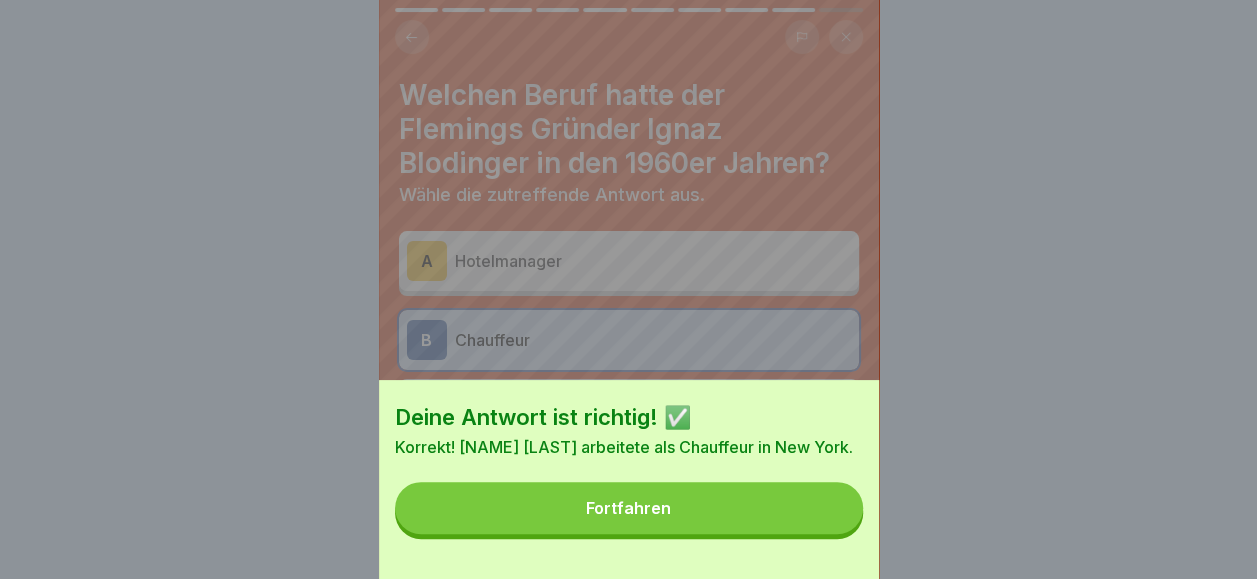 click on "Fortfahren" at bounding box center (629, 508) 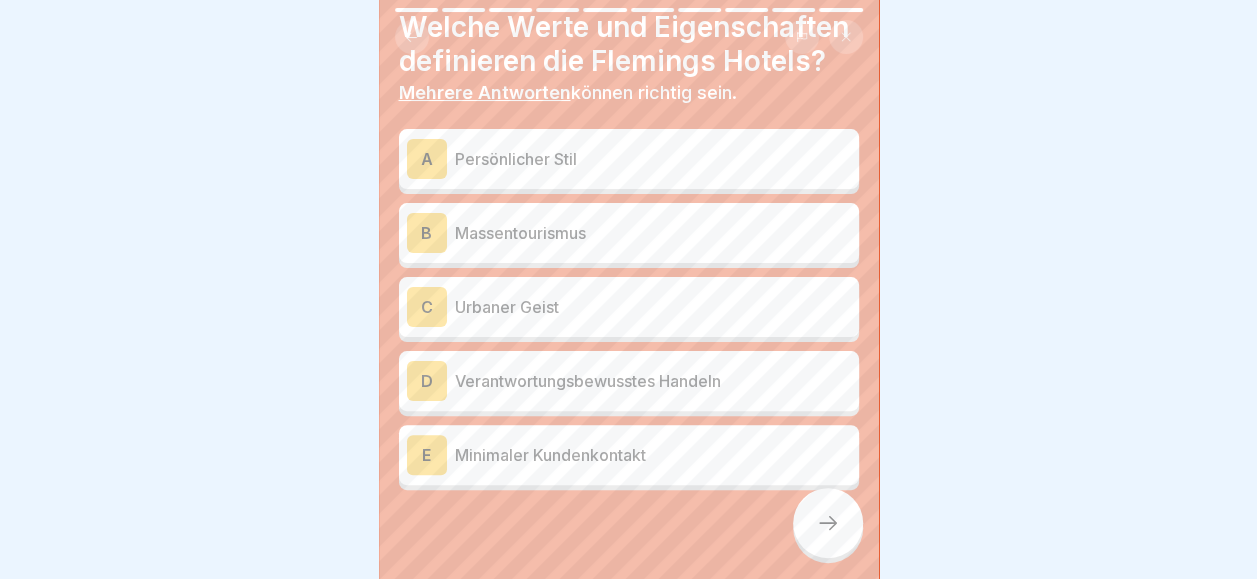 scroll, scrollTop: 100, scrollLeft: 0, axis: vertical 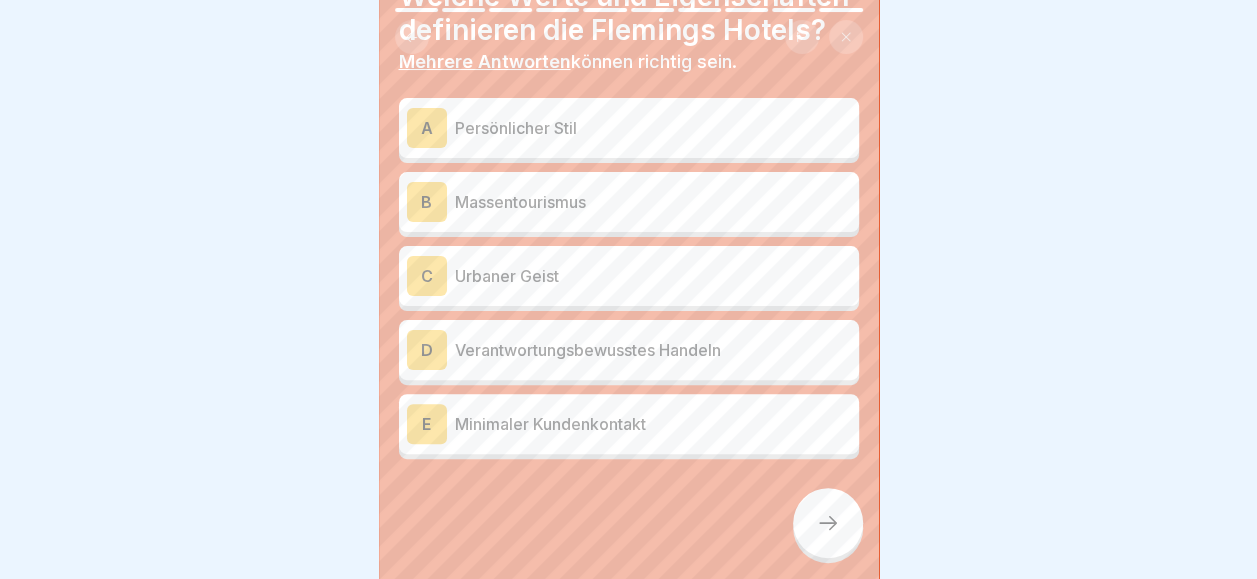click on "Persönlicher Stil" at bounding box center (653, 128) 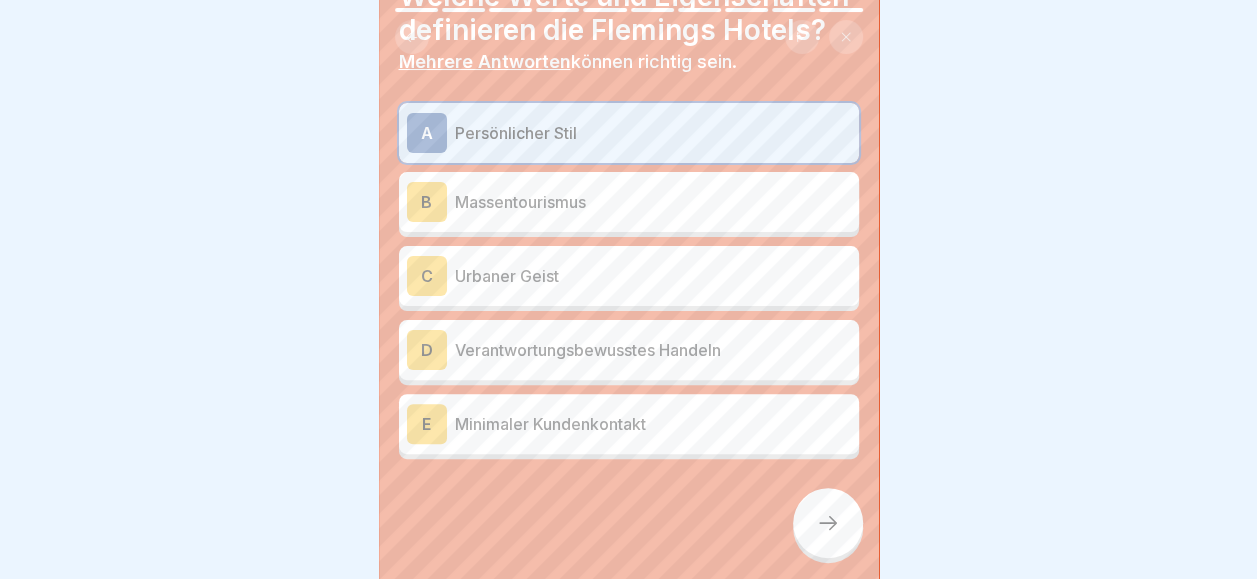 click on "Verantwortungsbewusstes Handeln" at bounding box center (653, 350) 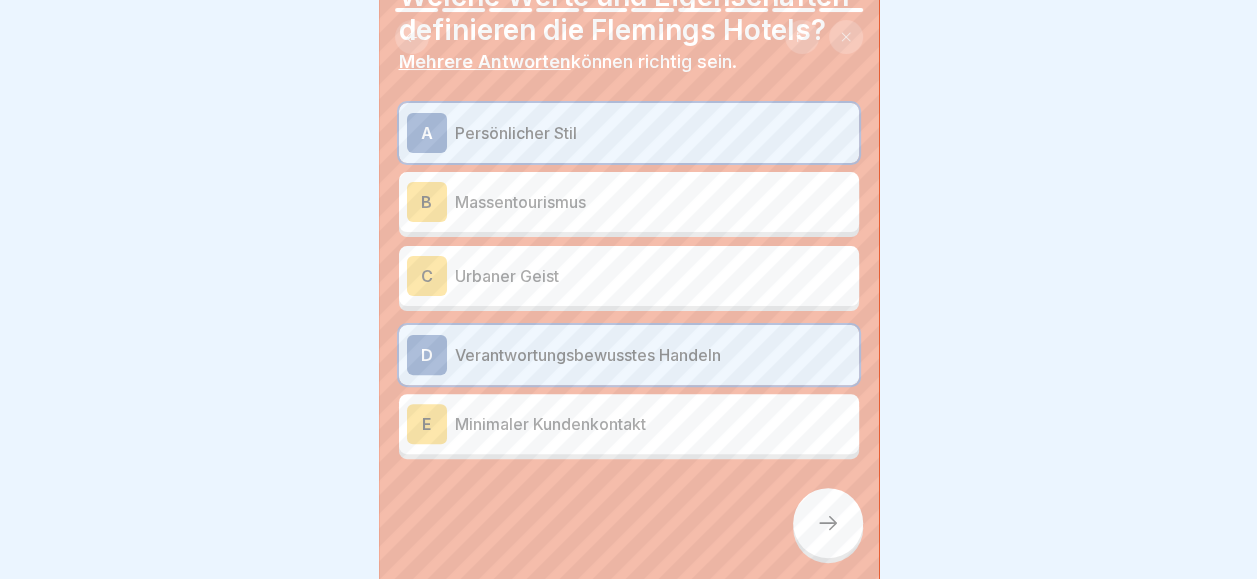 click on "Urbaner Geist" at bounding box center [653, 276] 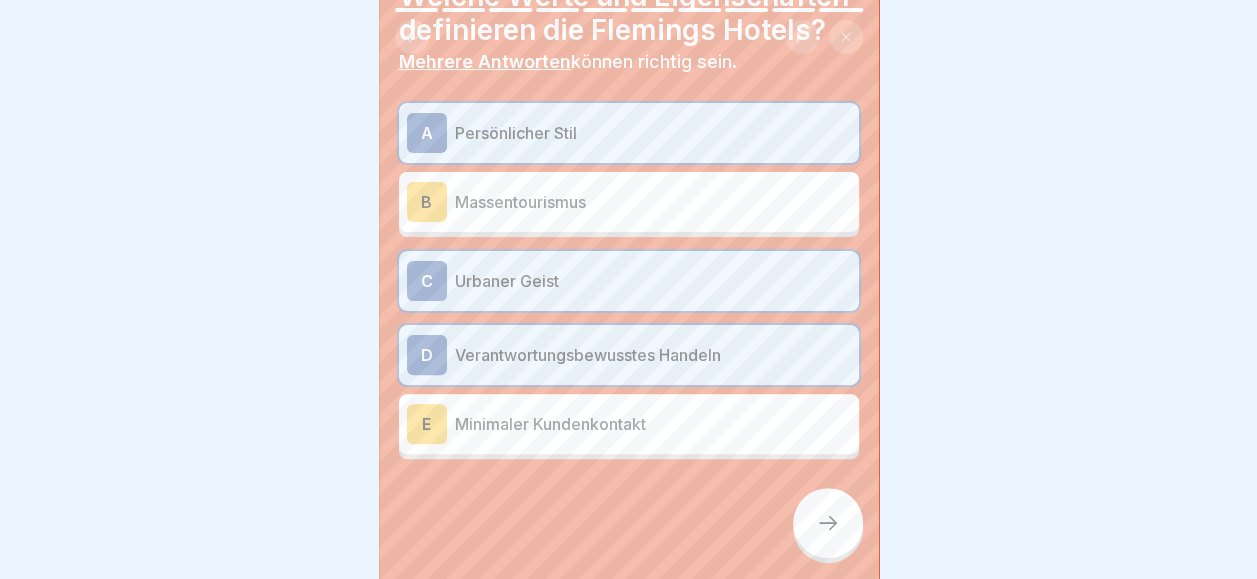 click 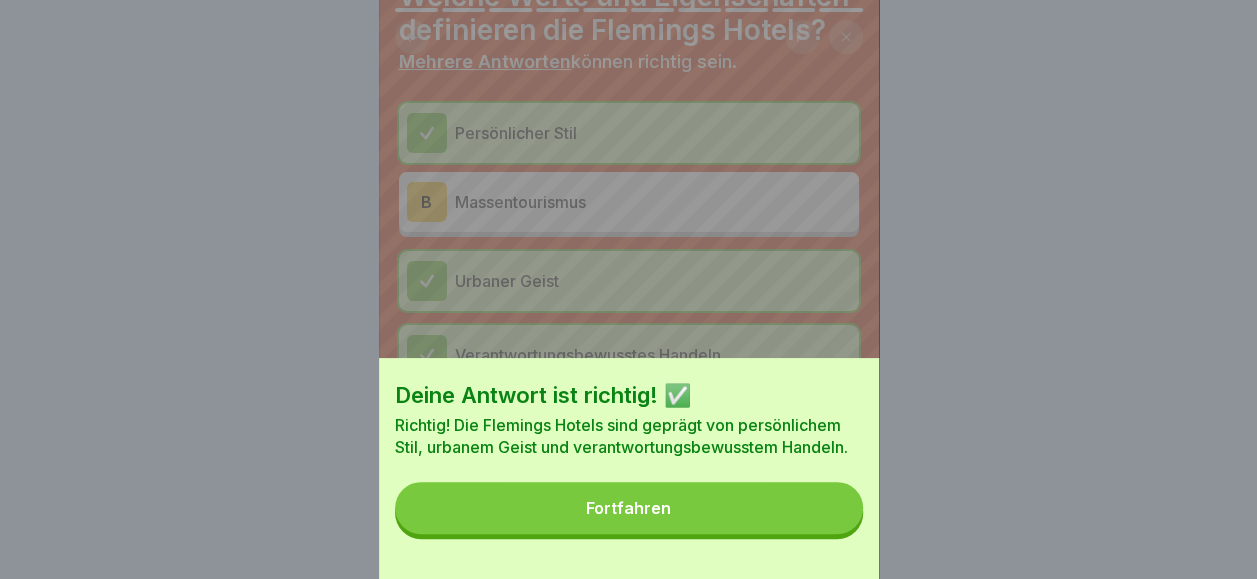 click on "Fortfahren" at bounding box center (629, 508) 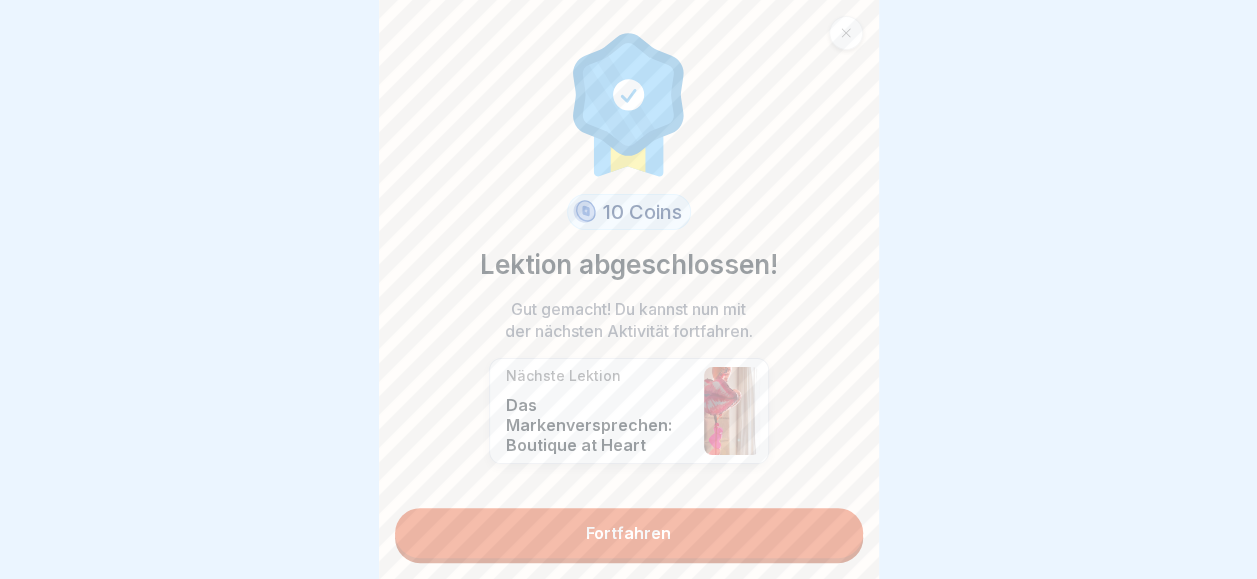click on "Fortfahren" at bounding box center (629, 533) 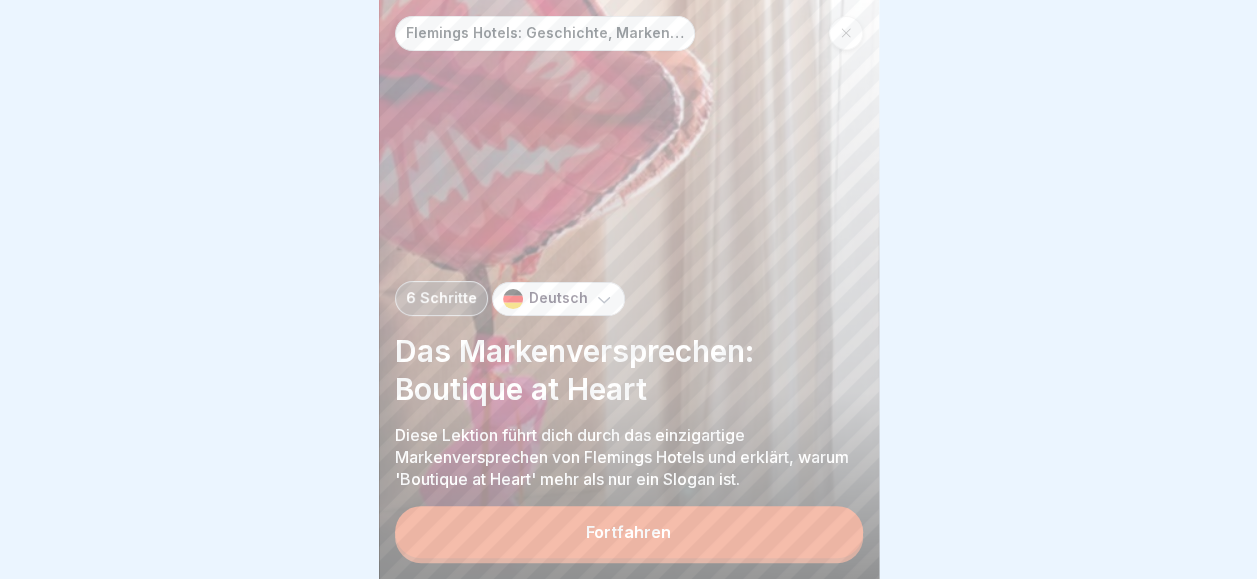 click on "Fortfahren" at bounding box center (629, 532) 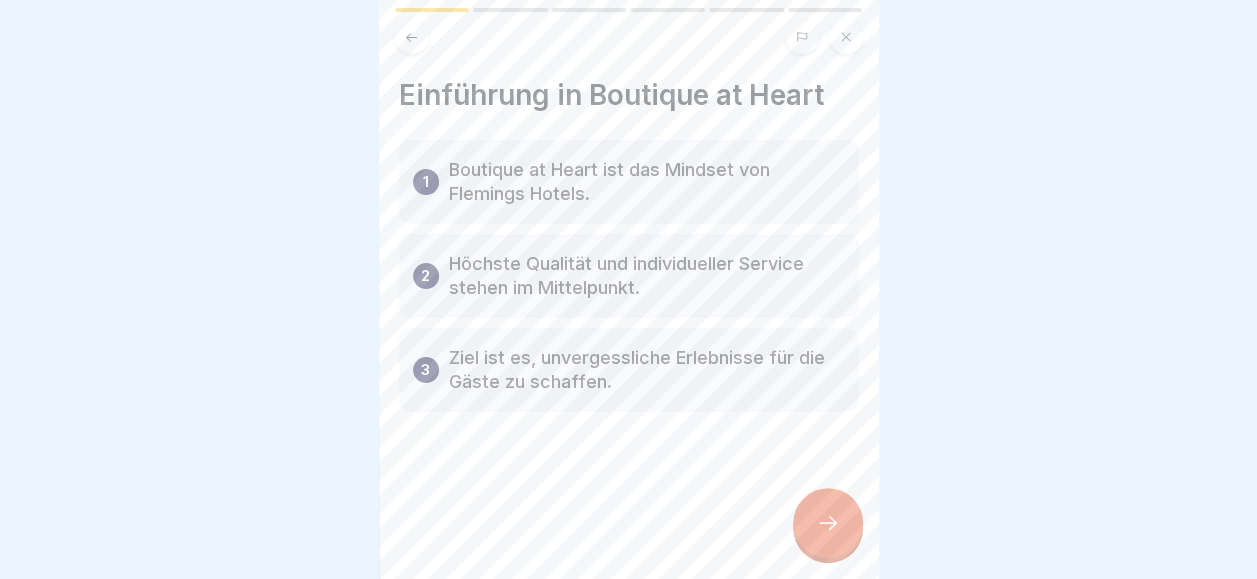 click at bounding box center (828, 523) 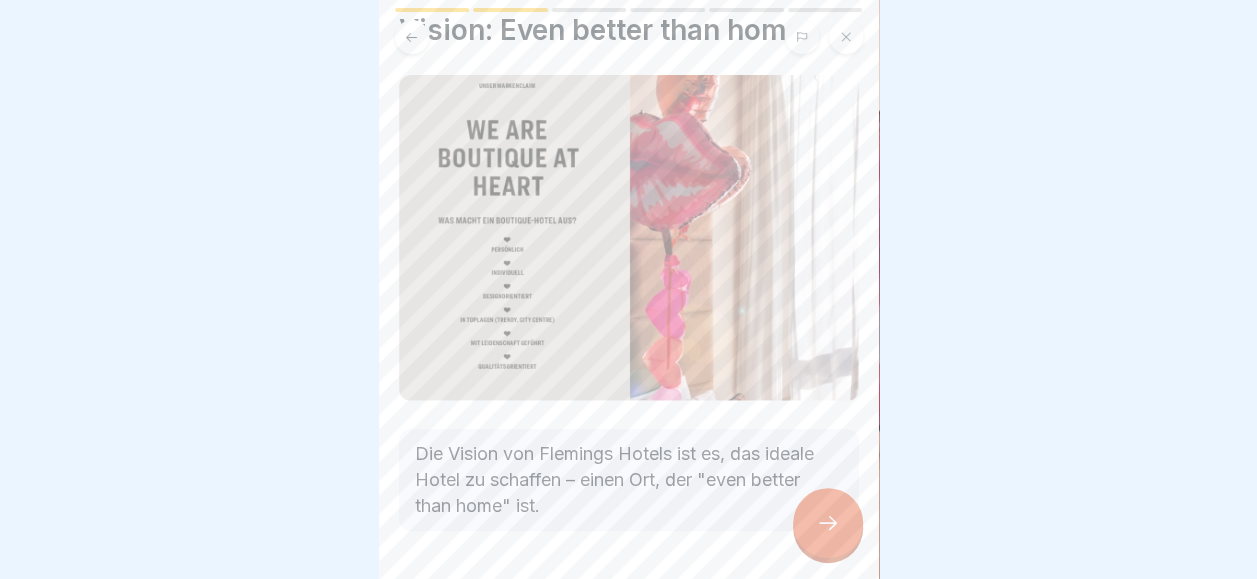 scroll, scrollTop: 126, scrollLeft: 0, axis: vertical 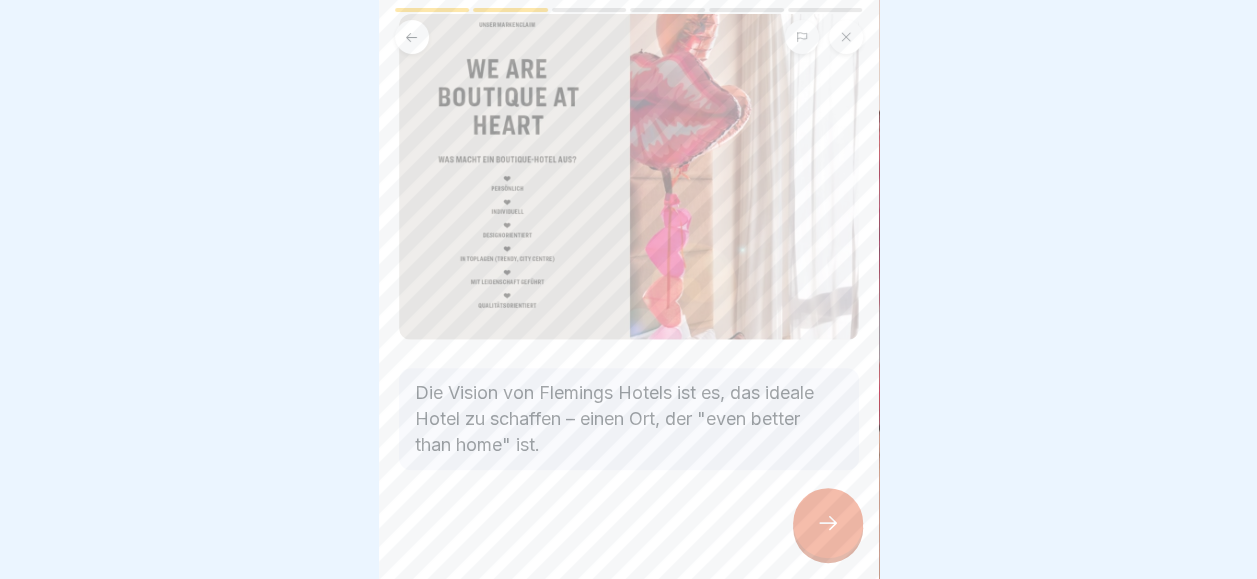 click at bounding box center (828, 523) 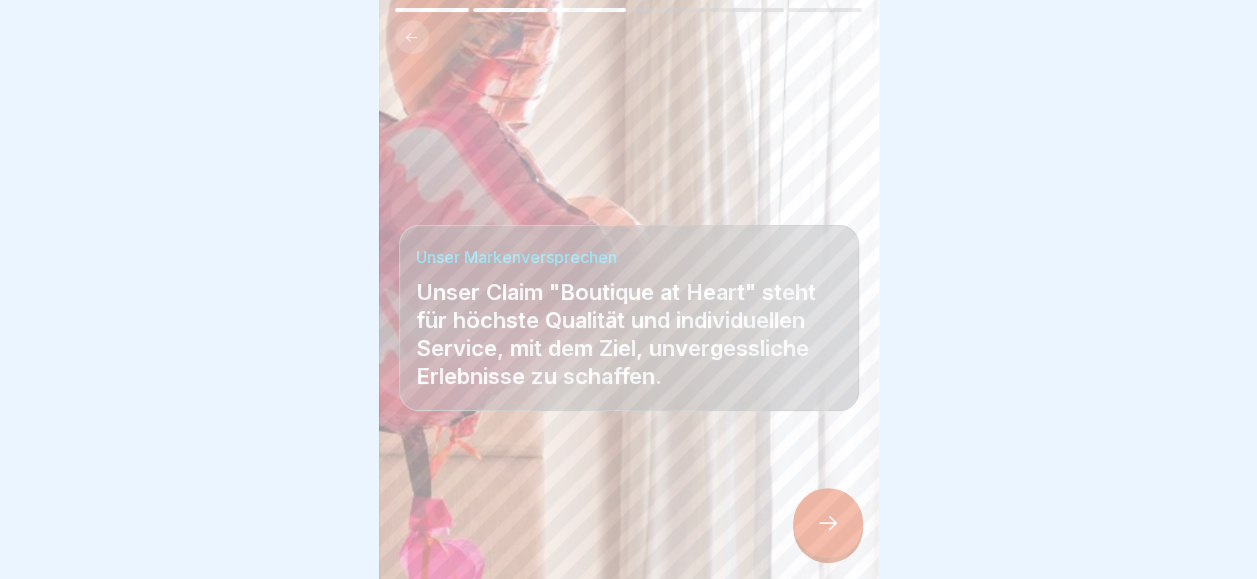 click at bounding box center (828, 523) 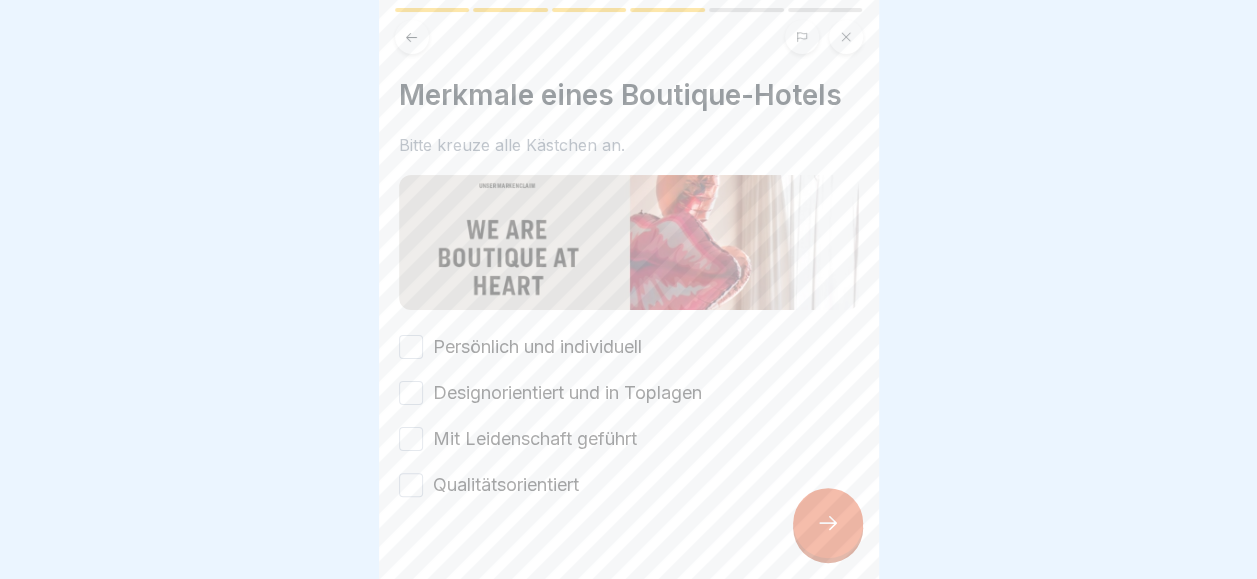 click on "Persönlich und individuell" at bounding box center (537, 347) 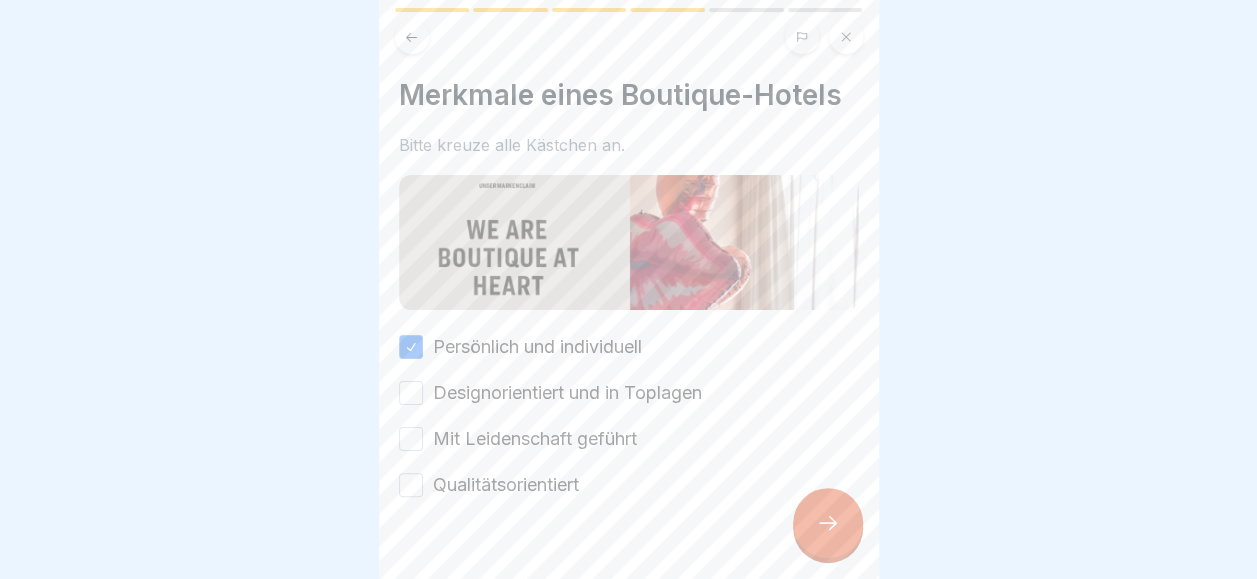click on "Designorientiert und in Toplagen" at bounding box center (567, 393) 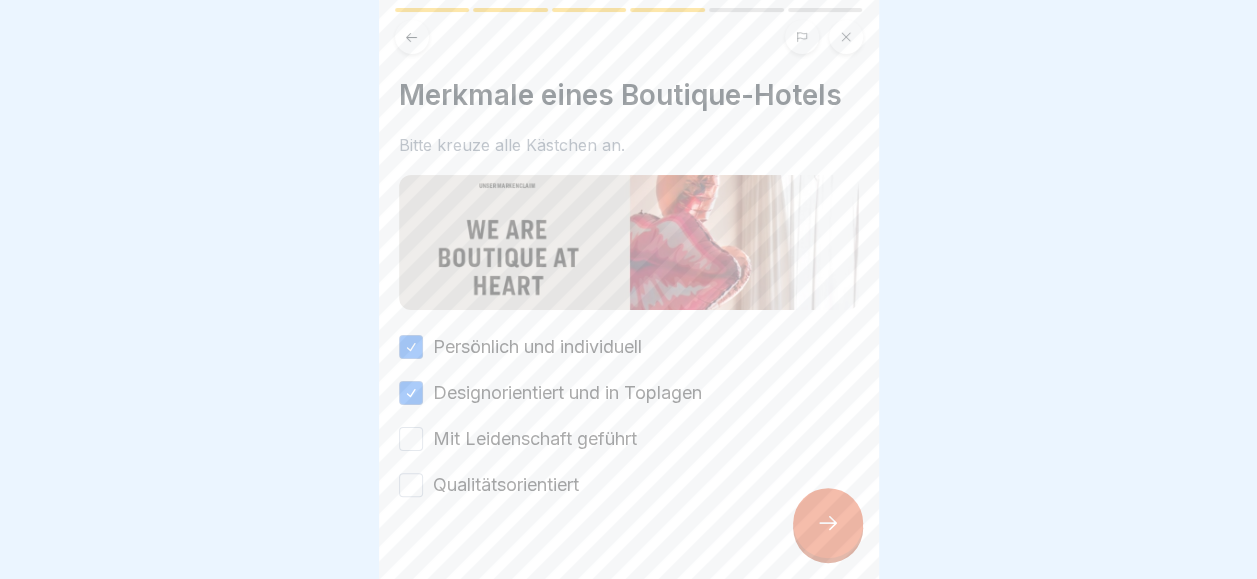 click on "Mit Leidenschaft geführt" at bounding box center (535, 439) 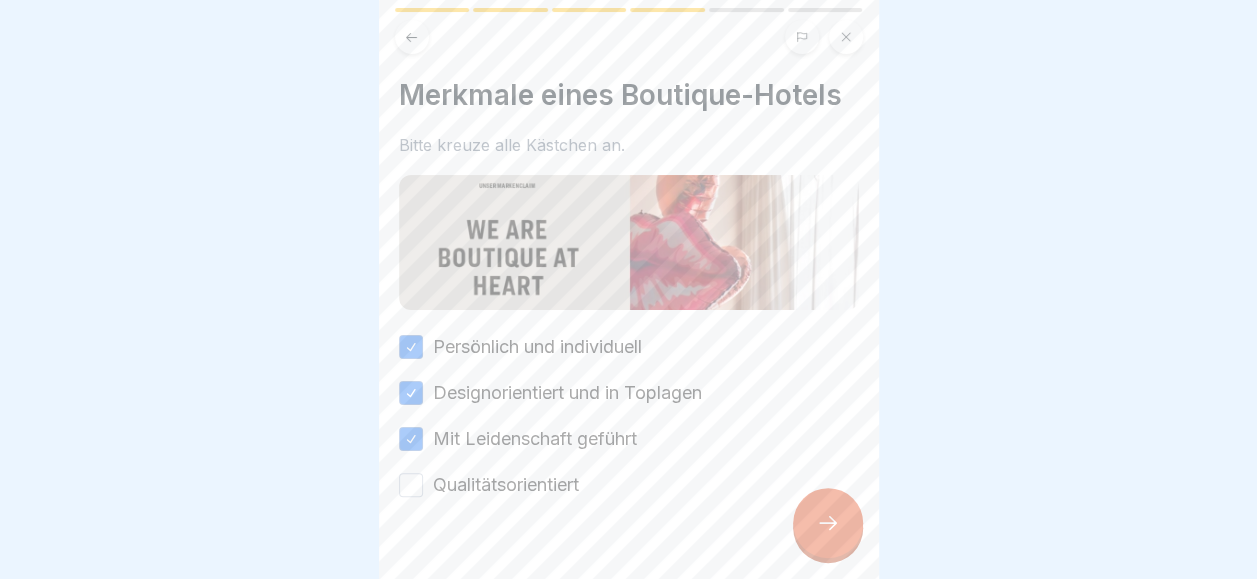click on "Qualitätsorientiert" at bounding box center (506, 485) 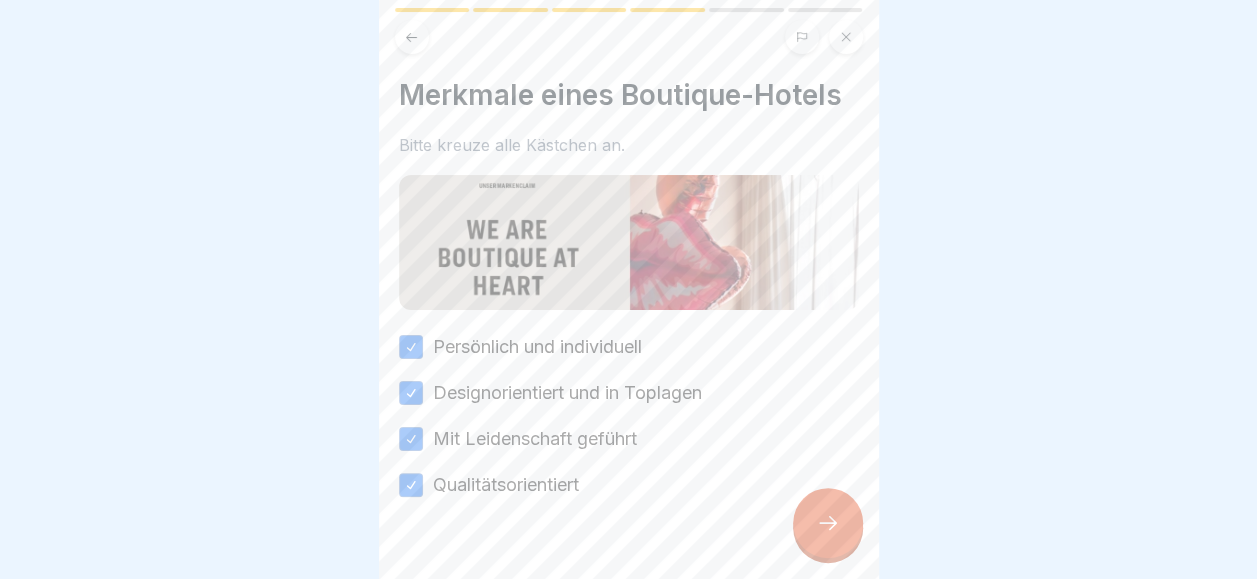 click at bounding box center (628, 289) 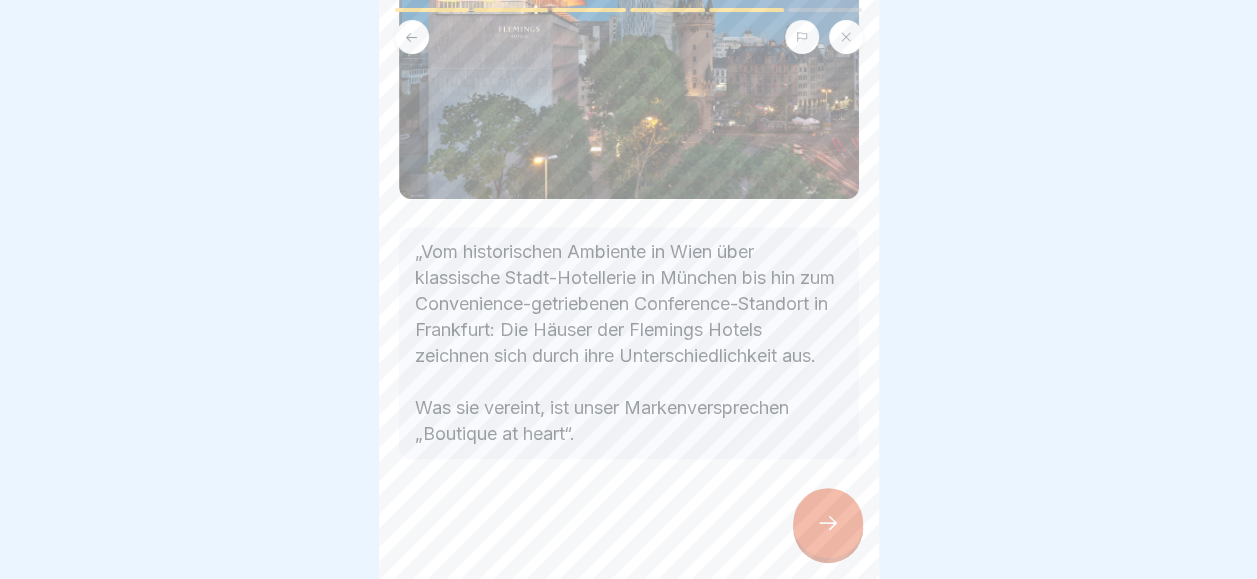 scroll, scrollTop: 260, scrollLeft: 0, axis: vertical 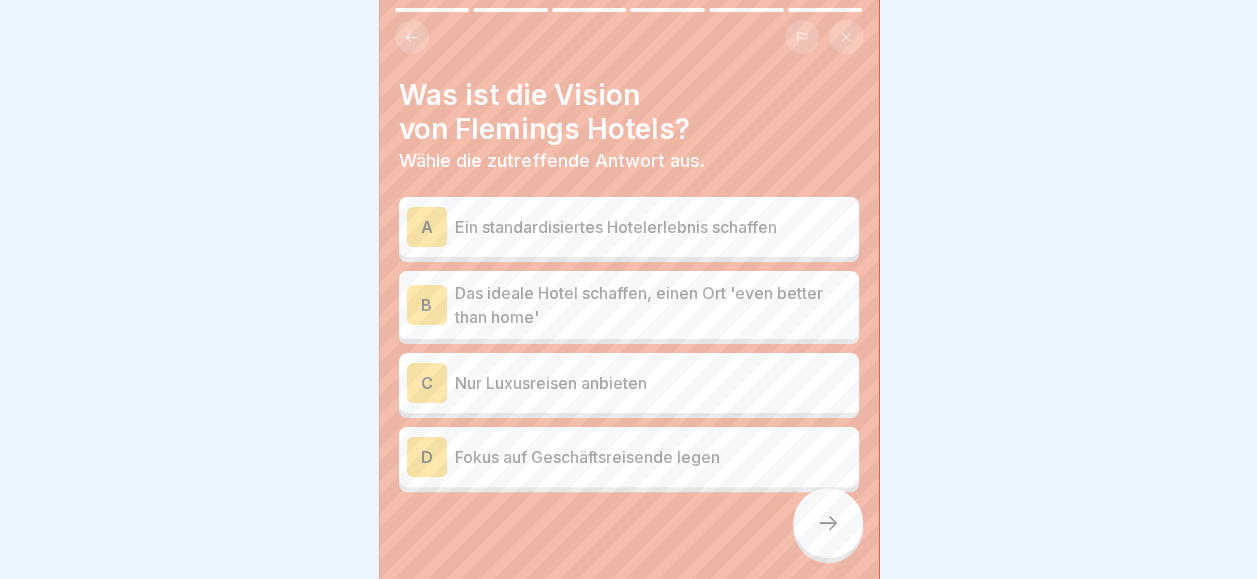 click on "Das ideale Hotel schaffen, einen Ort 'even better than home'" at bounding box center (653, 305) 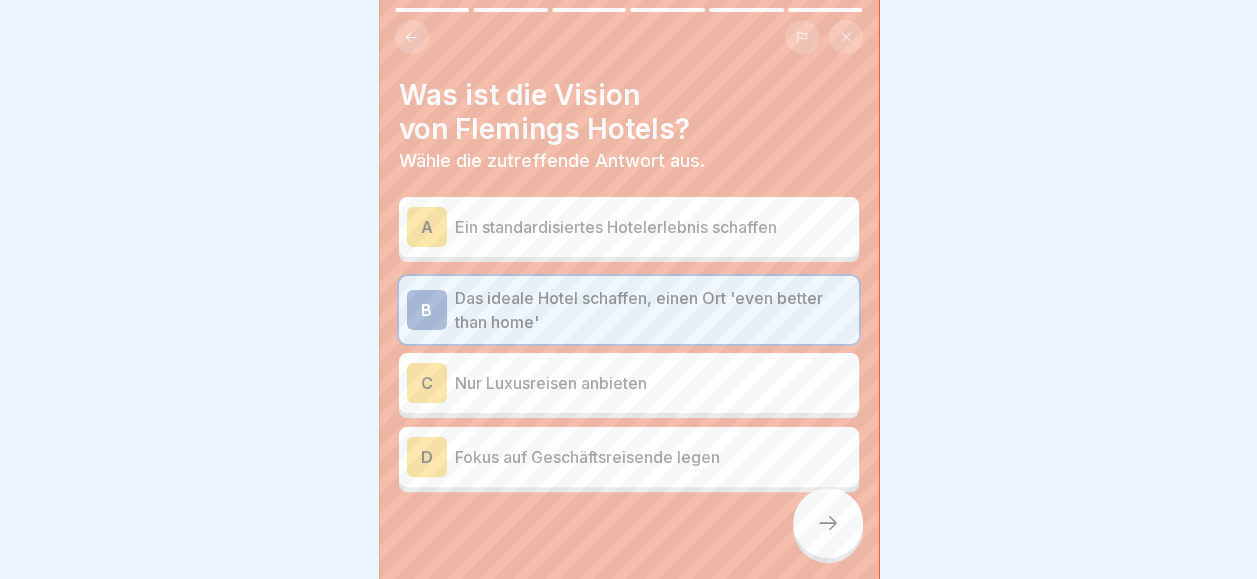 click at bounding box center [828, 523] 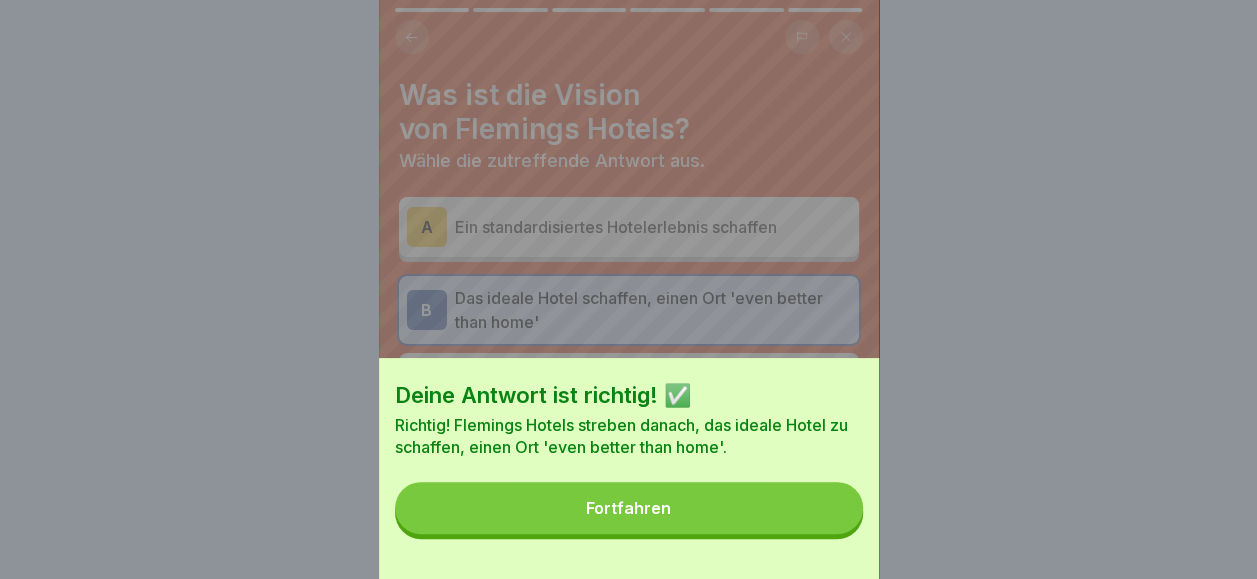 click on "Fortfahren" at bounding box center [629, 508] 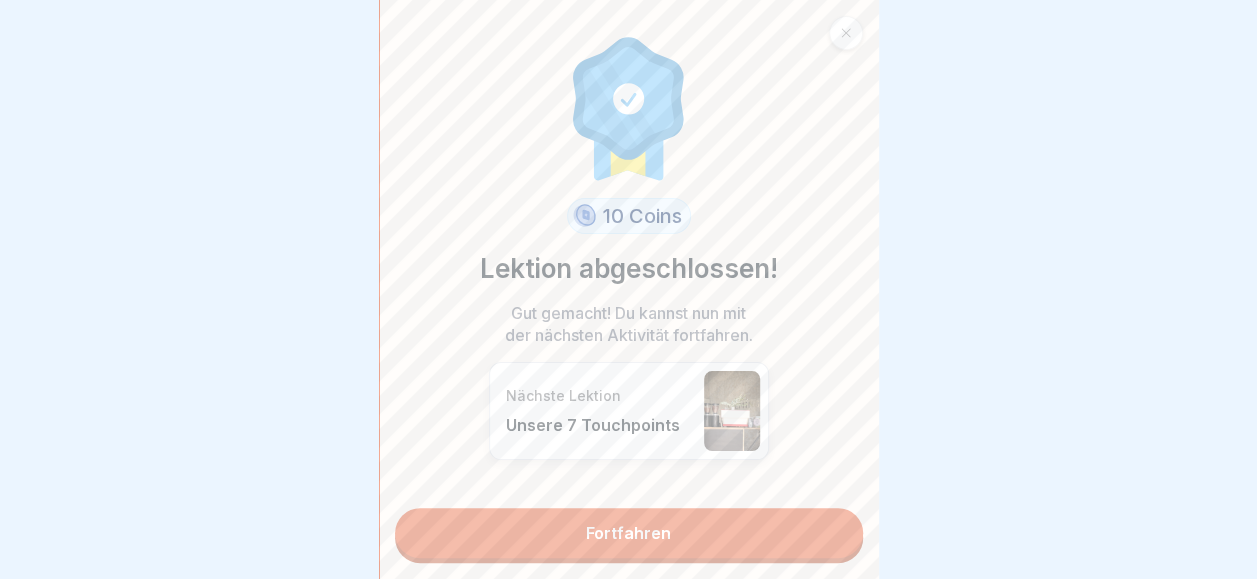 click on "Fortfahren" at bounding box center (629, 533) 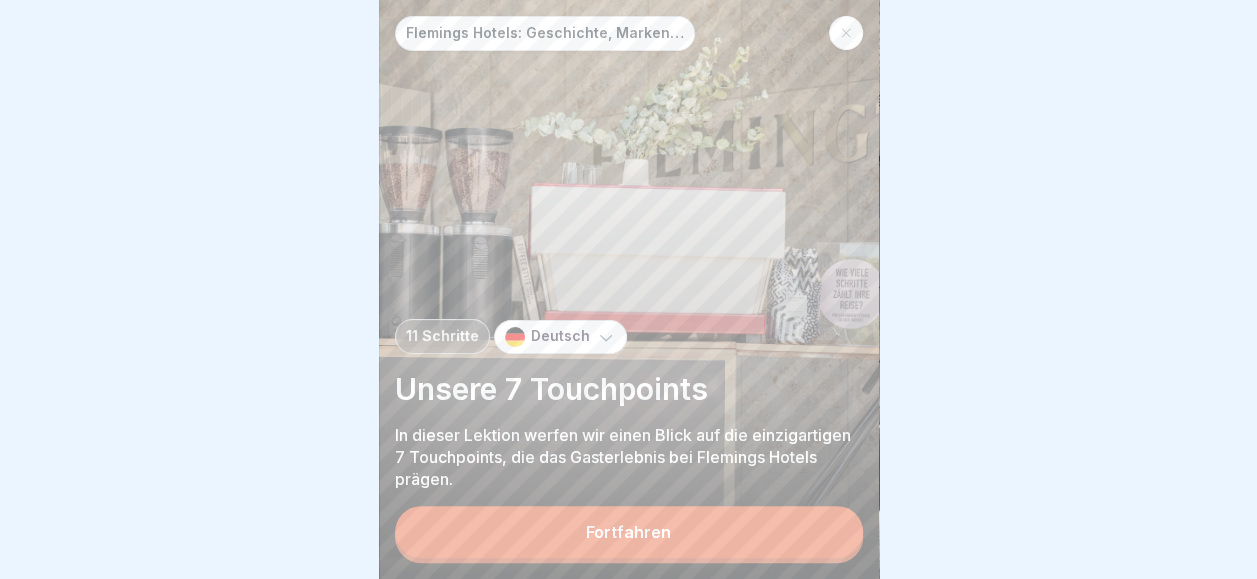 click on "Fortfahren" at bounding box center (629, 532) 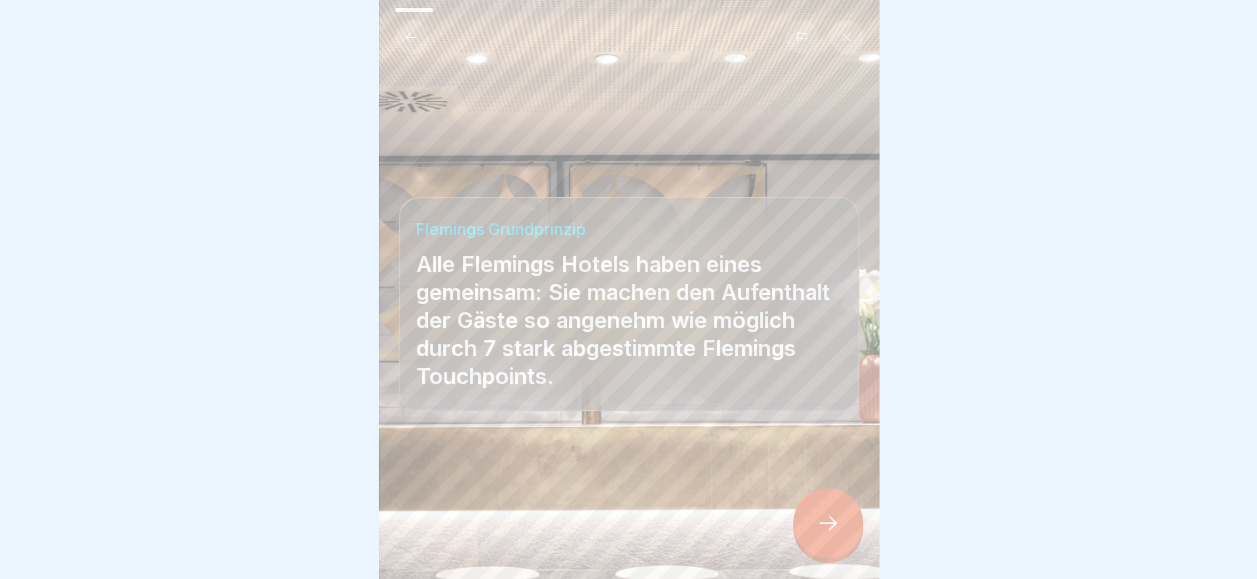 click 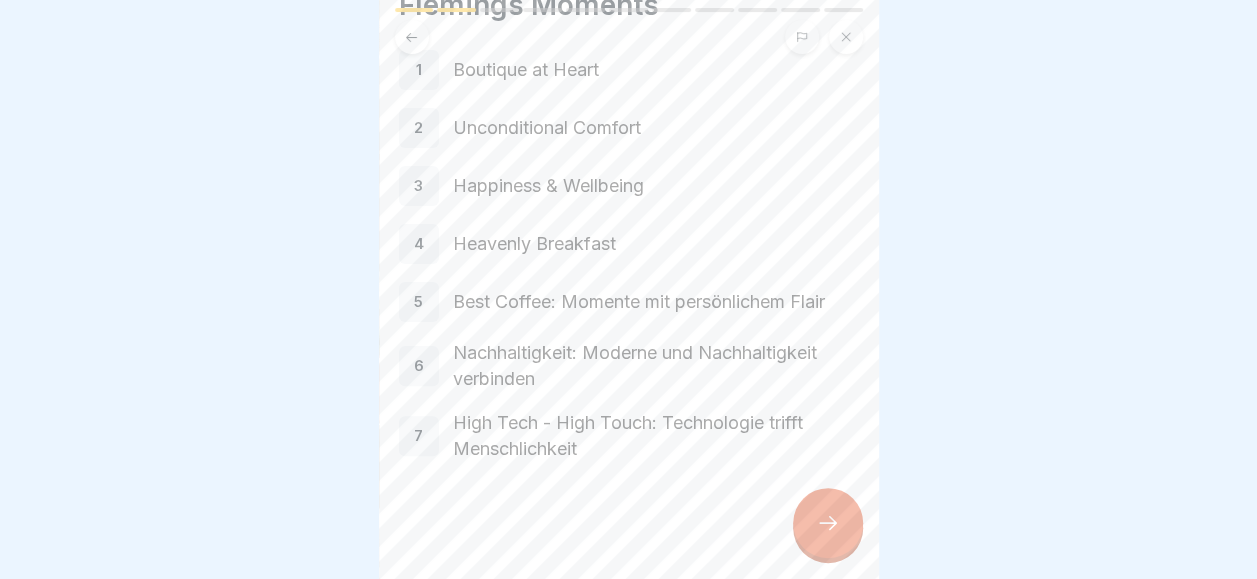 scroll, scrollTop: 127, scrollLeft: 0, axis: vertical 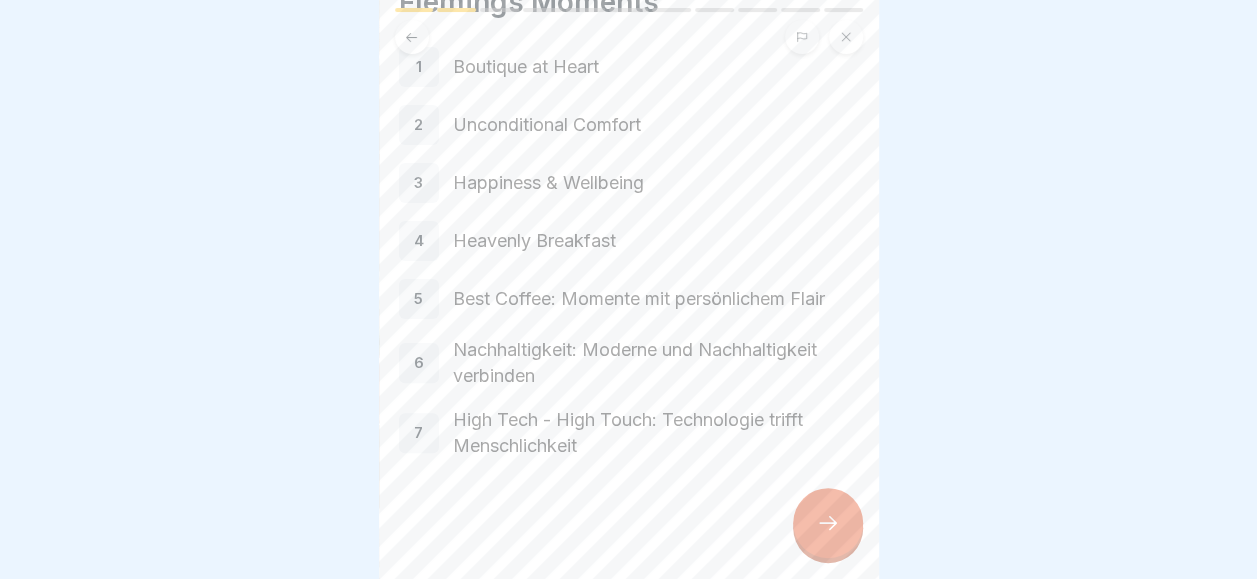 click at bounding box center (828, 523) 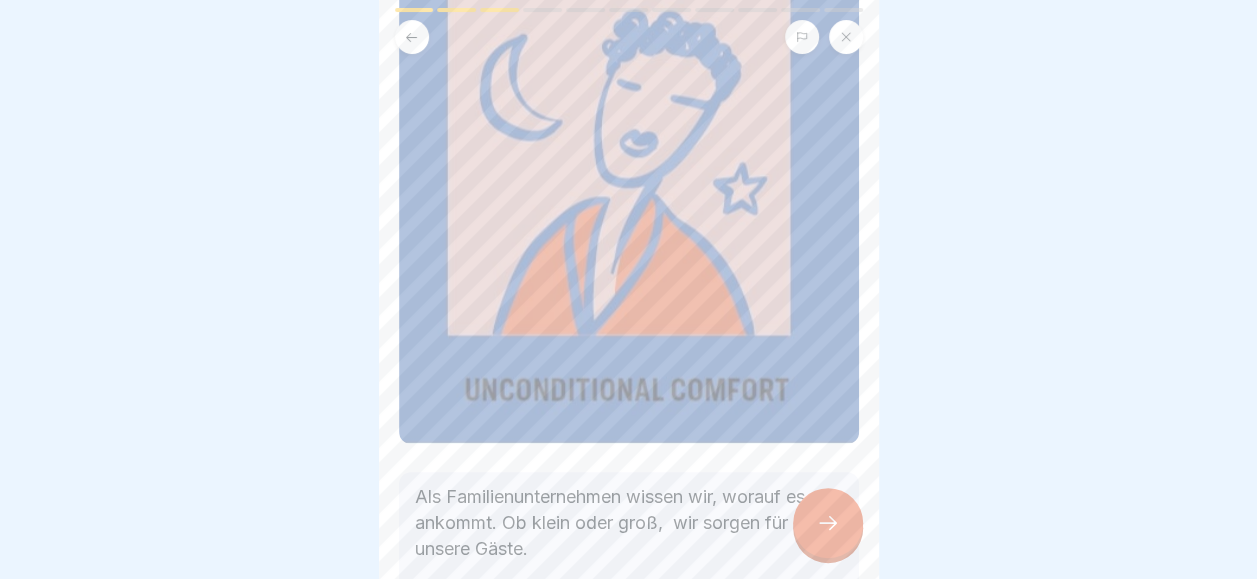 scroll, scrollTop: 402, scrollLeft: 0, axis: vertical 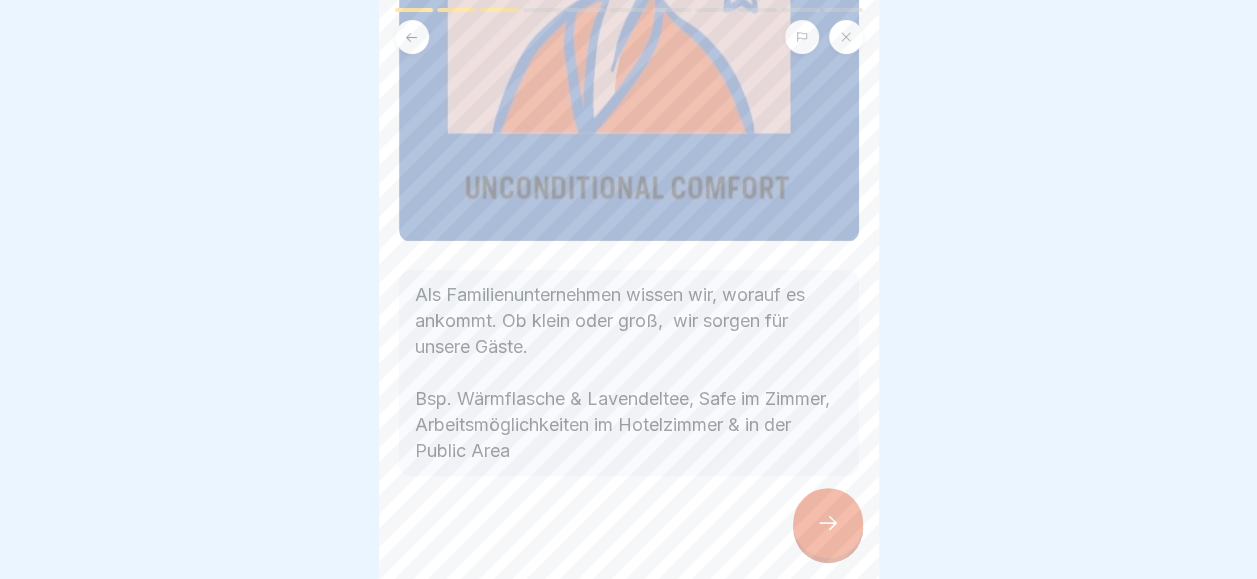 click 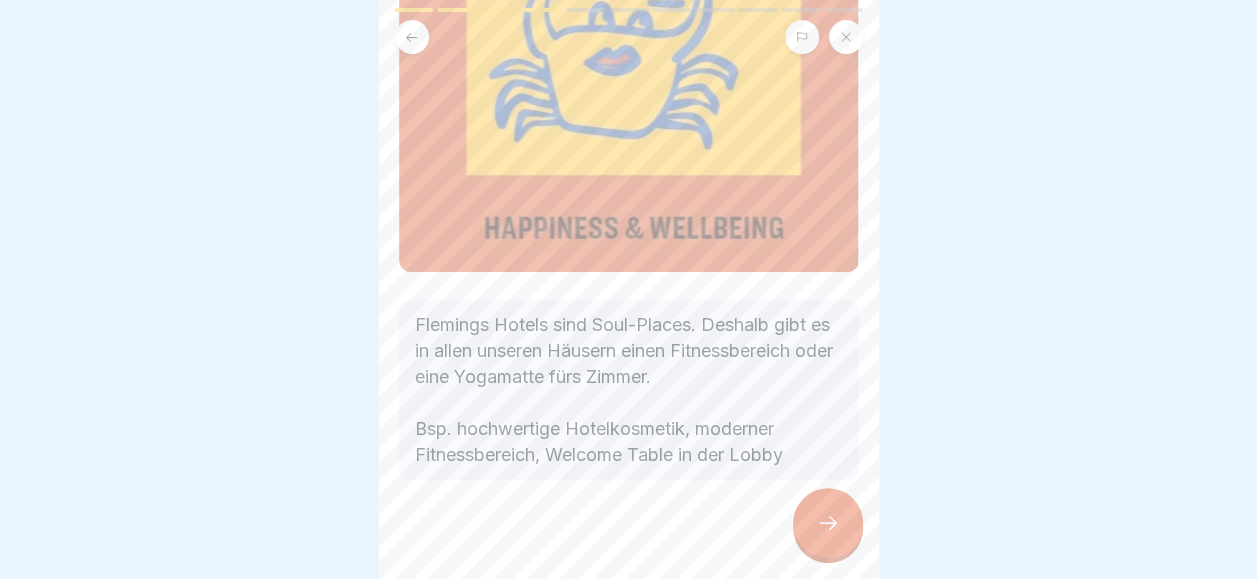 scroll, scrollTop: 399, scrollLeft: 0, axis: vertical 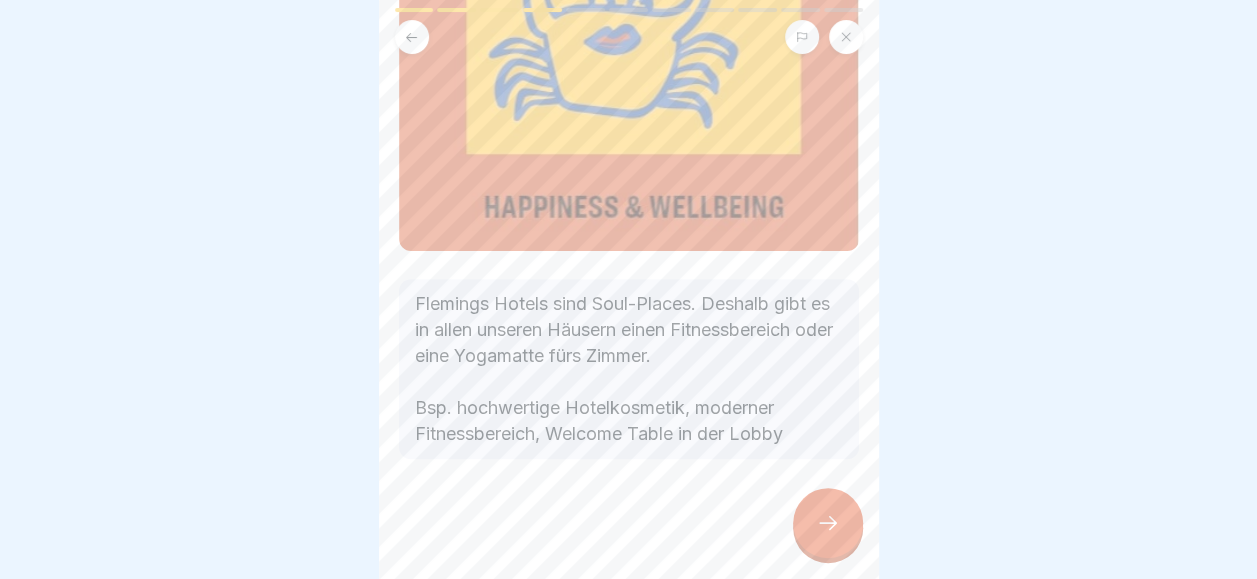 click at bounding box center [828, 523] 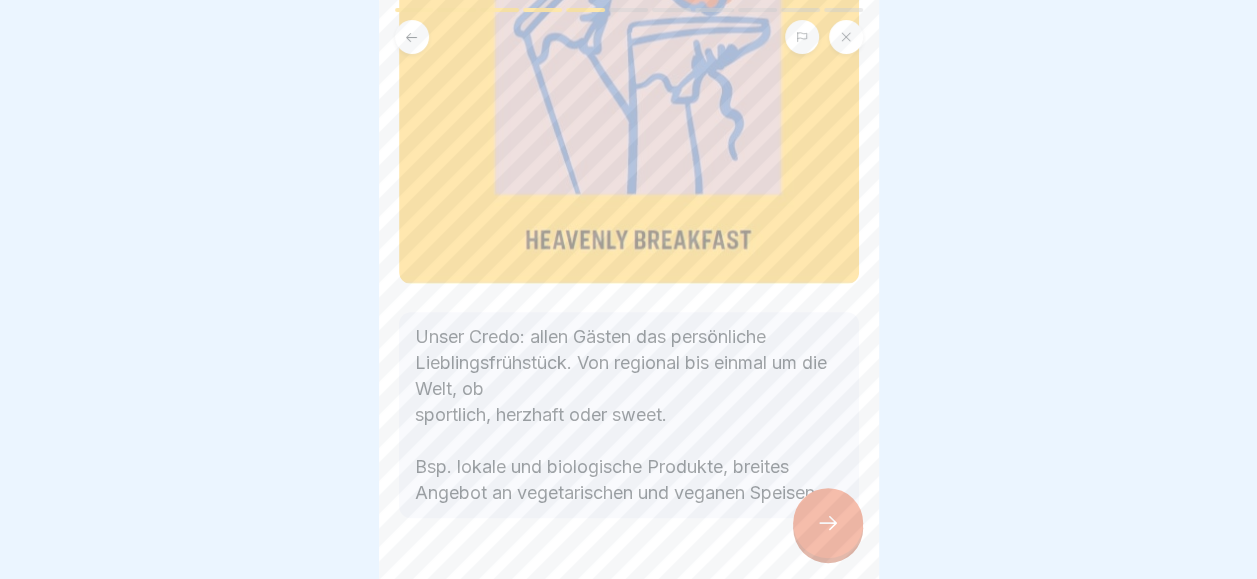 scroll, scrollTop: 300, scrollLeft: 0, axis: vertical 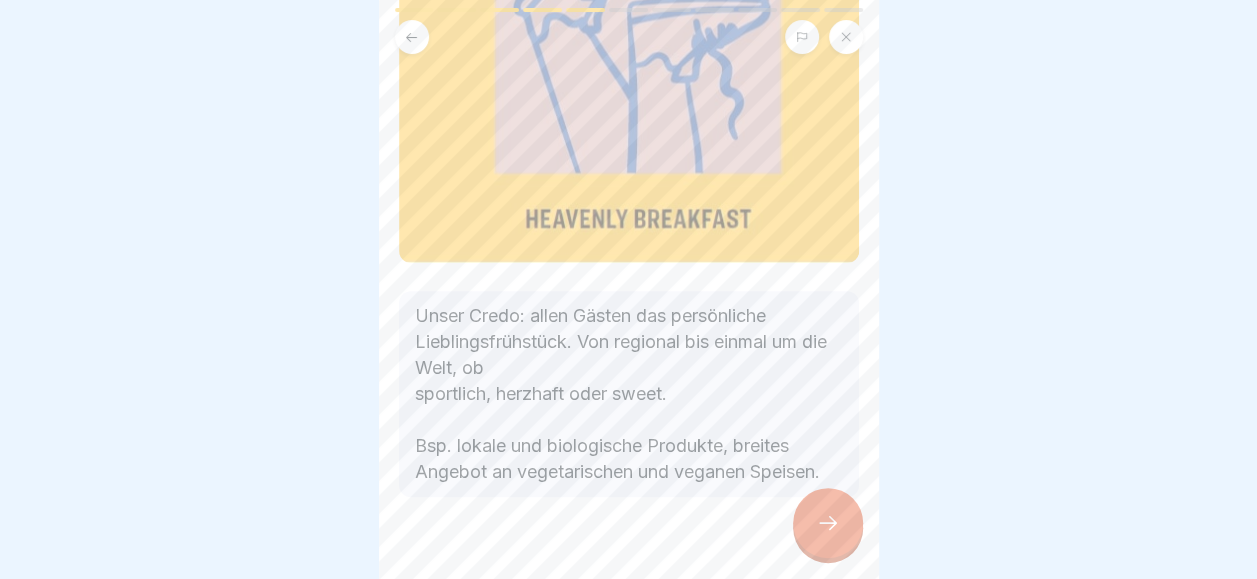 click 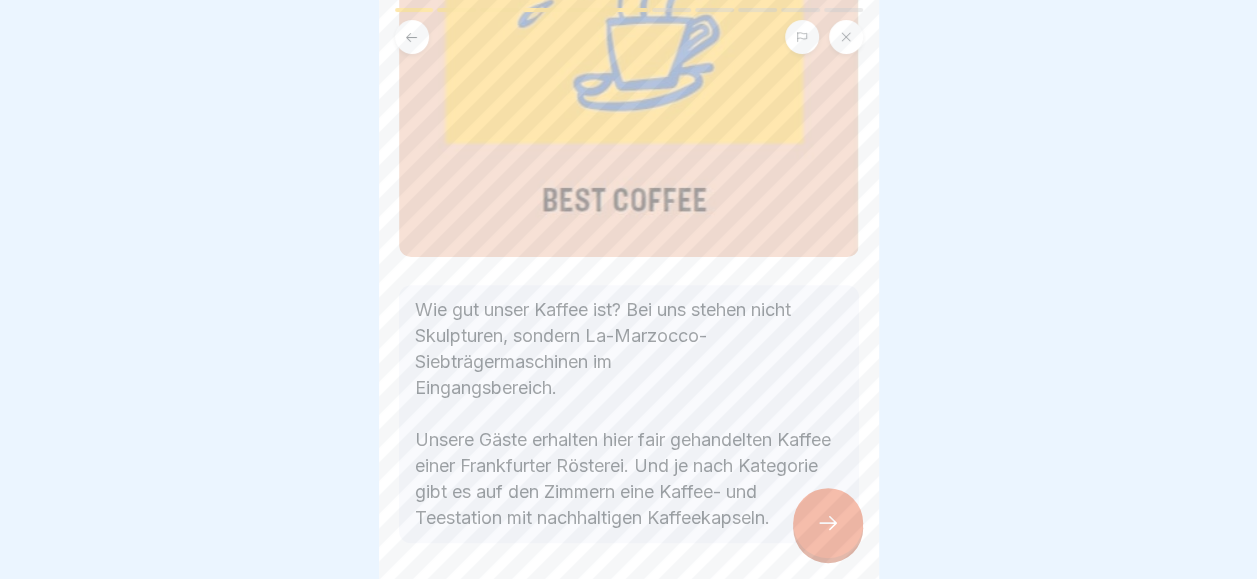 scroll, scrollTop: 482, scrollLeft: 0, axis: vertical 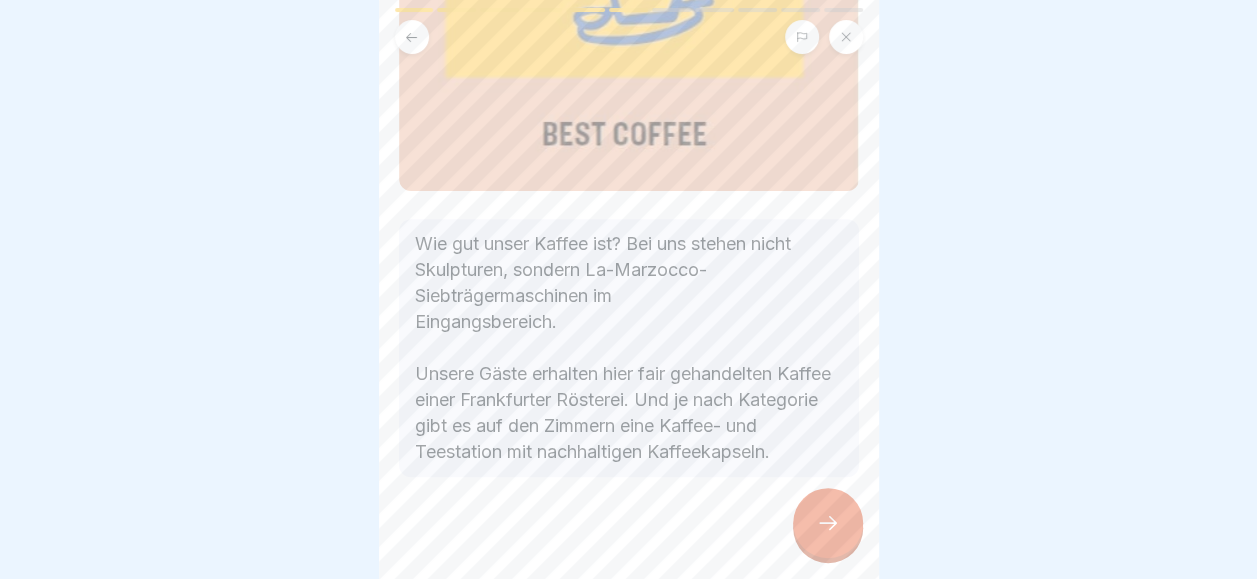 click 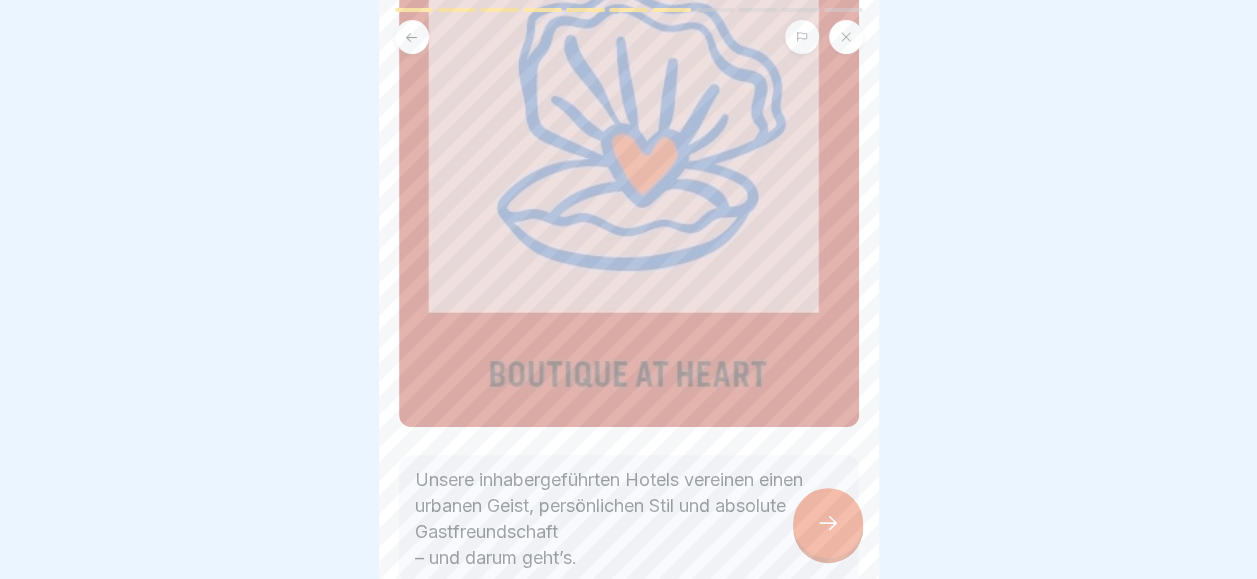 scroll, scrollTop: 300, scrollLeft: 0, axis: vertical 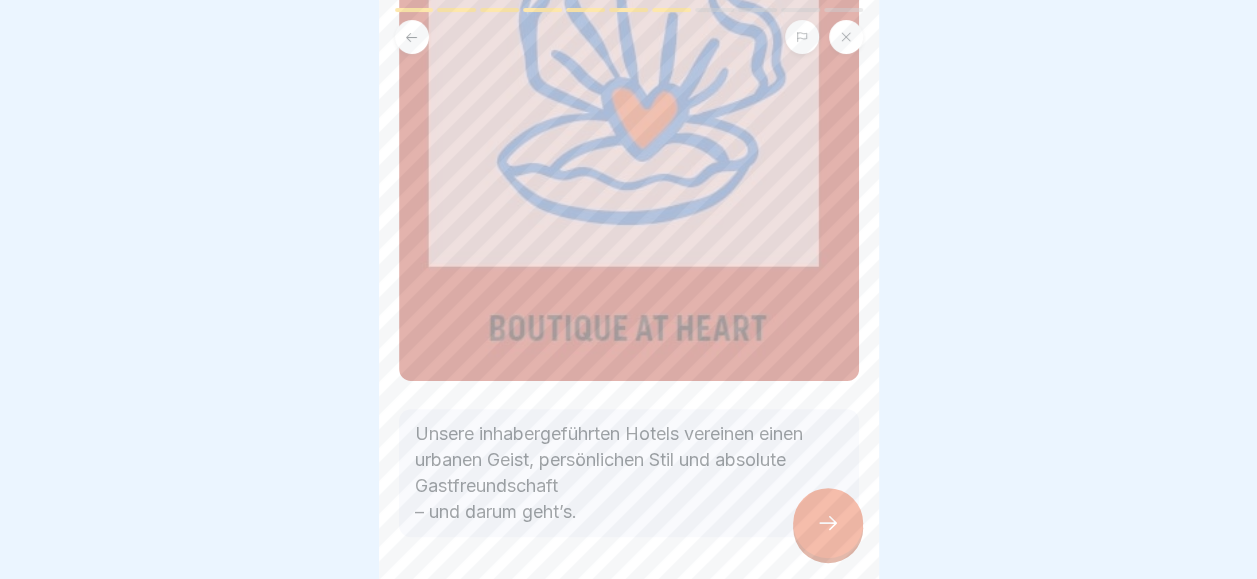 click at bounding box center [828, 523] 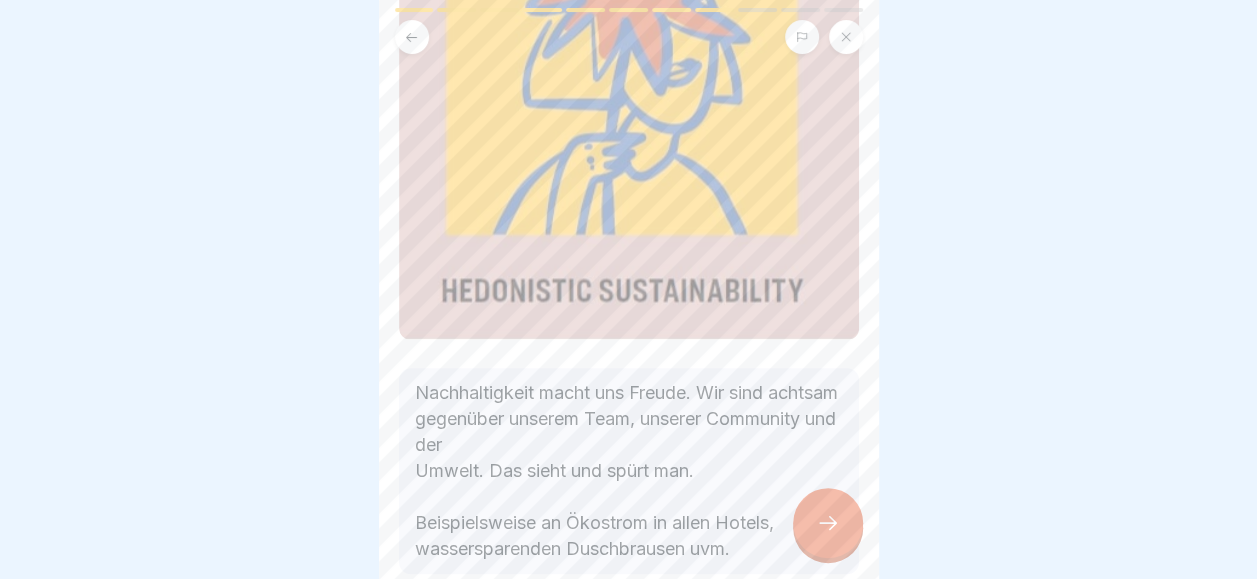 scroll, scrollTop: 398, scrollLeft: 0, axis: vertical 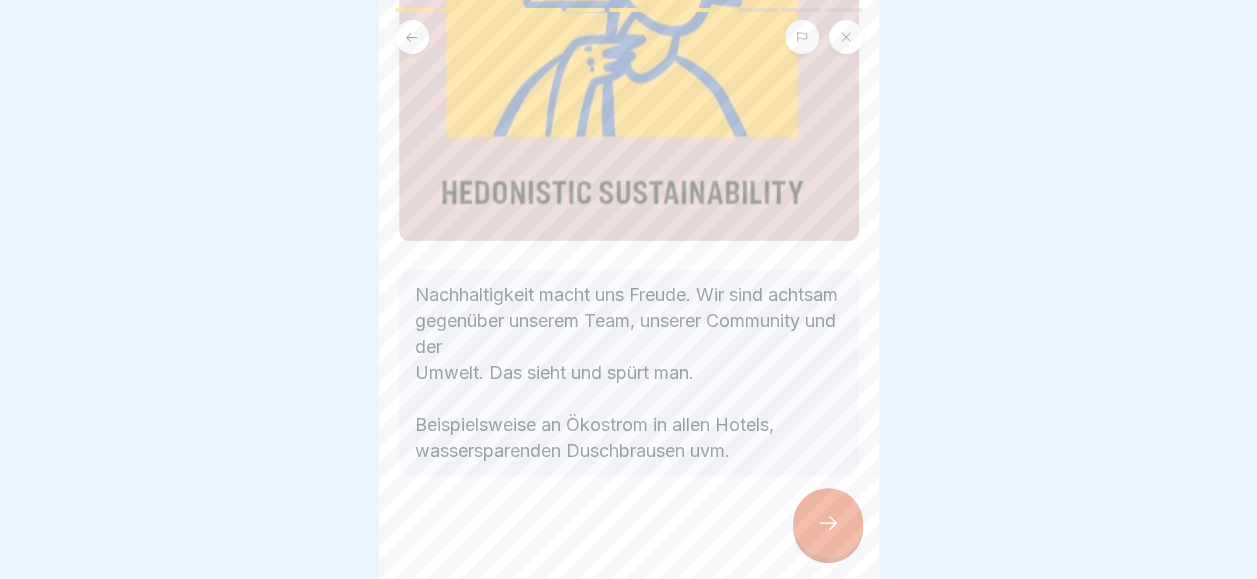 click at bounding box center (828, 523) 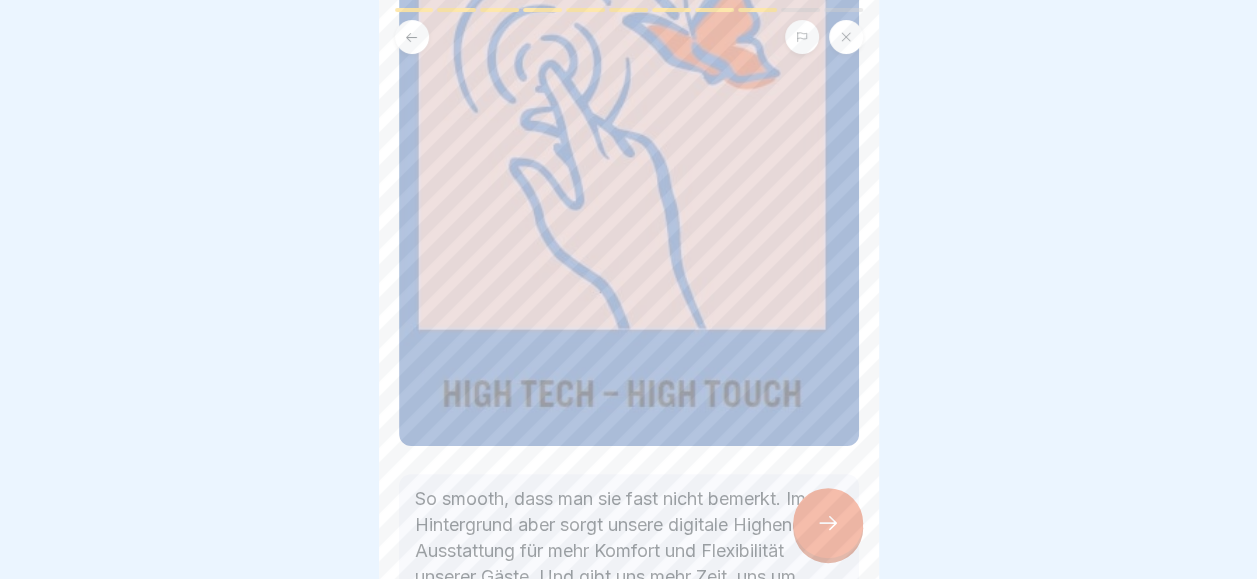 scroll, scrollTop: 400, scrollLeft: 0, axis: vertical 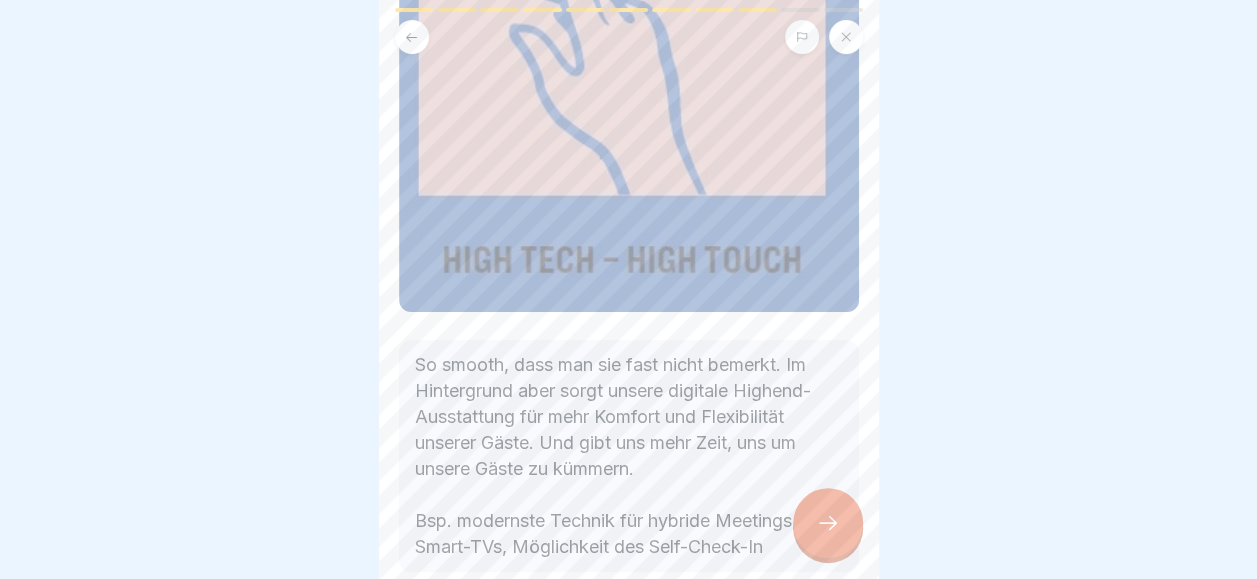 click 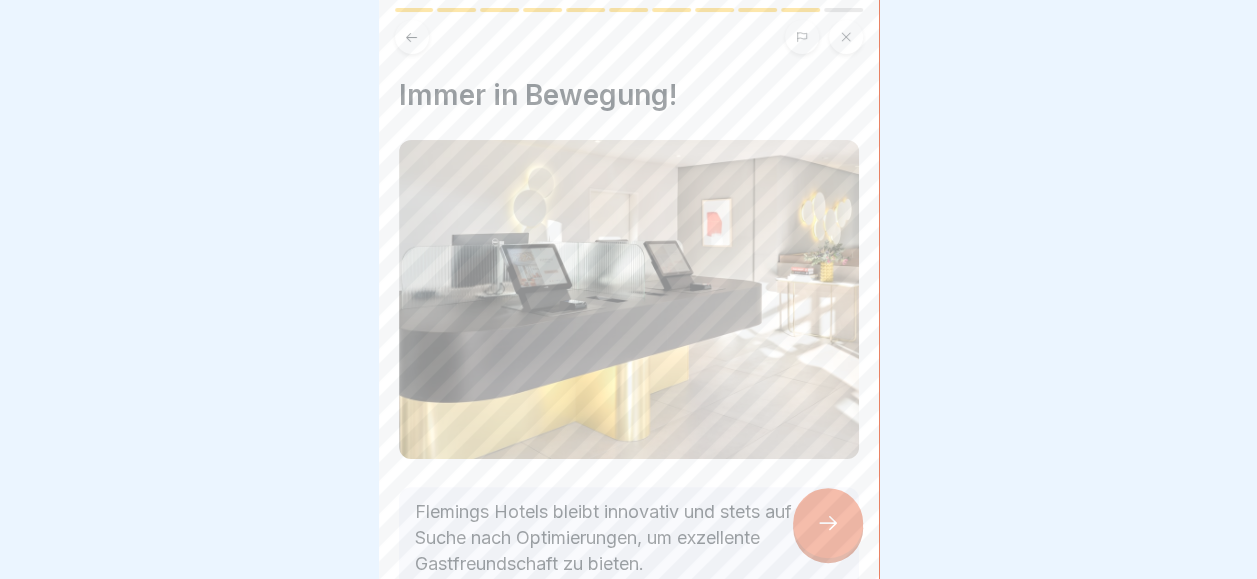 scroll, scrollTop: 100, scrollLeft: 0, axis: vertical 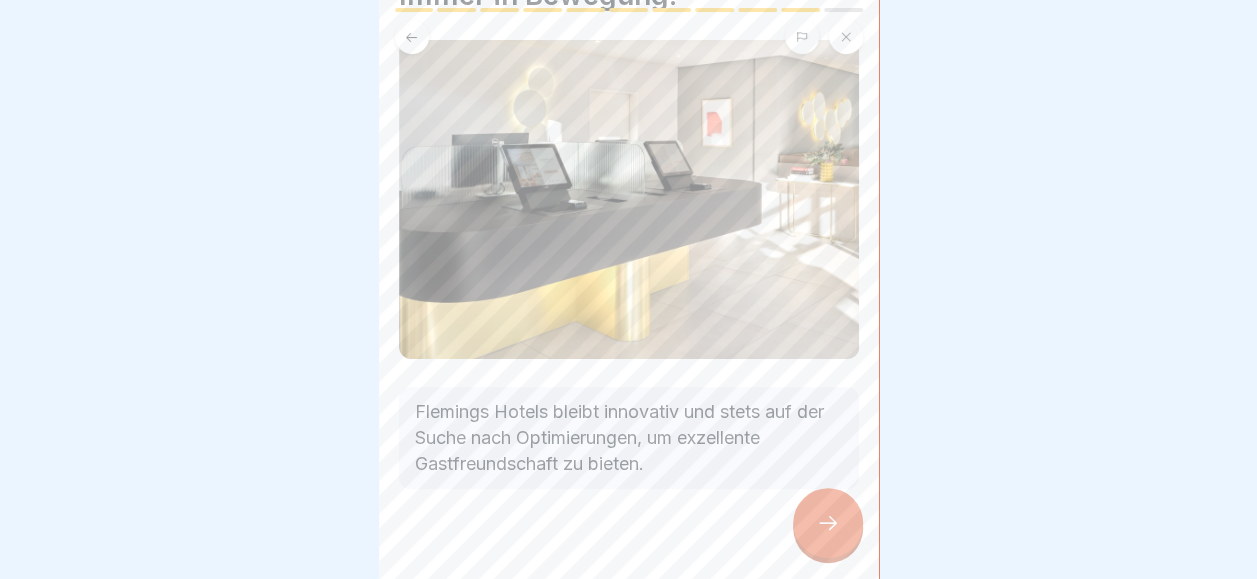 click at bounding box center (828, 523) 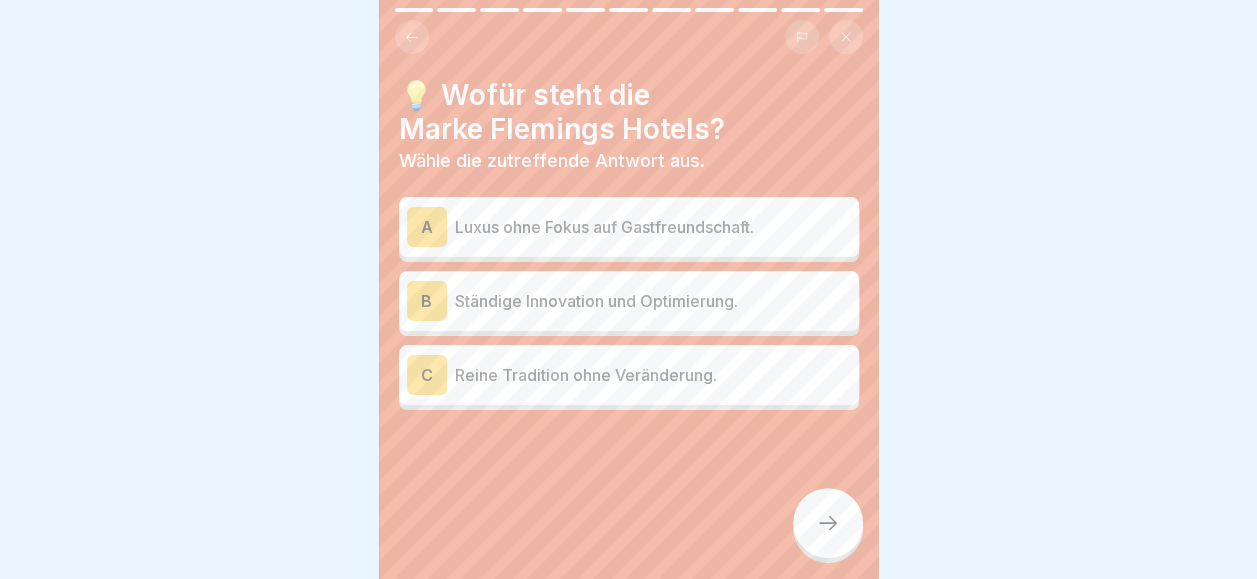 click on "Ständige Innovation und Optimierung." at bounding box center (653, 301) 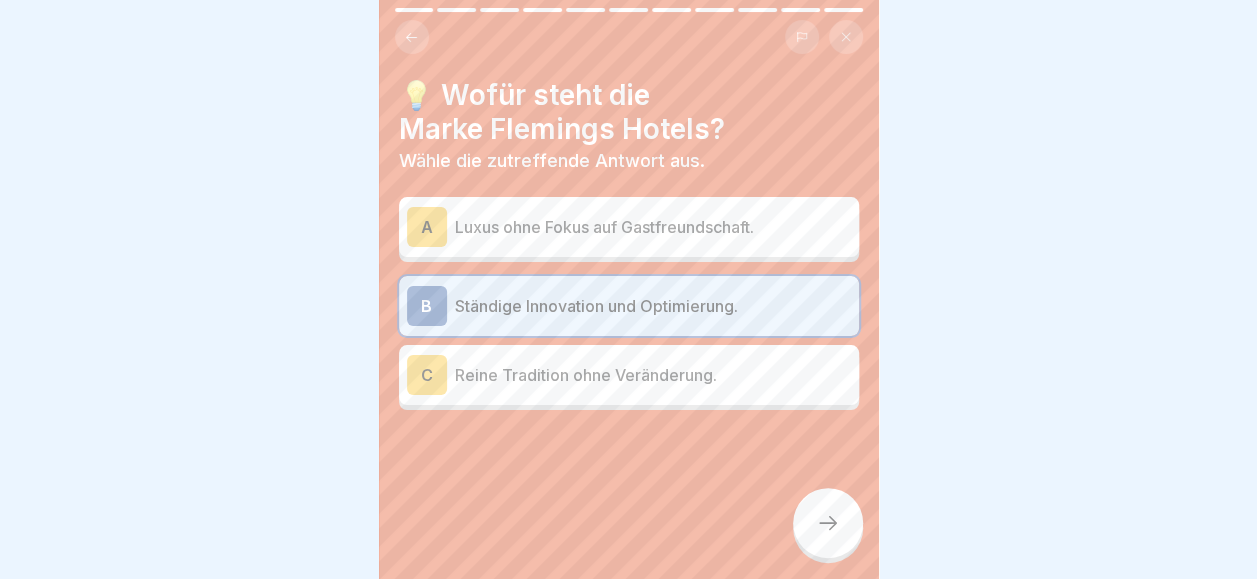 click at bounding box center [629, 470] 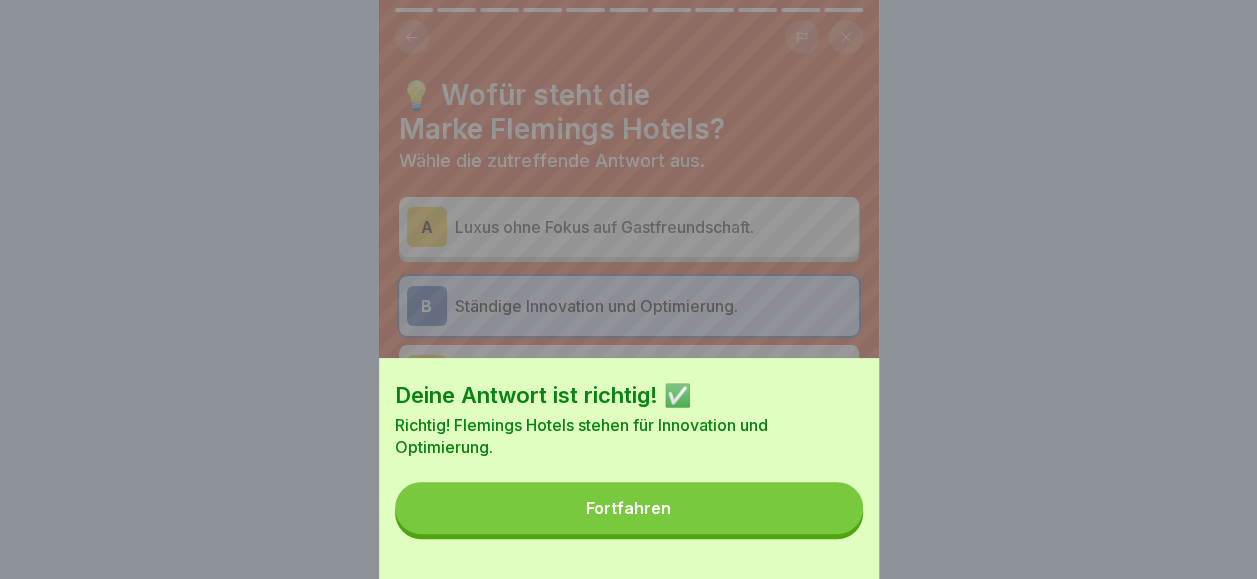 click on "Fortfahren" at bounding box center (629, 508) 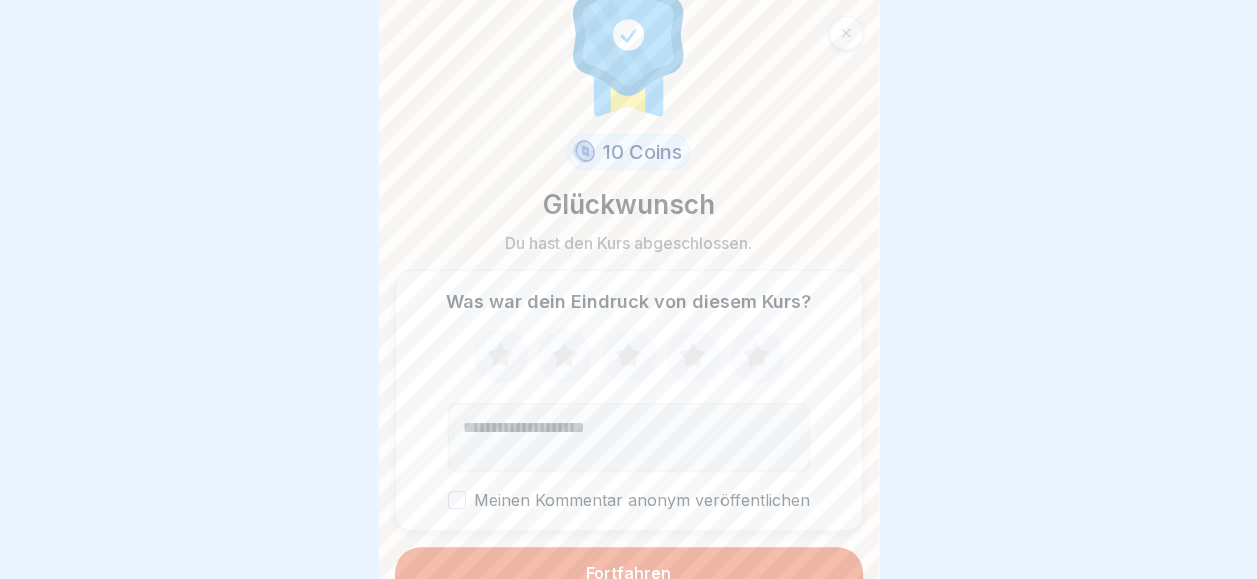 scroll, scrollTop: 72, scrollLeft: 0, axis: vertical 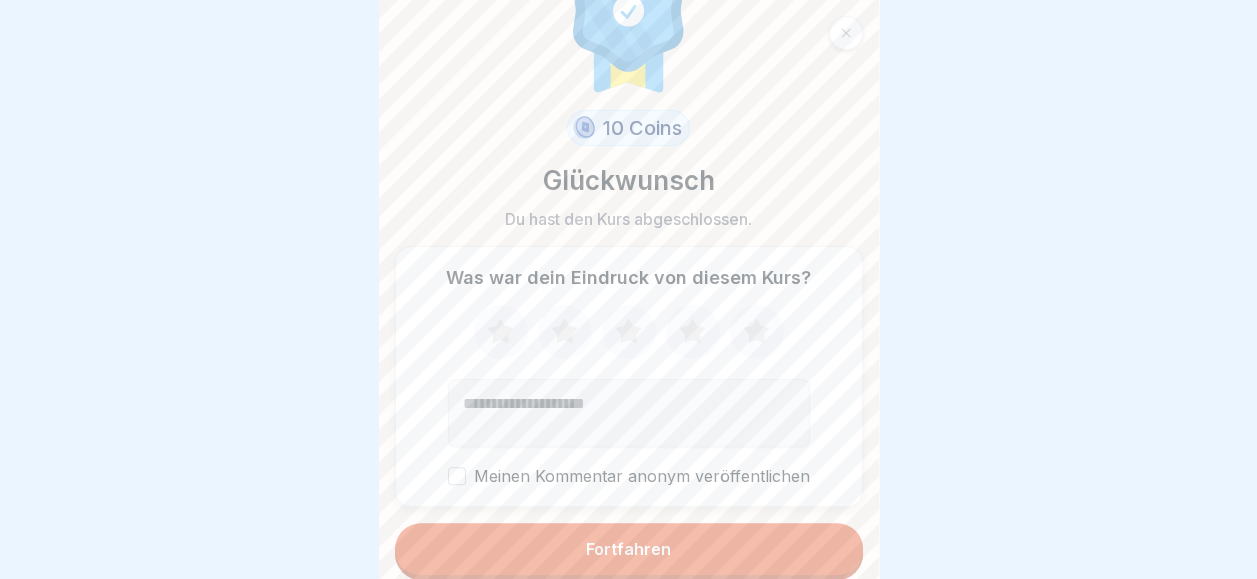 click on "Fortfahren" at bounding box center [629, 549] 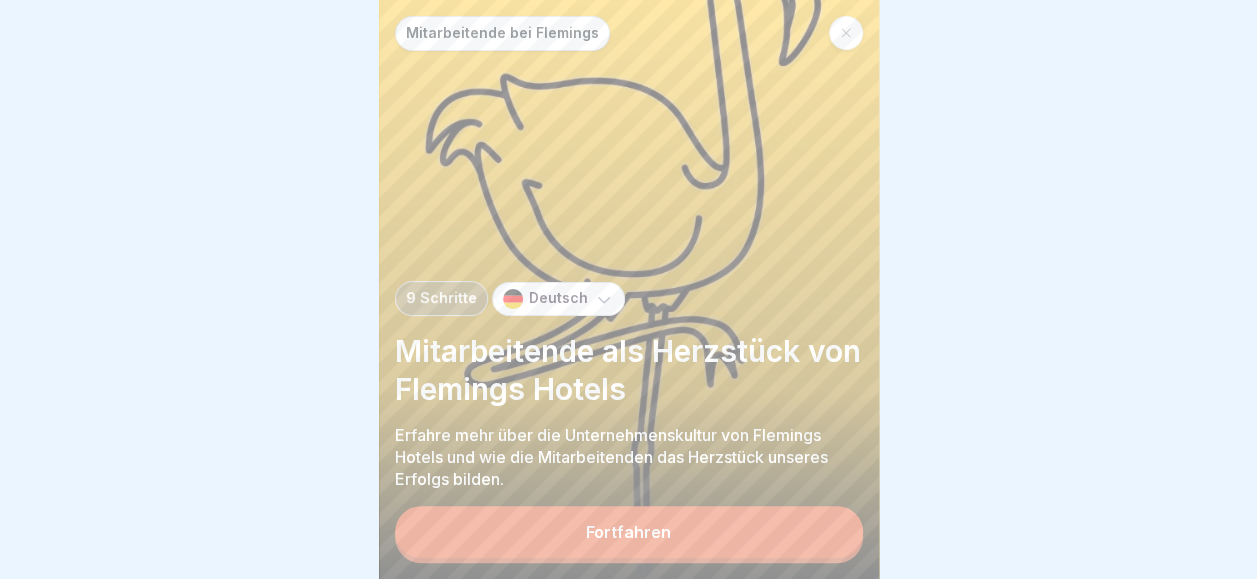 click 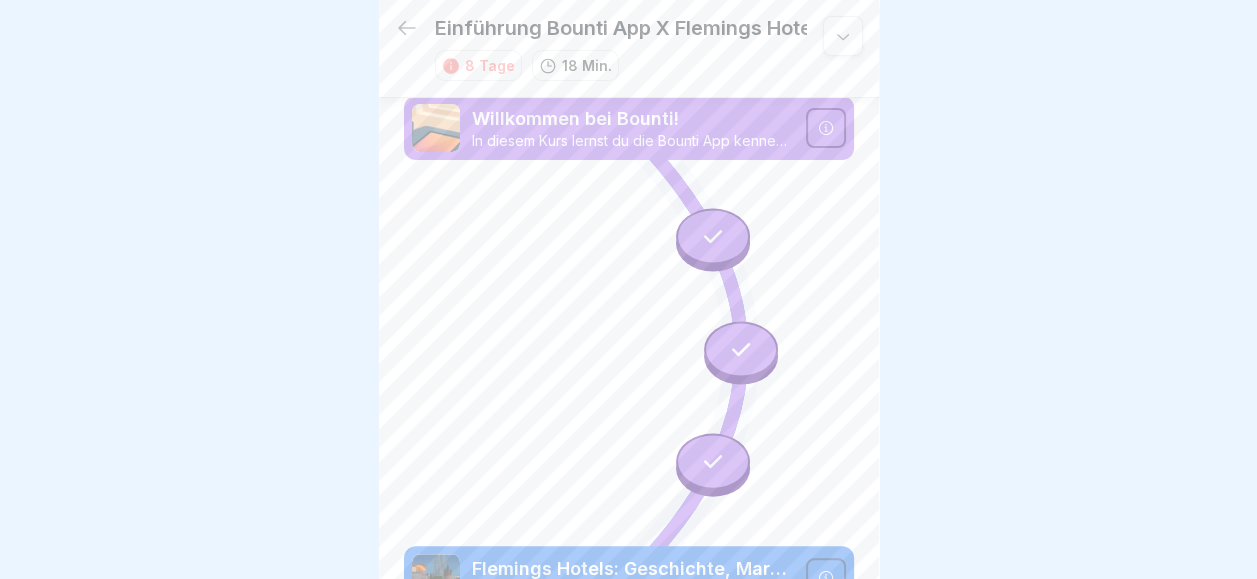 scroll, scrollTop: 15, scrollLeft: 0, axis: vertical 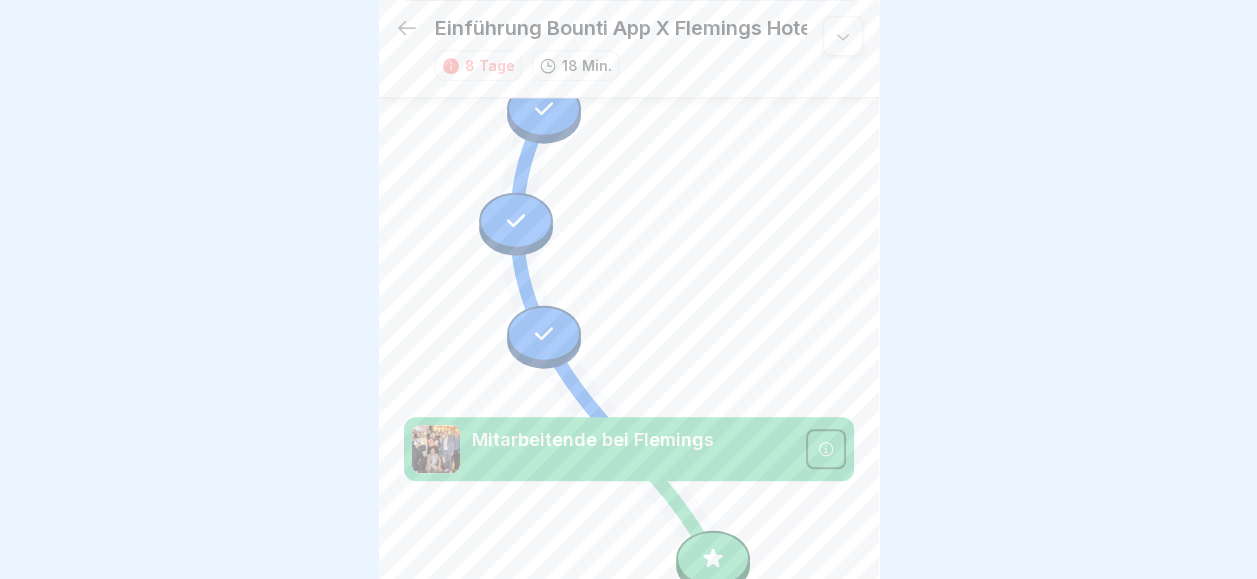 click at bounding box center (544, 333) 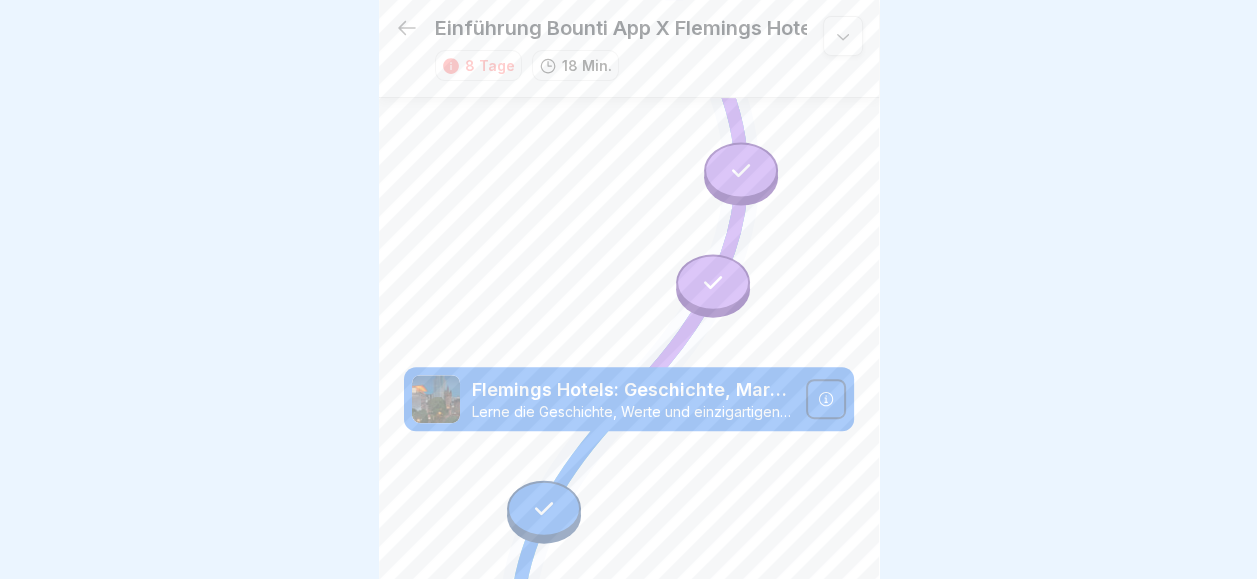 scroll, scrollTop: 579, scrollLeft: 0, axis: vertical 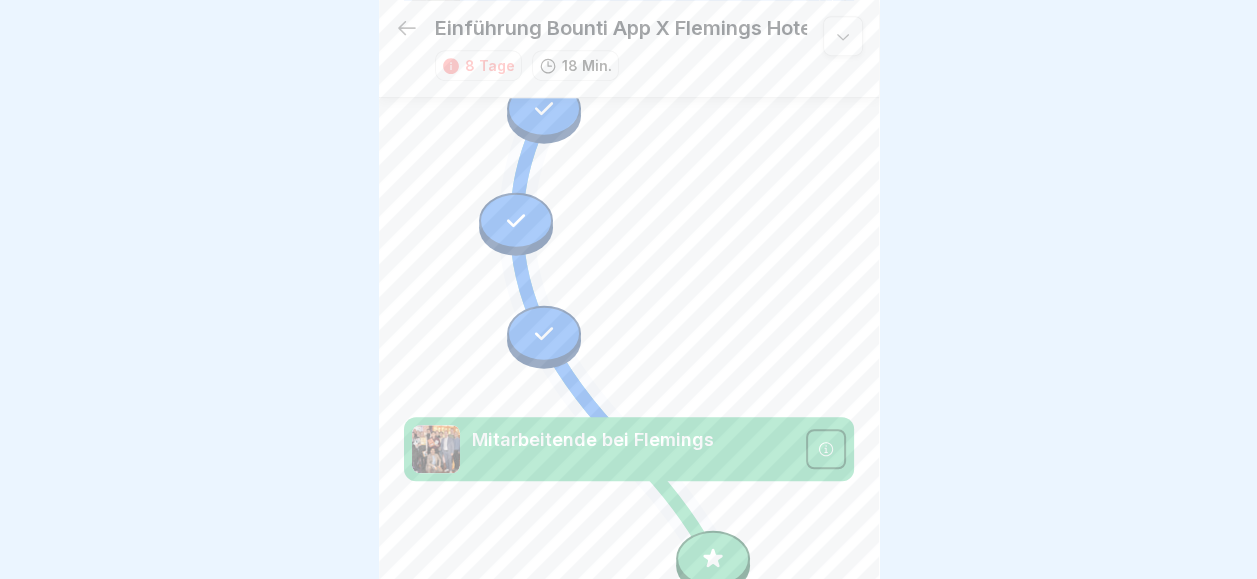 click at bounding box center [713, 558] 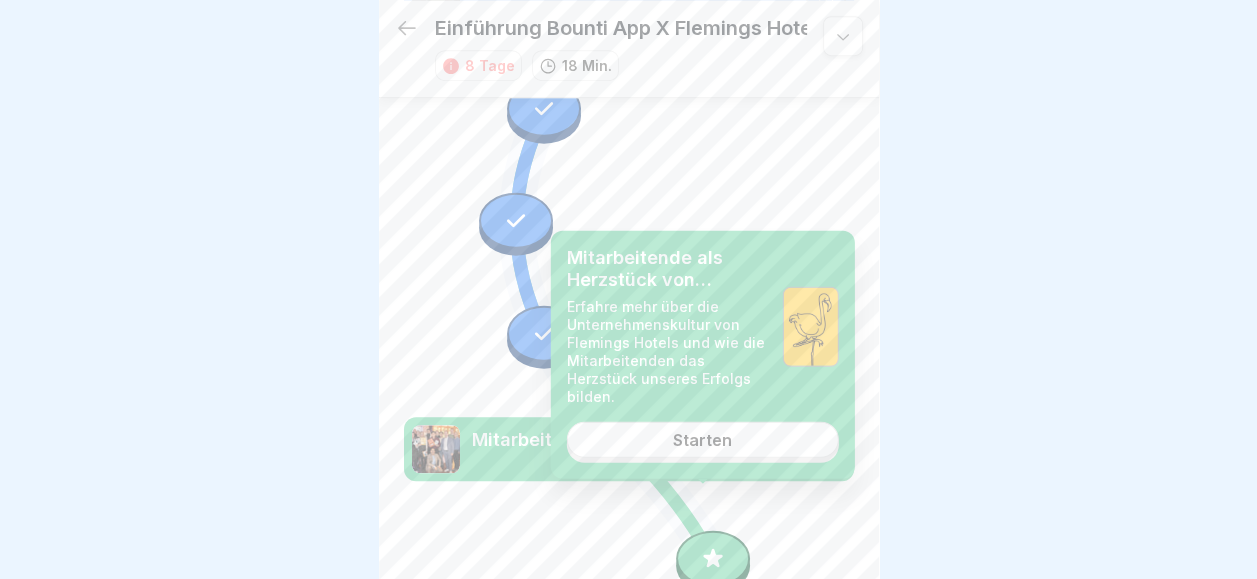click 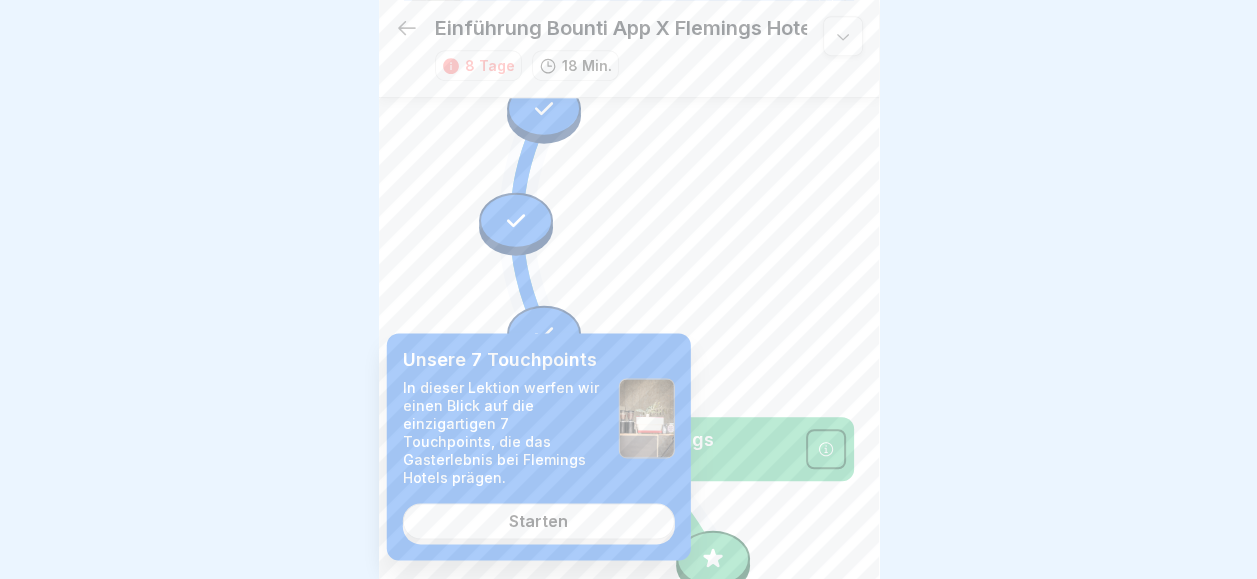 click at bounding box center (516, 221) 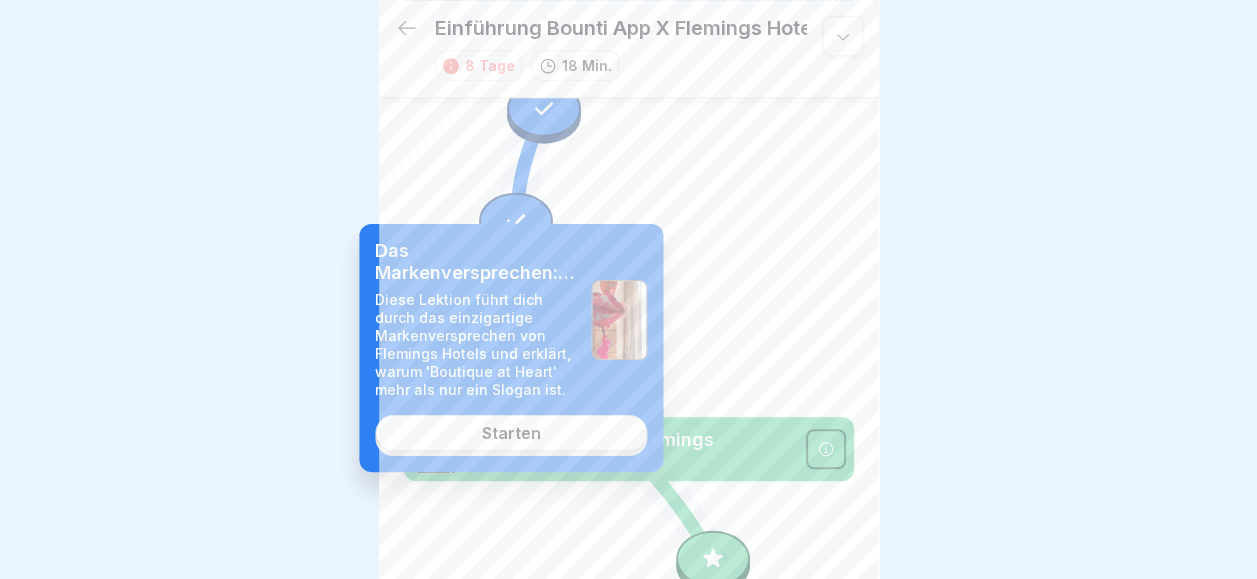 scroll, scrollTop: 0, scrollLeft: 0, axis: both 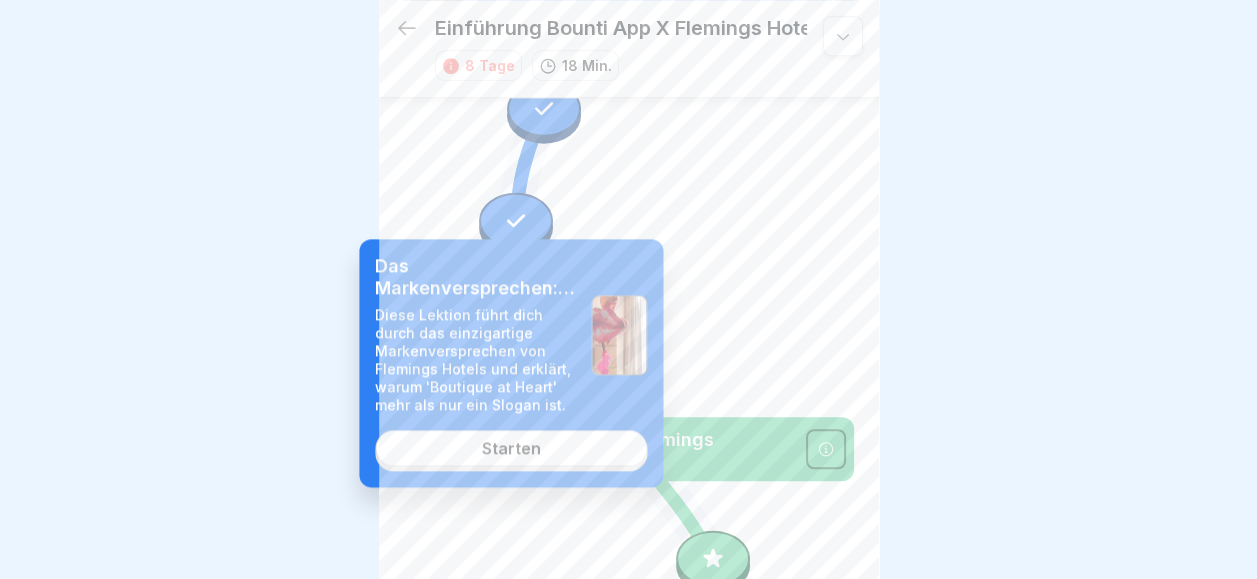 click 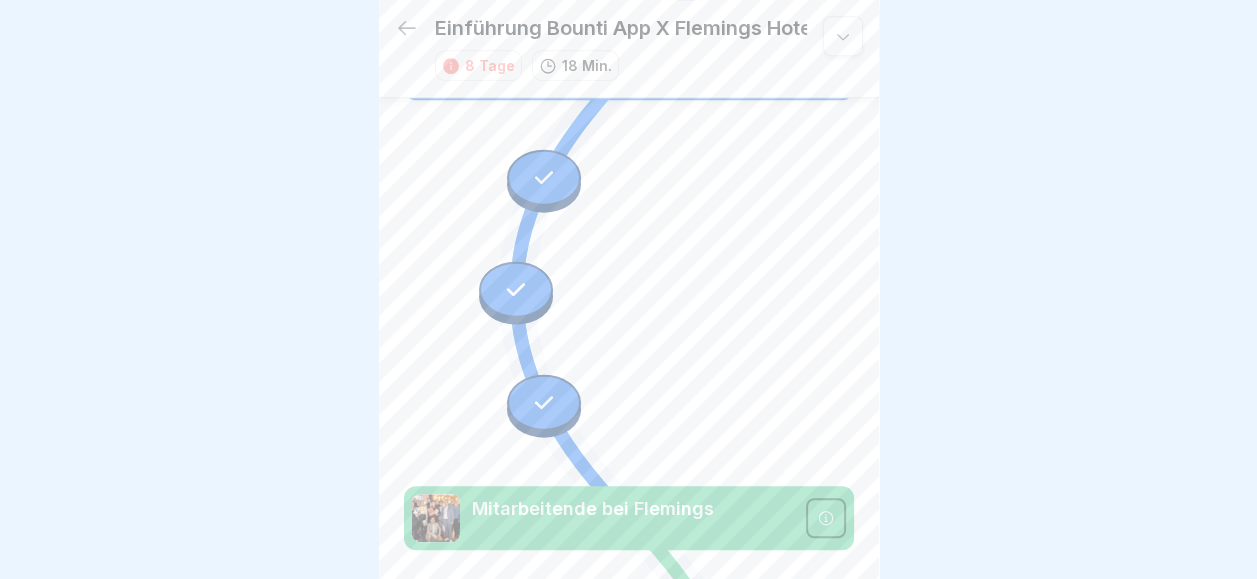 scroll, scrollTop: 479, scrollLeft: 0, axis: vertical 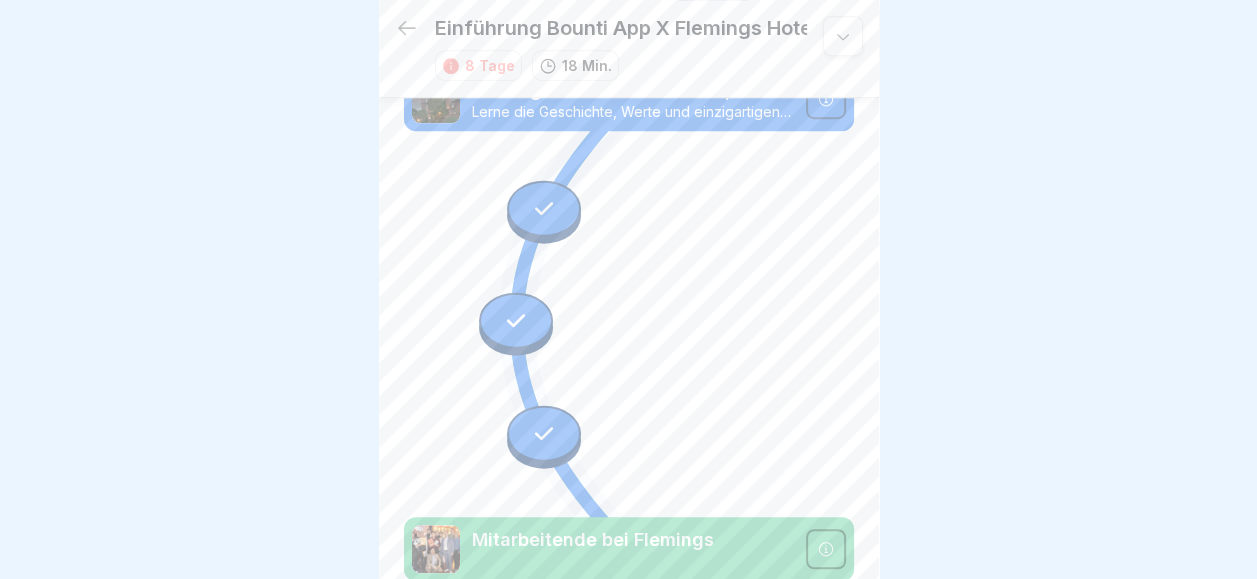 click at bounding box center [544, 208] 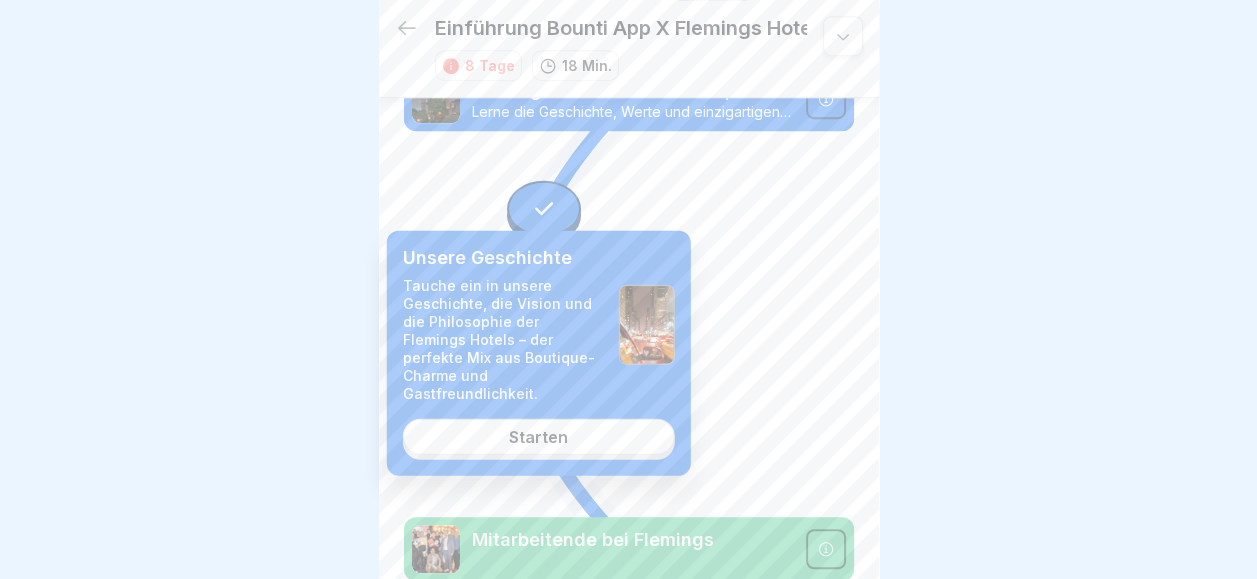 click 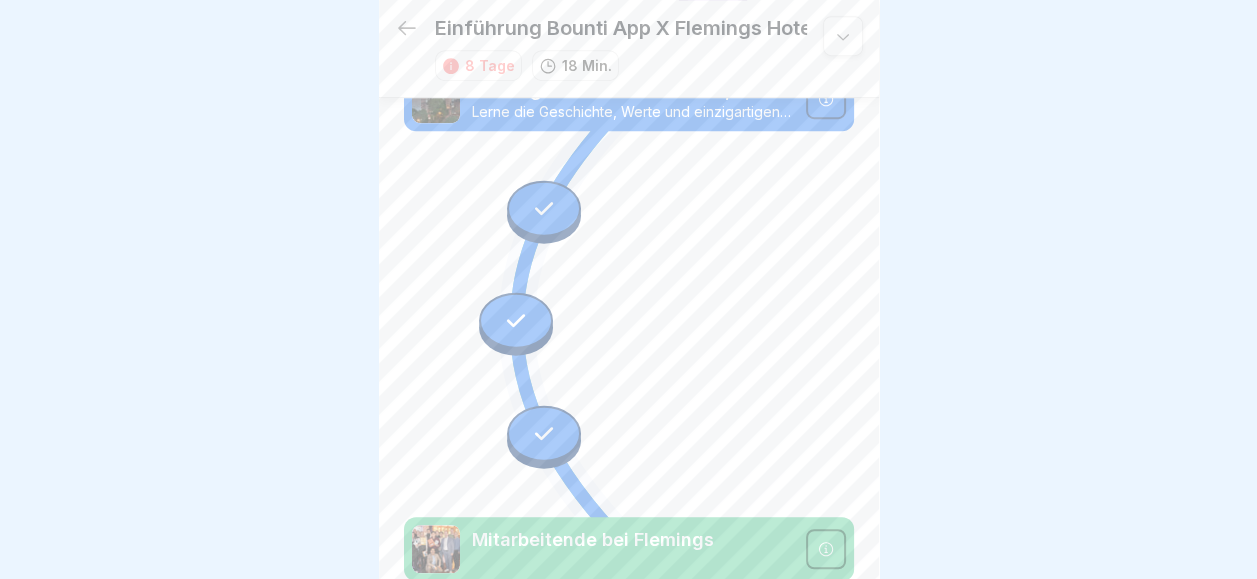 scroll, scrollTop: 79, scrollLeft: 0, axis: vertical 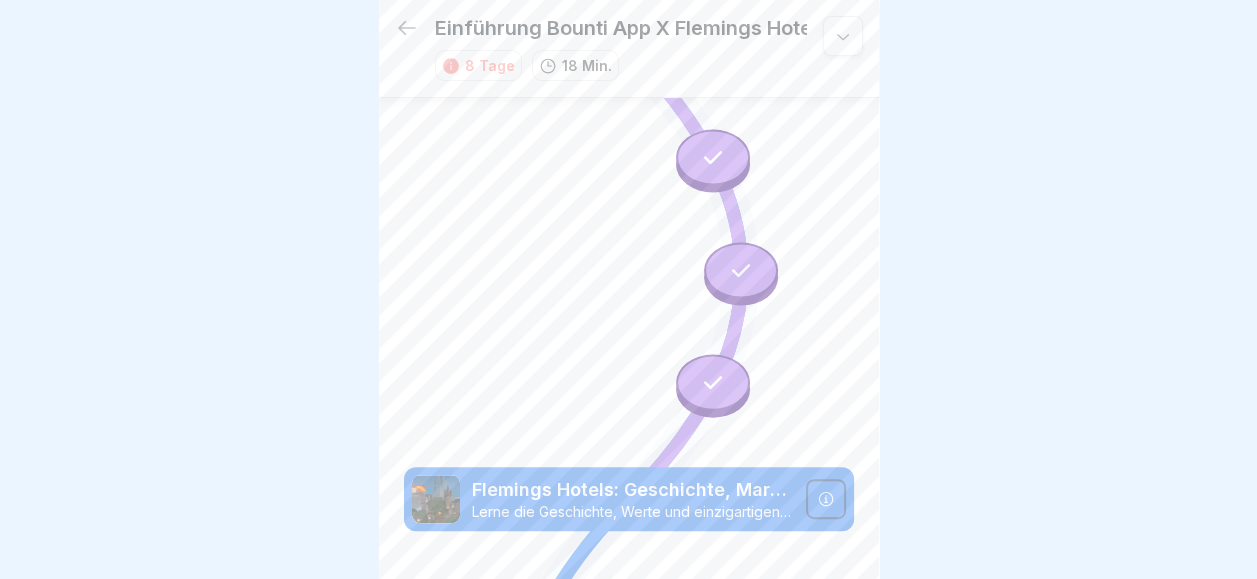 click 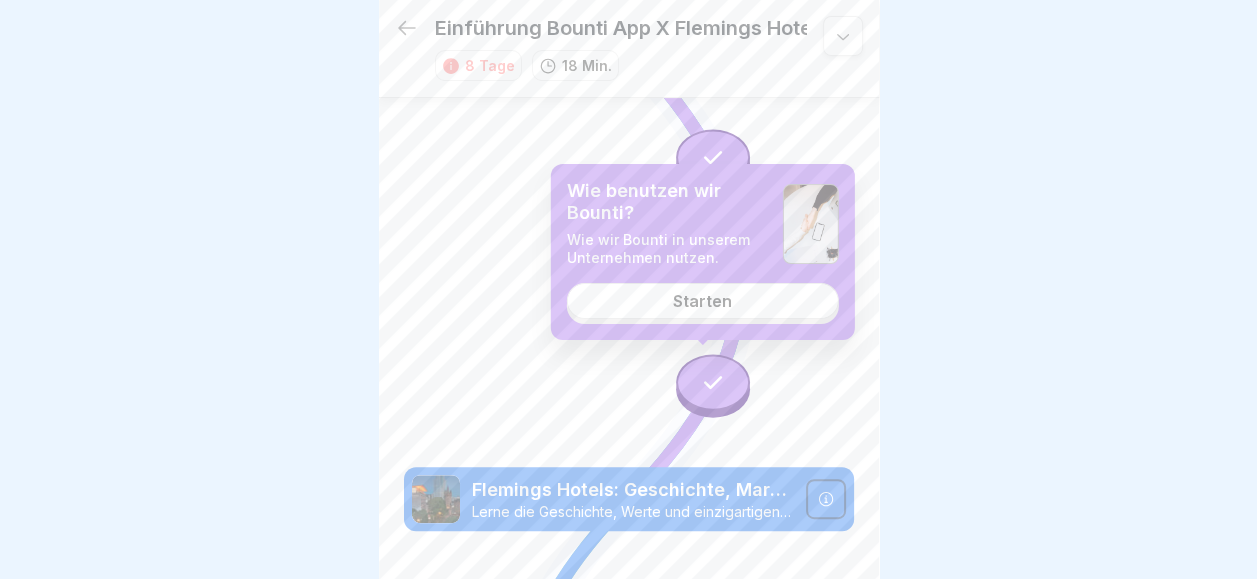 click 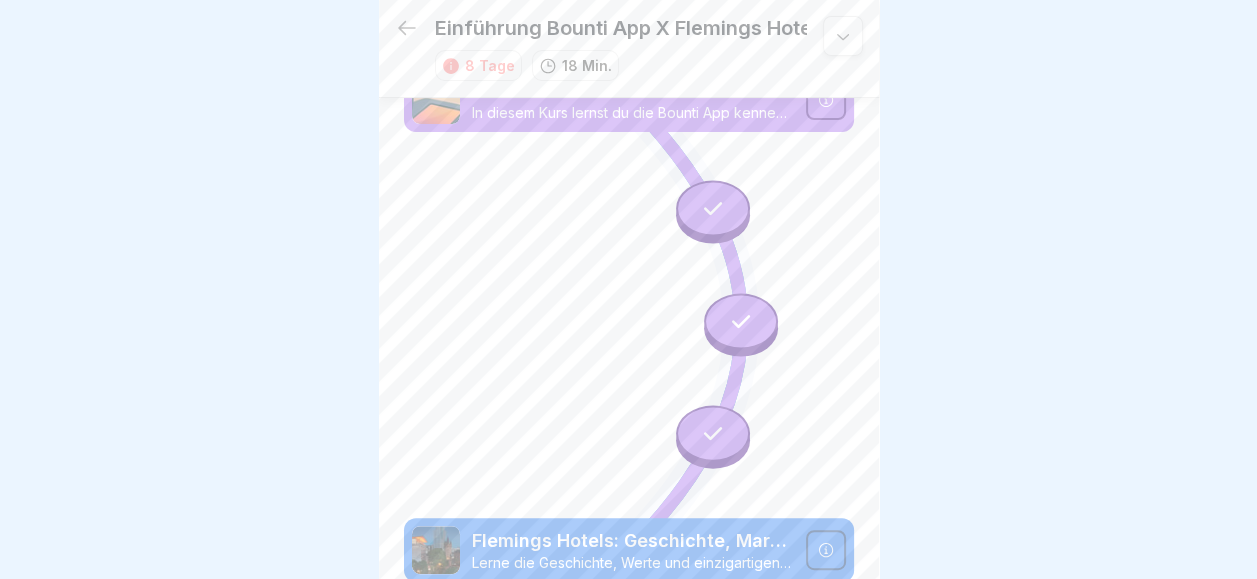 scroll, scrollTop: 0, scrollLeft: 0, axis: both 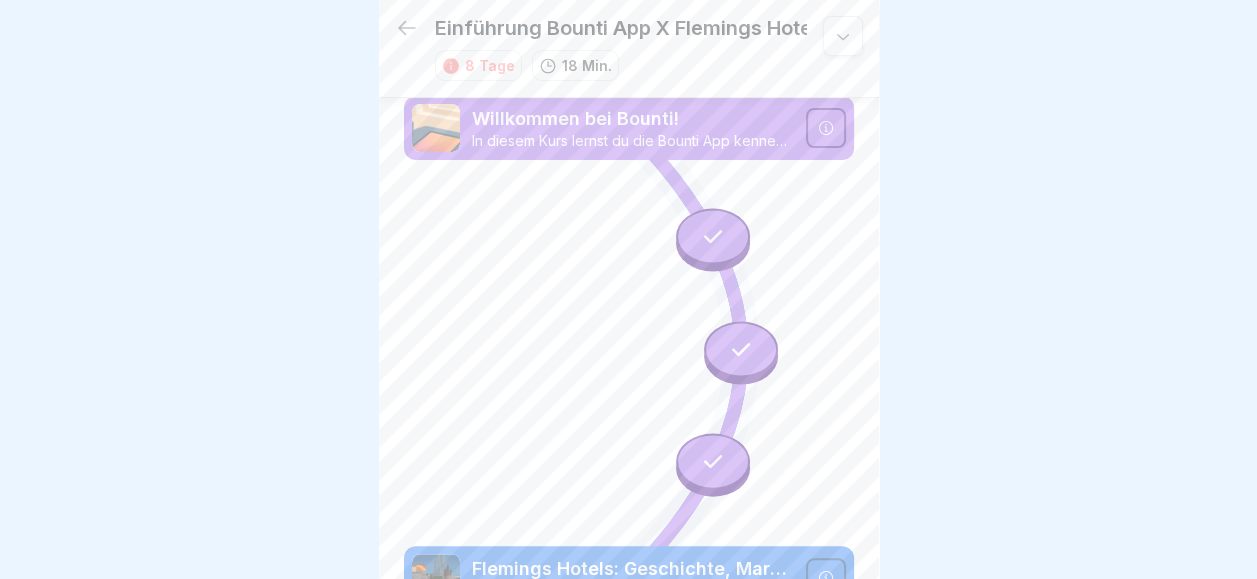 click 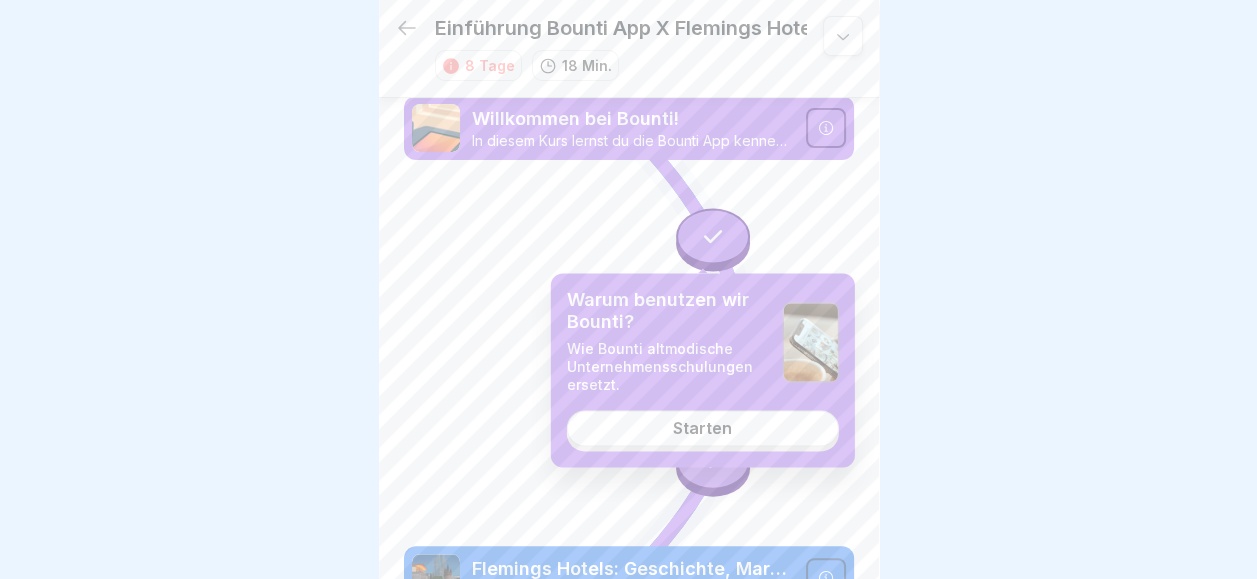 click 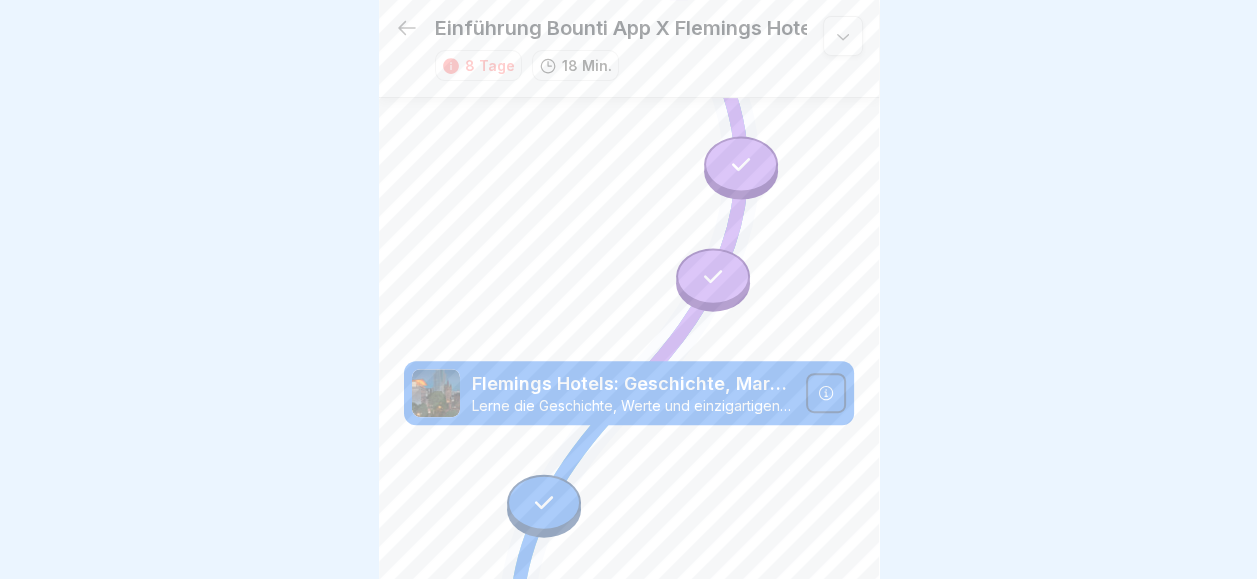 scroll, scrollTop: 579, scrollLeft: 0, axis: vertical 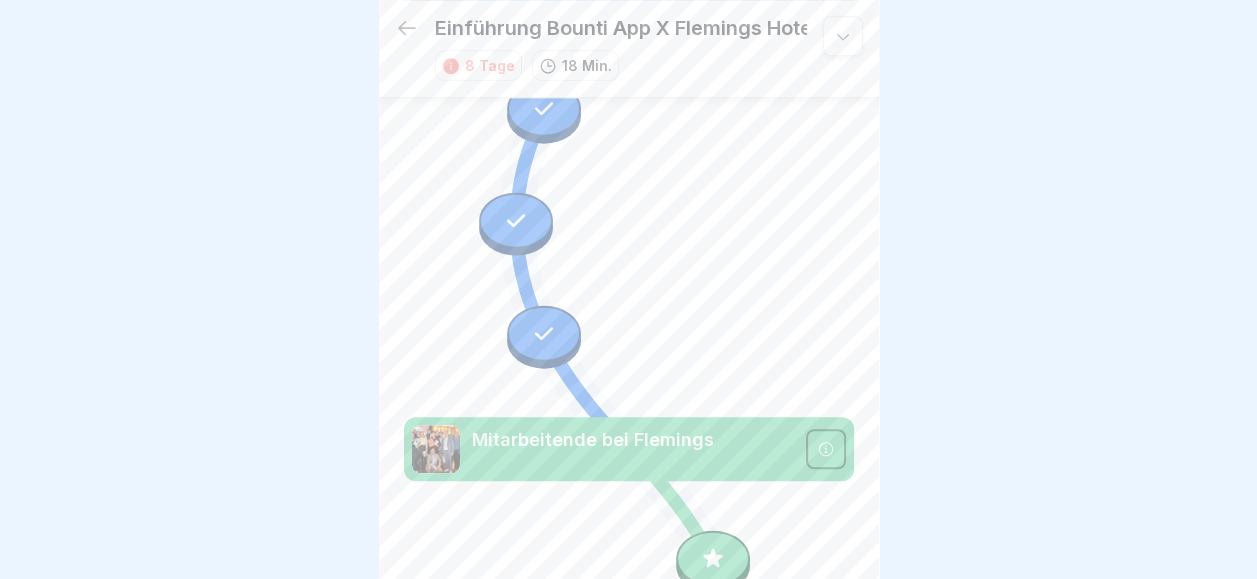 click 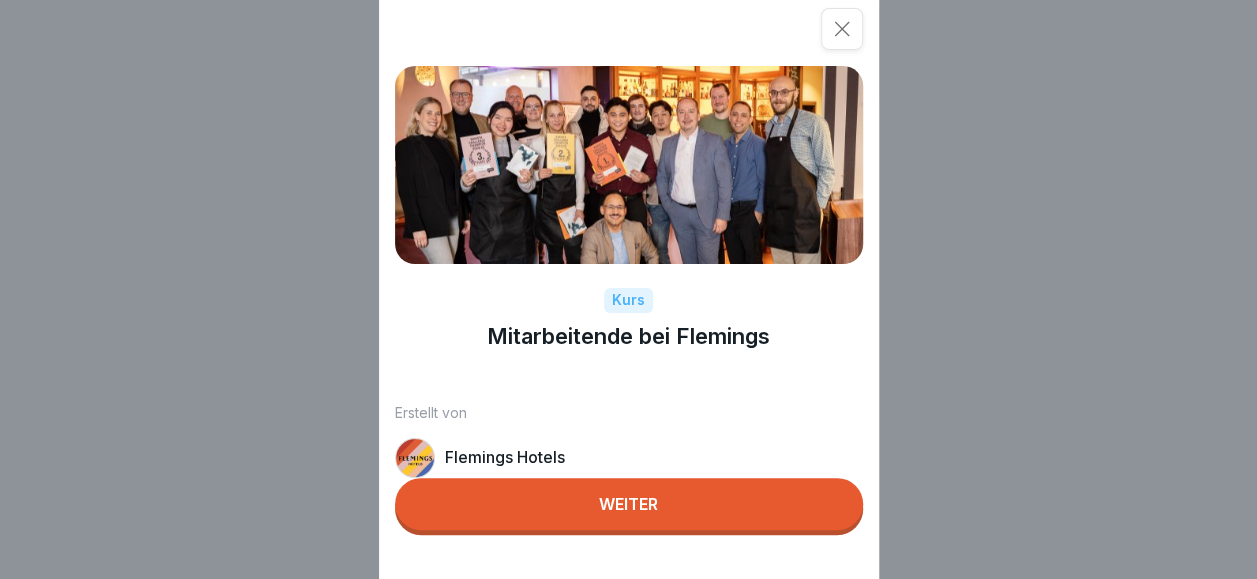 click on "Weiter" at bounding box center [628, 504] 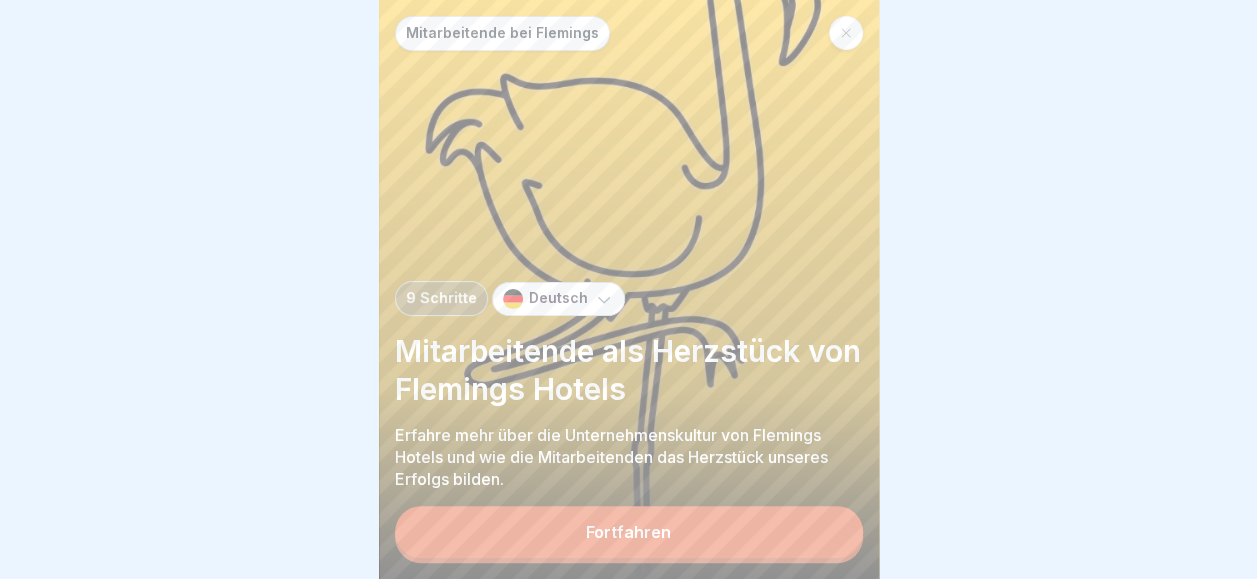 scroll, scrollTop: 0, scrollLeft: 0, axis: both 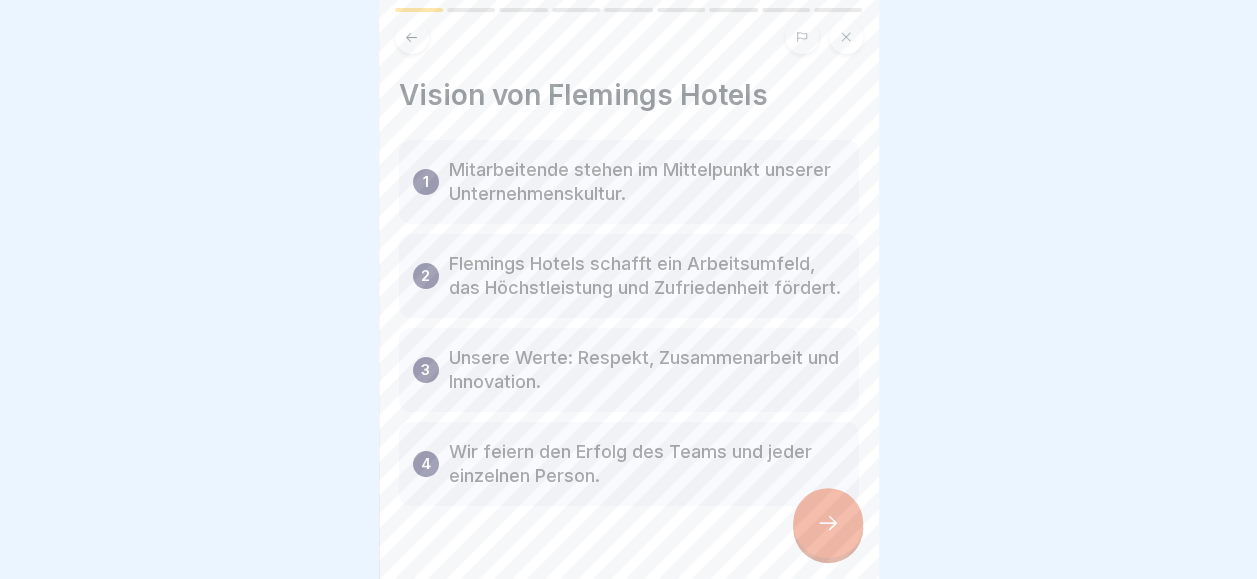 click 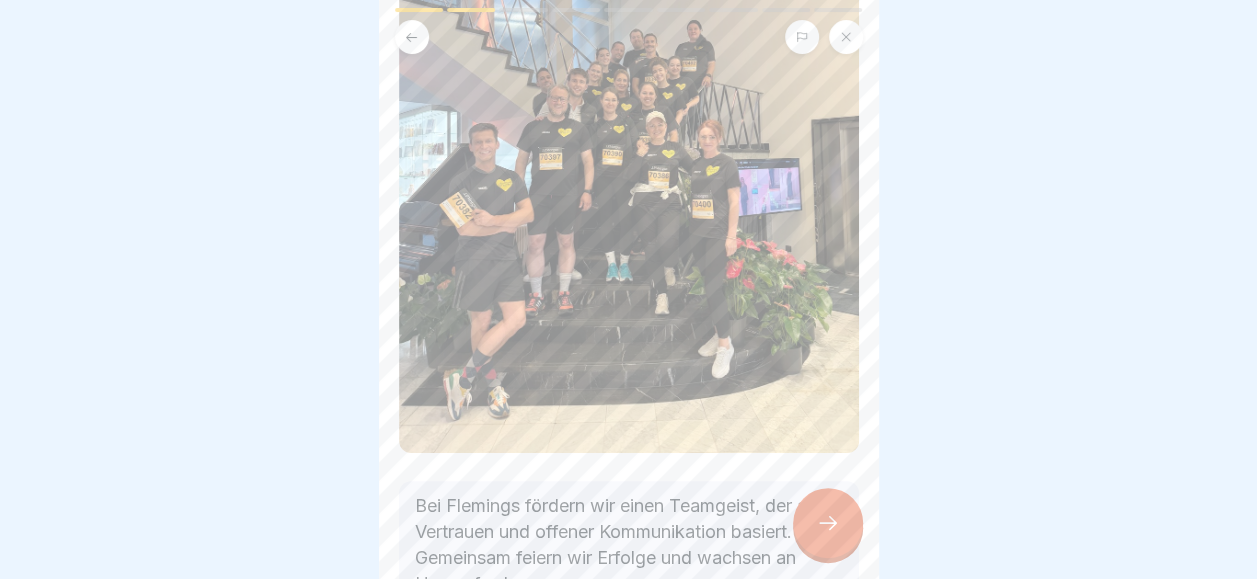 scroll, scrollTop: 400, scrollLeft: 0, axis: vertical 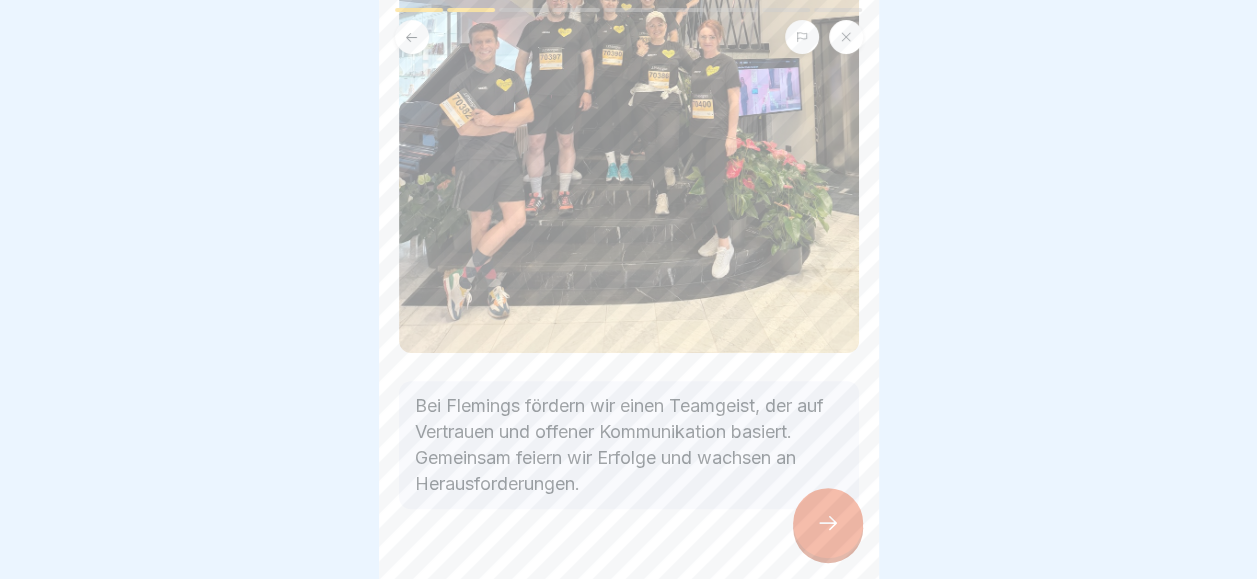 click 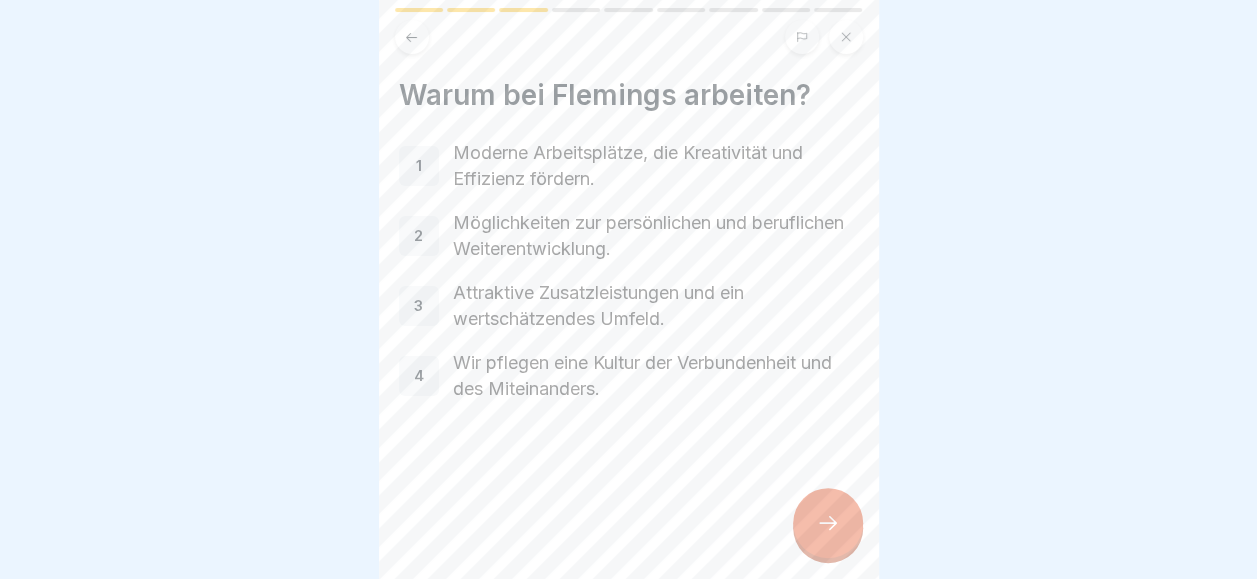 click at bounding box center [828, 523] 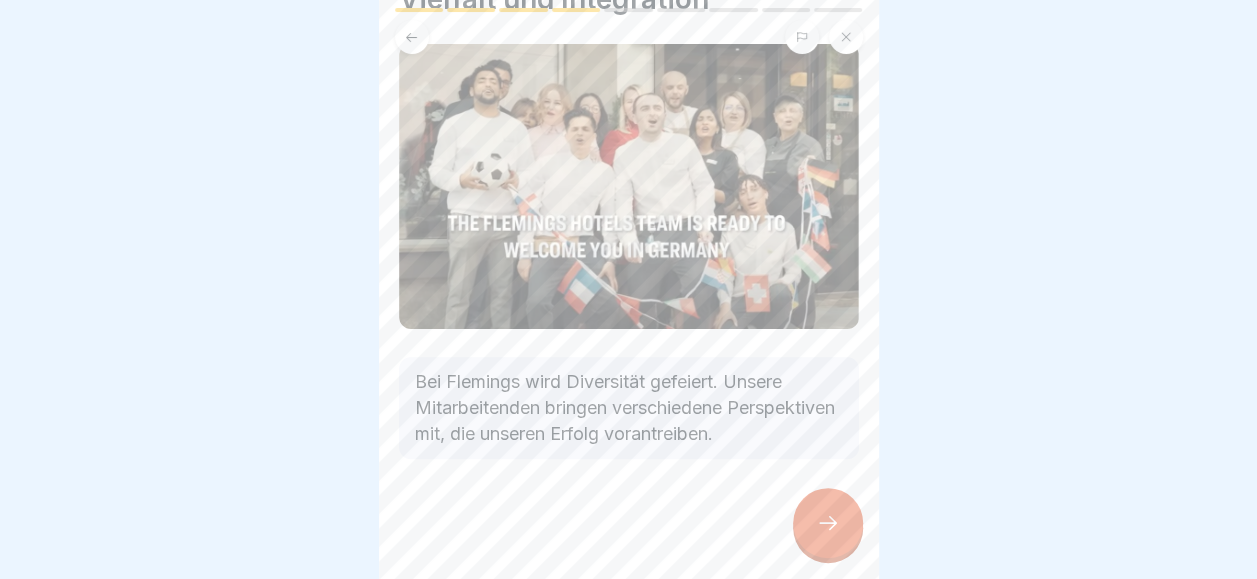 scroll, scrollTop: 113, scrollLeft: 0, axis: vertical 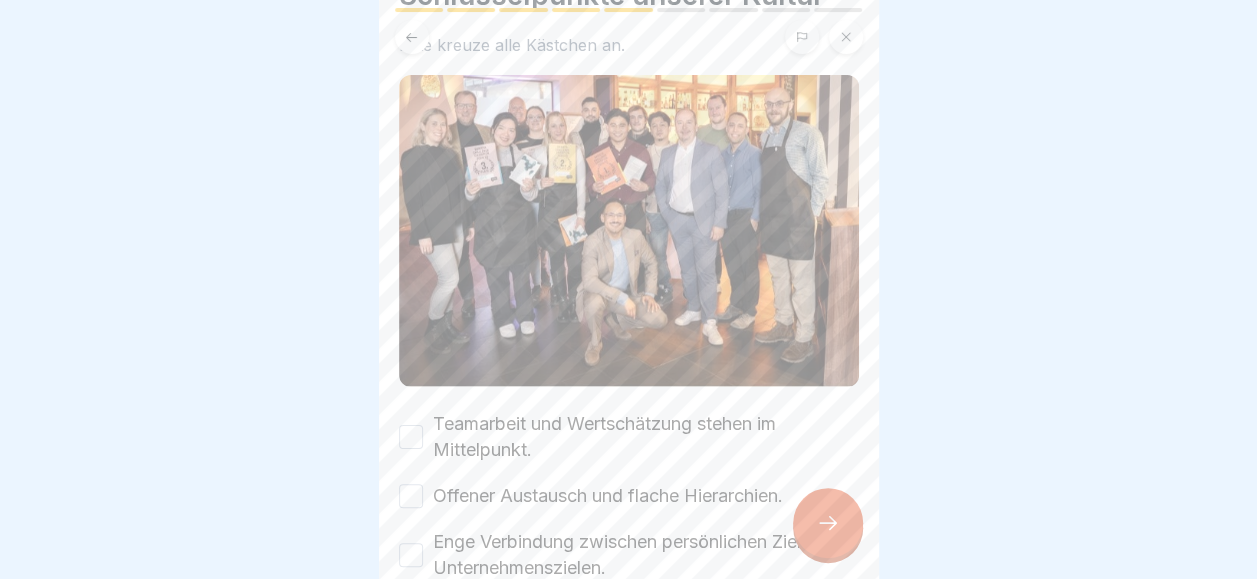 click on "Teamarbeit und Wertschätzung stehen im Mittelpunkt." at bounding box center [646, 437] 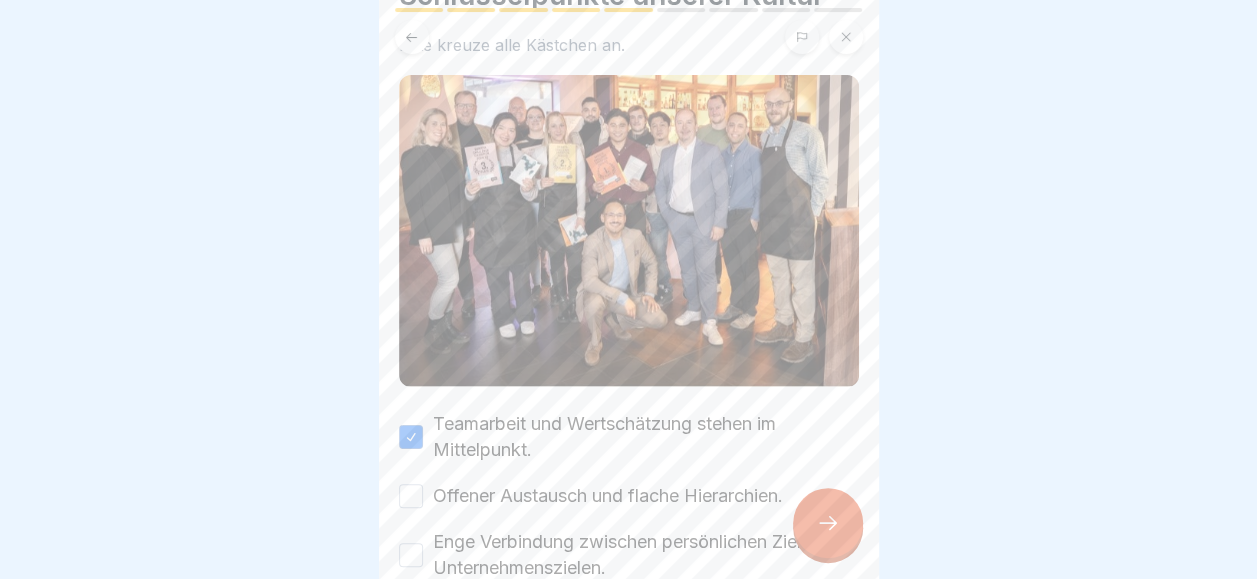 click on "Offener Austausch und flache Hierarchien." at bounding box center [608, 496] 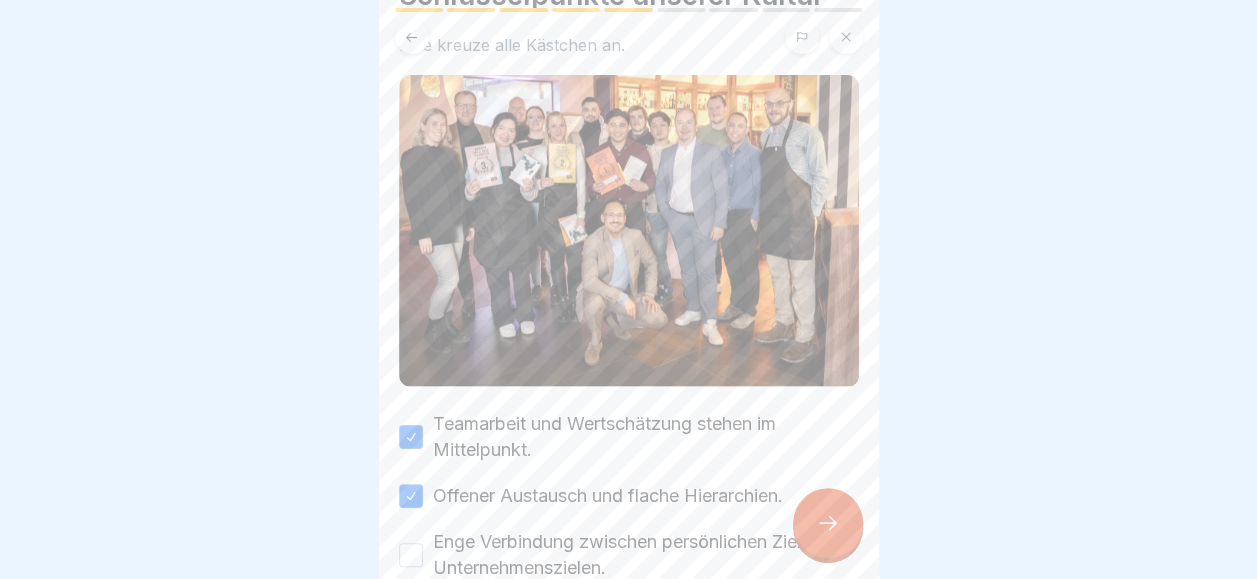 scroll, scrollTop: 200, scrollLeft: 0, axis: vertical 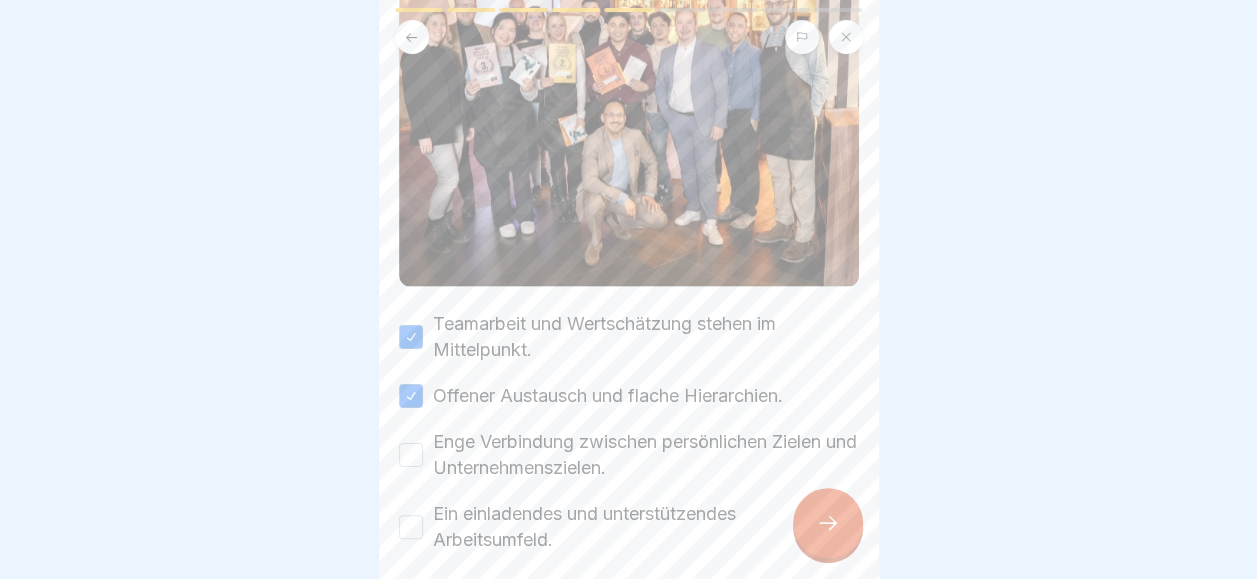 click on "Enge Verbindung zwischen persönlichen Zielen und Unternehmenszielen." at bounding box center (646, 455) 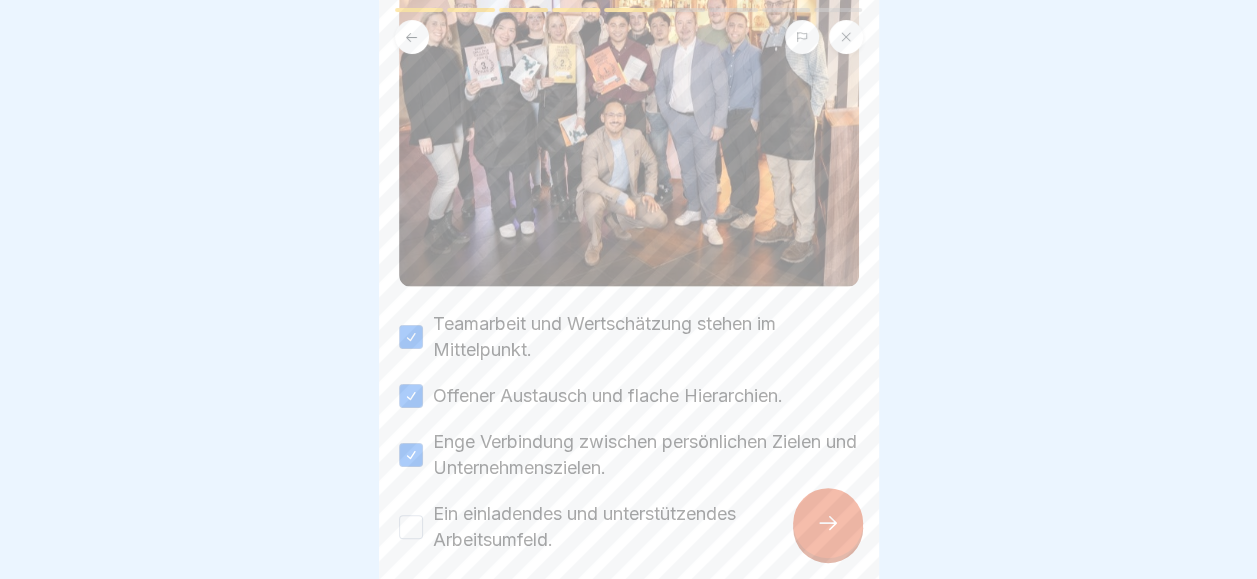 click on "Ein einladendes und unterstützendes Arbeitsumfeld." at bounding box center [646, 527] 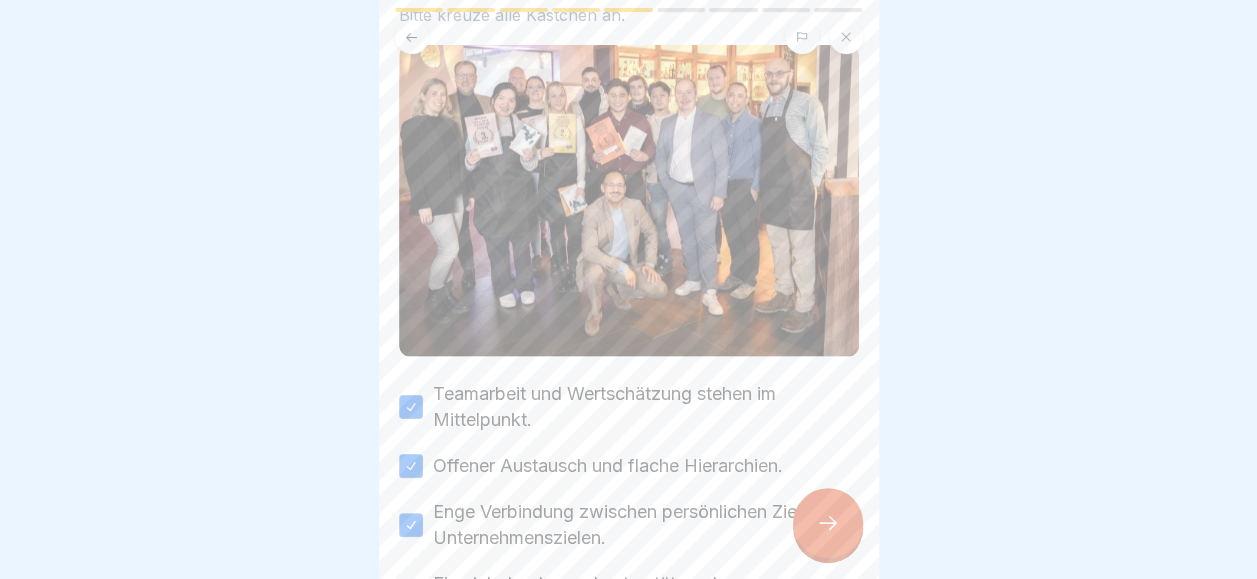 scroll, scrollTop: 100, scrollLeft: 0, axis: vertical 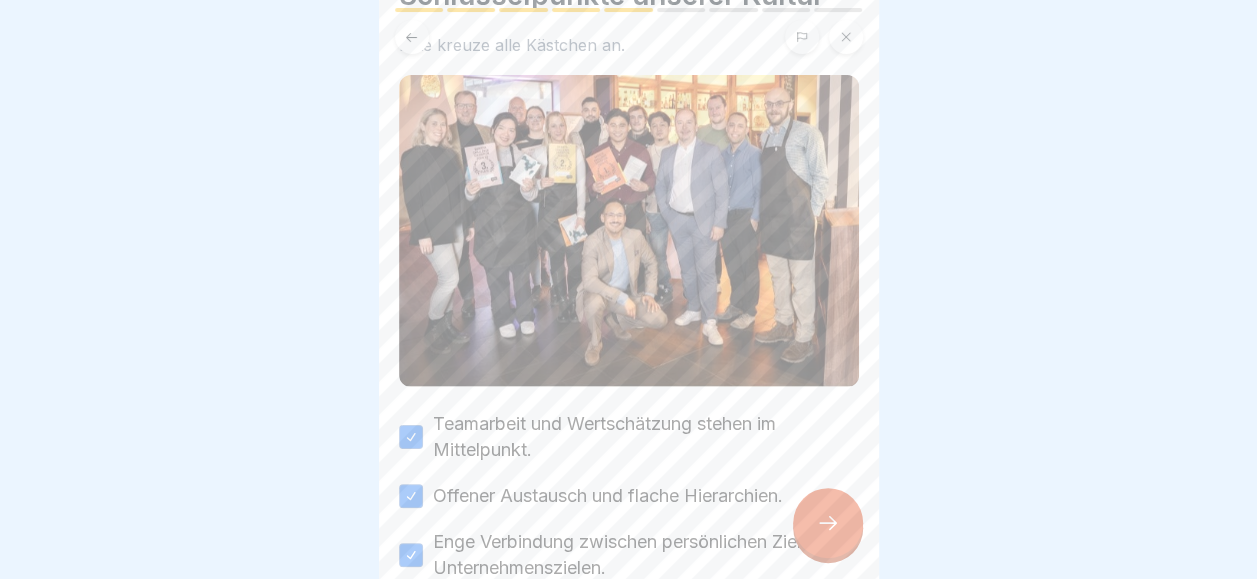 click 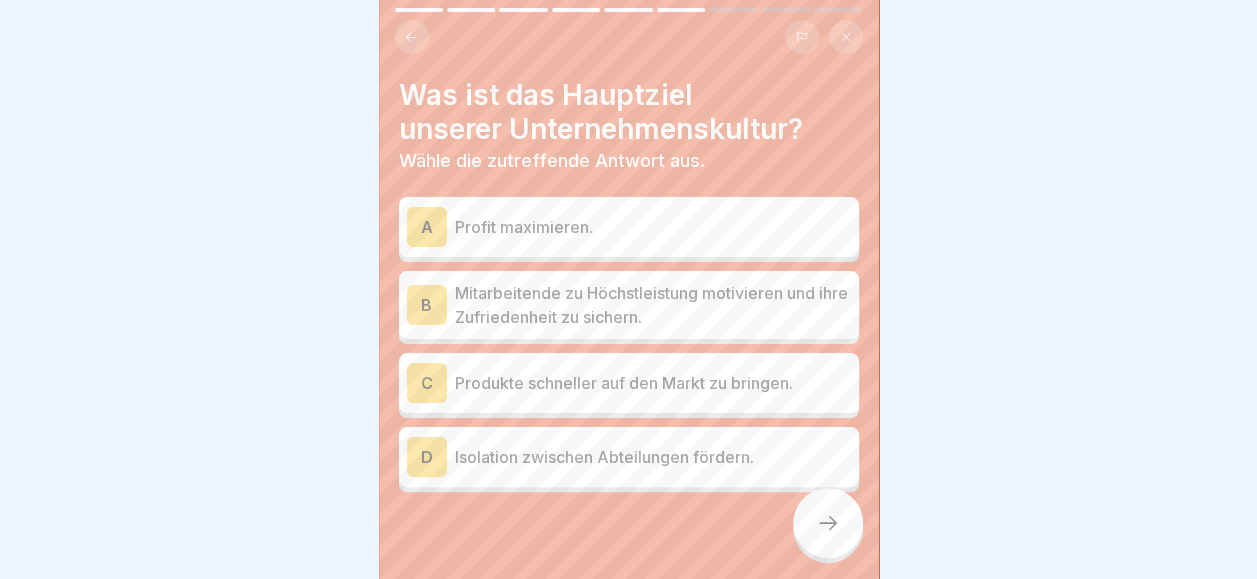 click on "Mitarbeitende zu Höchstleistung motivieren und ihre Zufriedenheit zu sichern." at bounding box center [653, 305] 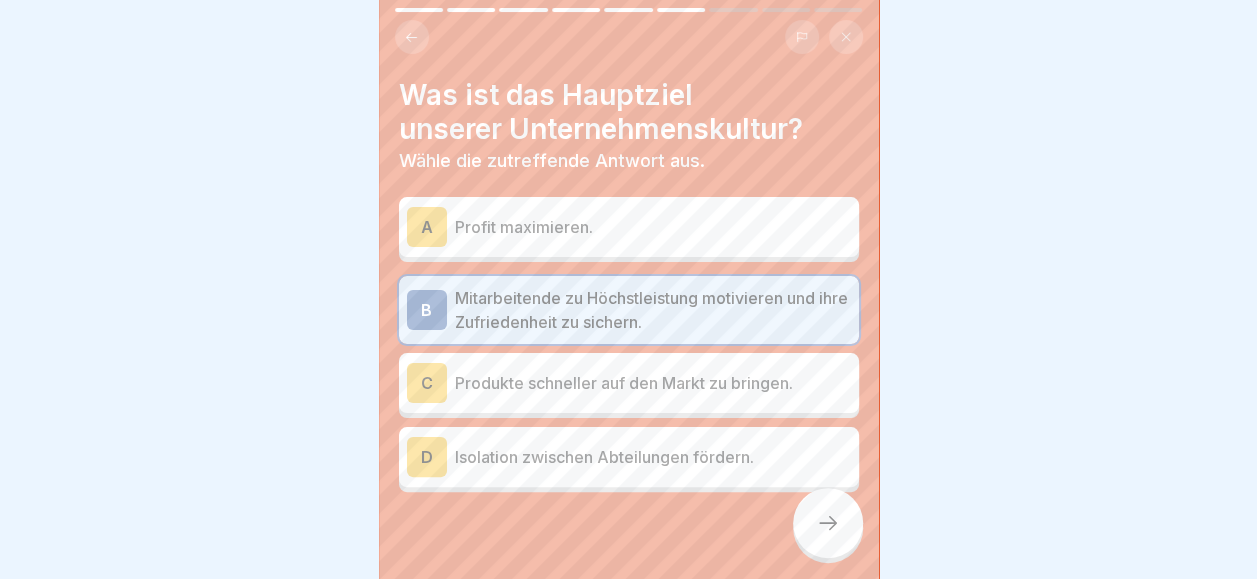 click on "A Profit maximieren." at bounding box center [629, 227] 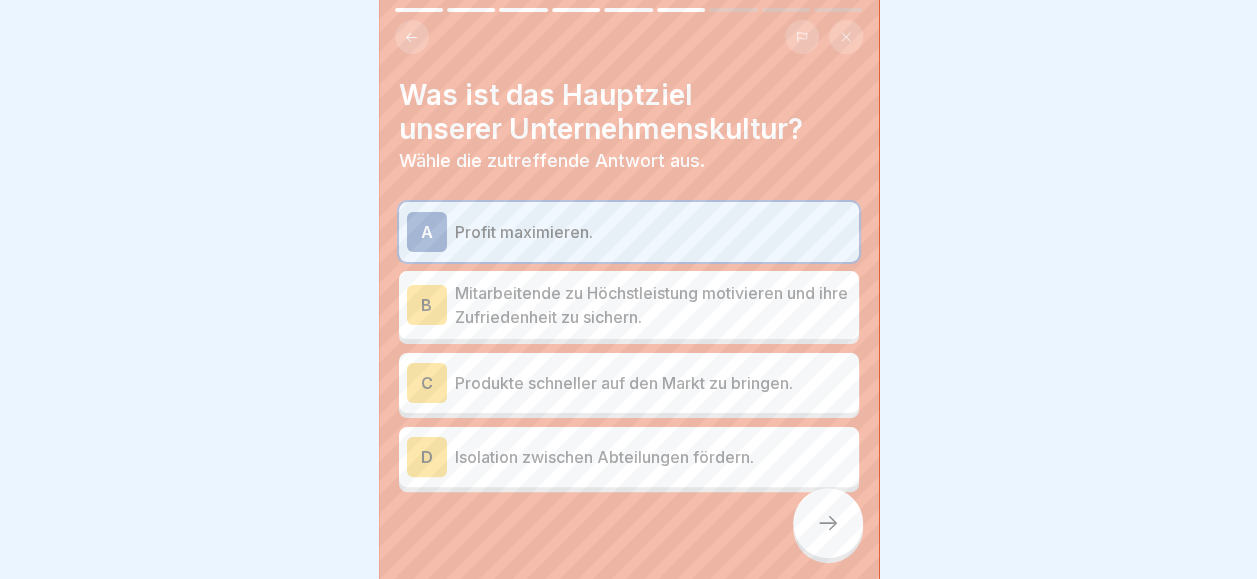 click on "Mitarbeitende zu Höchstleistung motivieren und ihre Zufriedenheit zu sichern." at bounding box center [653, 305] 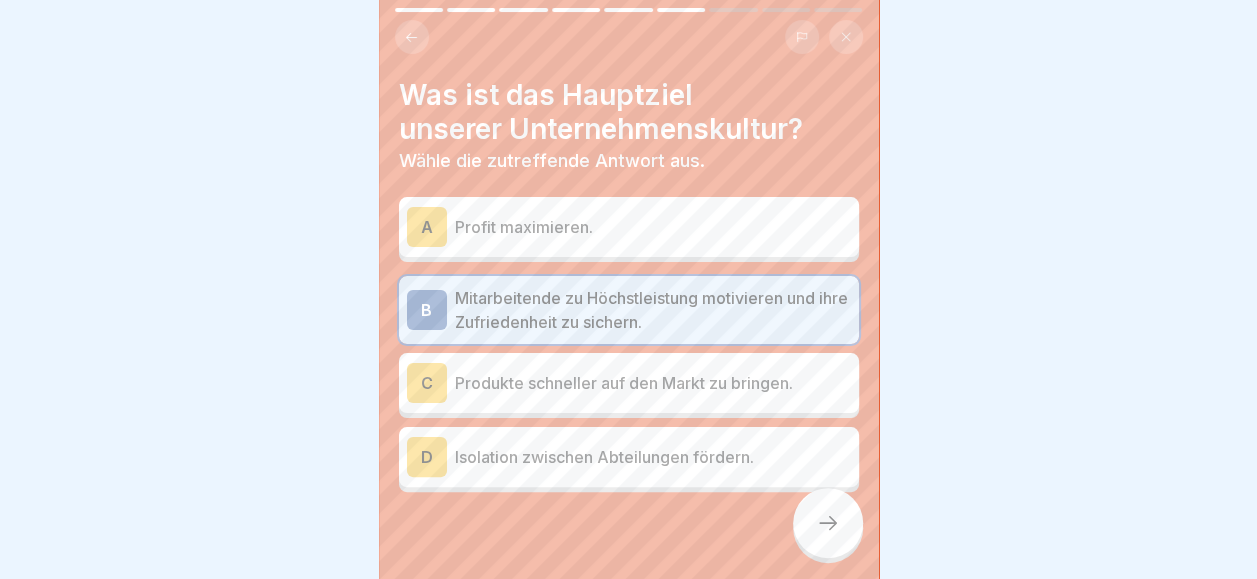 click at bounding box center (828, 523) 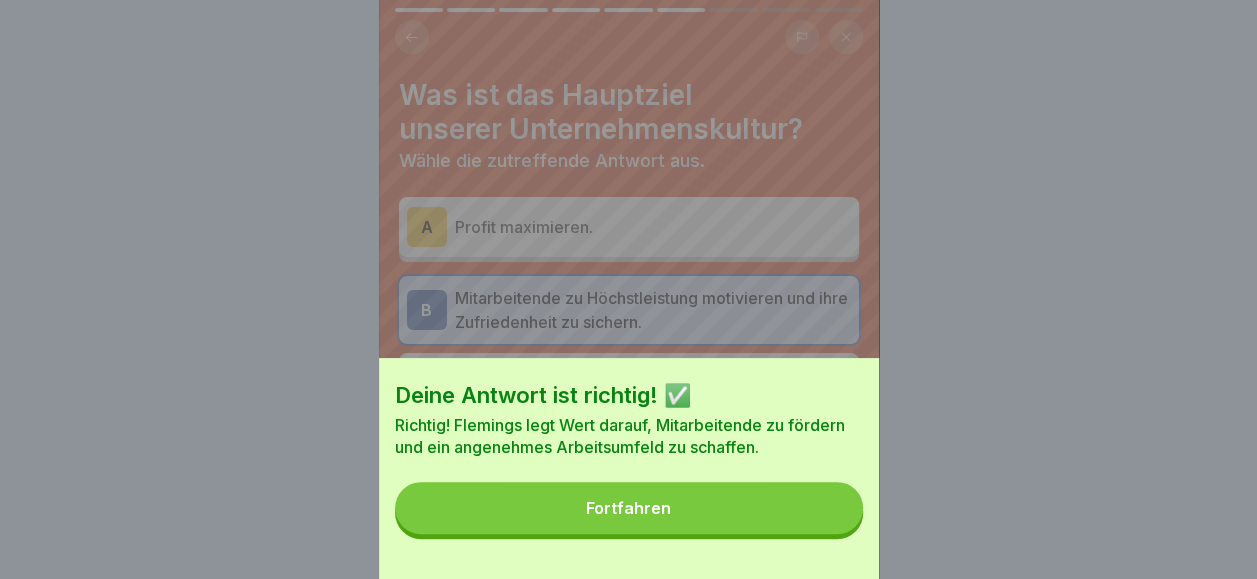 click on "Fortfahren" at bounding box center [629, 508] 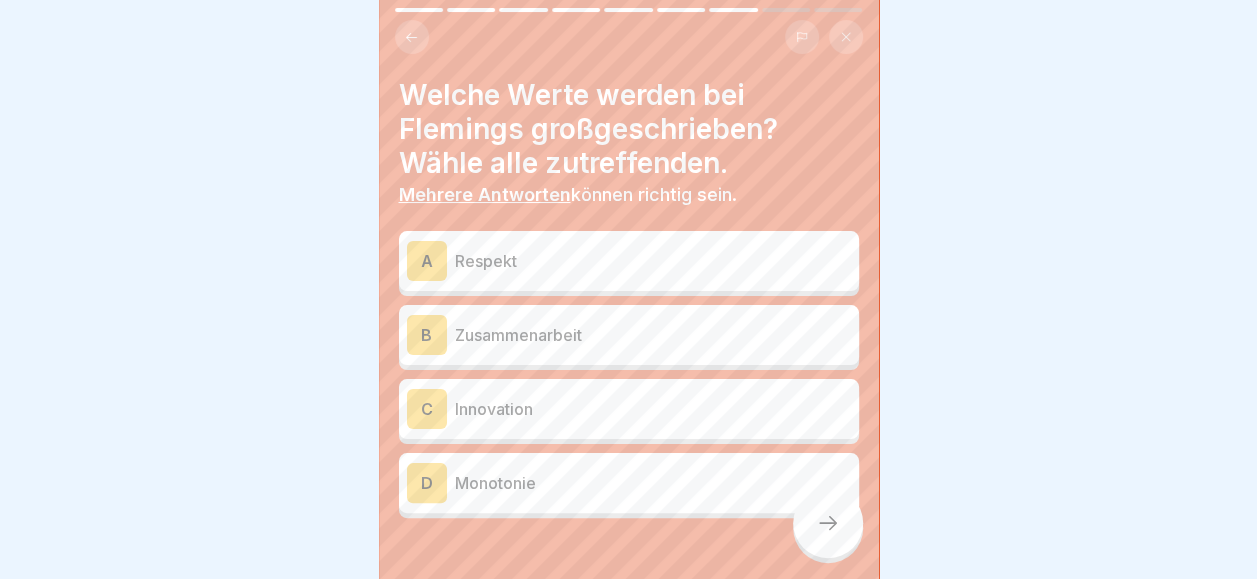 click on "A Respekt" at bounding box center (629, 261) 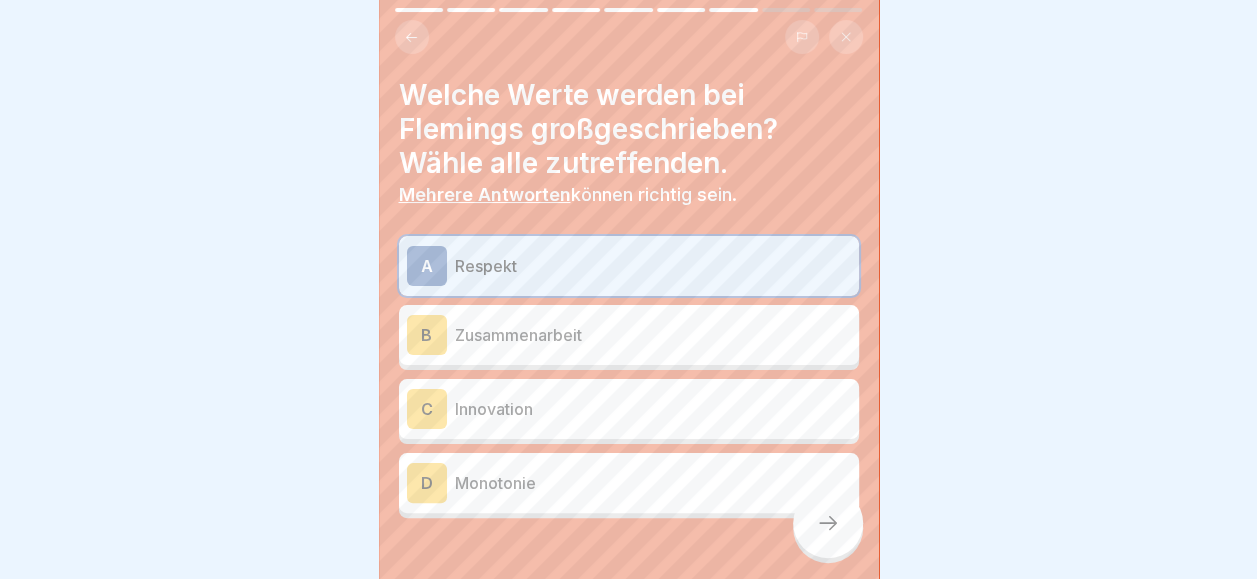 click on "Zusammenarbeit" at bounding box center [653, 335] 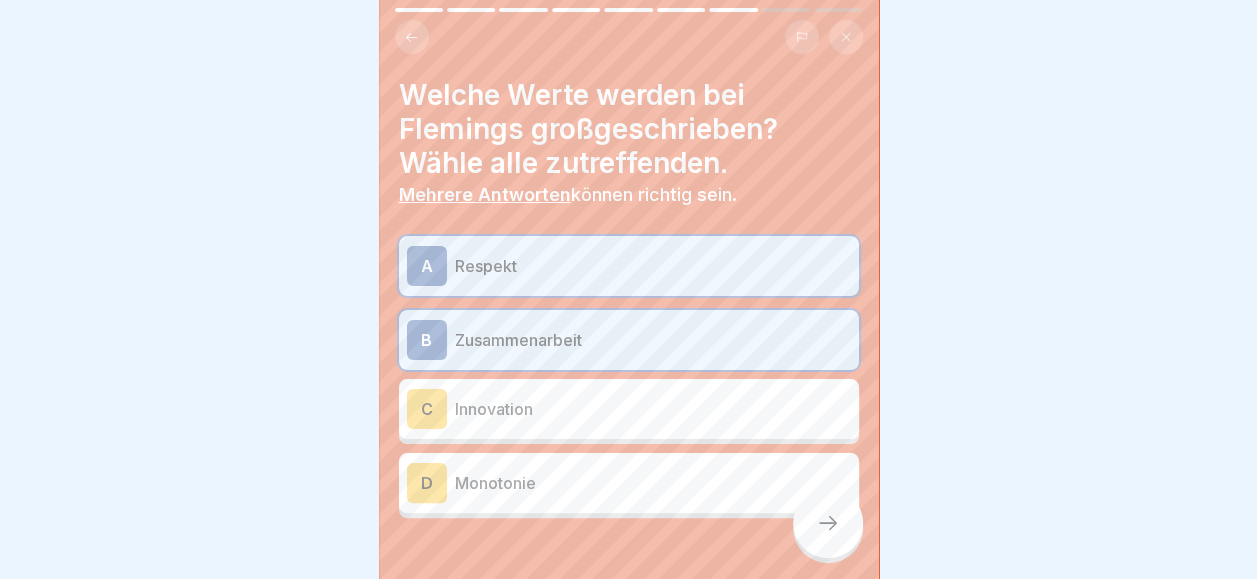 click on "Innovation" at bounding box center [653, 409] 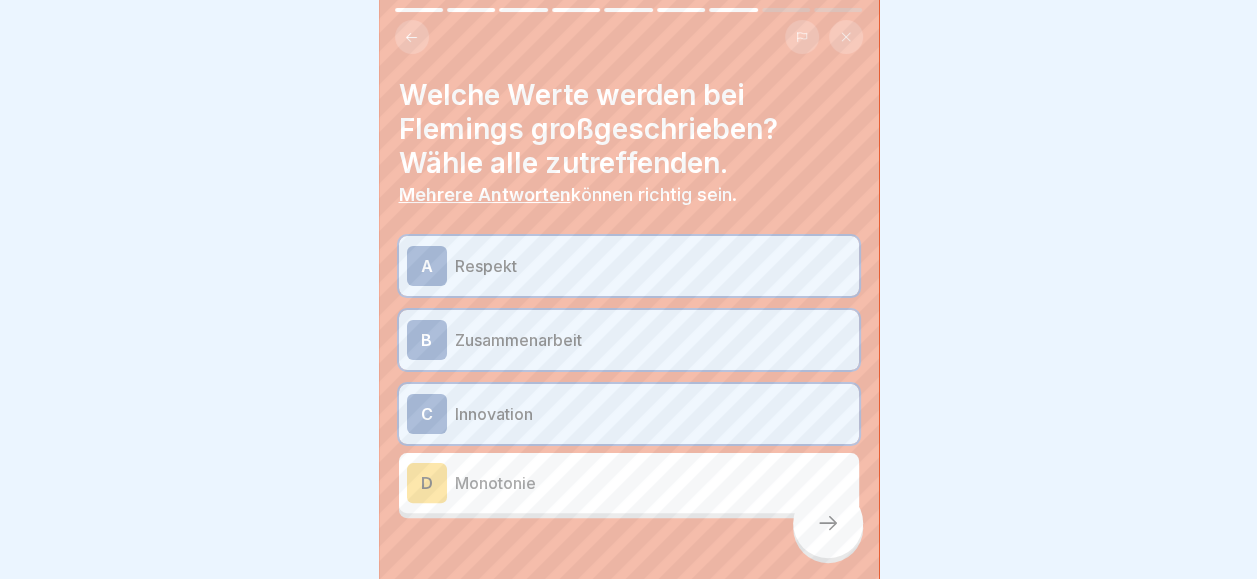 click at bounding box center [828, 523] 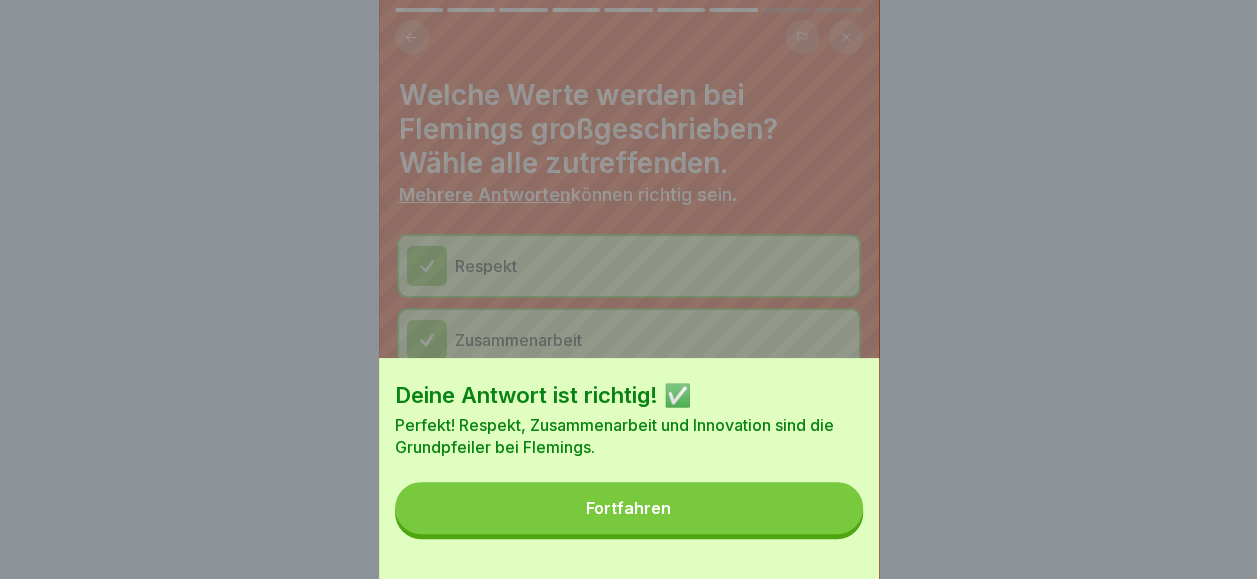 click on "Fortfahren" at bounding box center [628, 508] 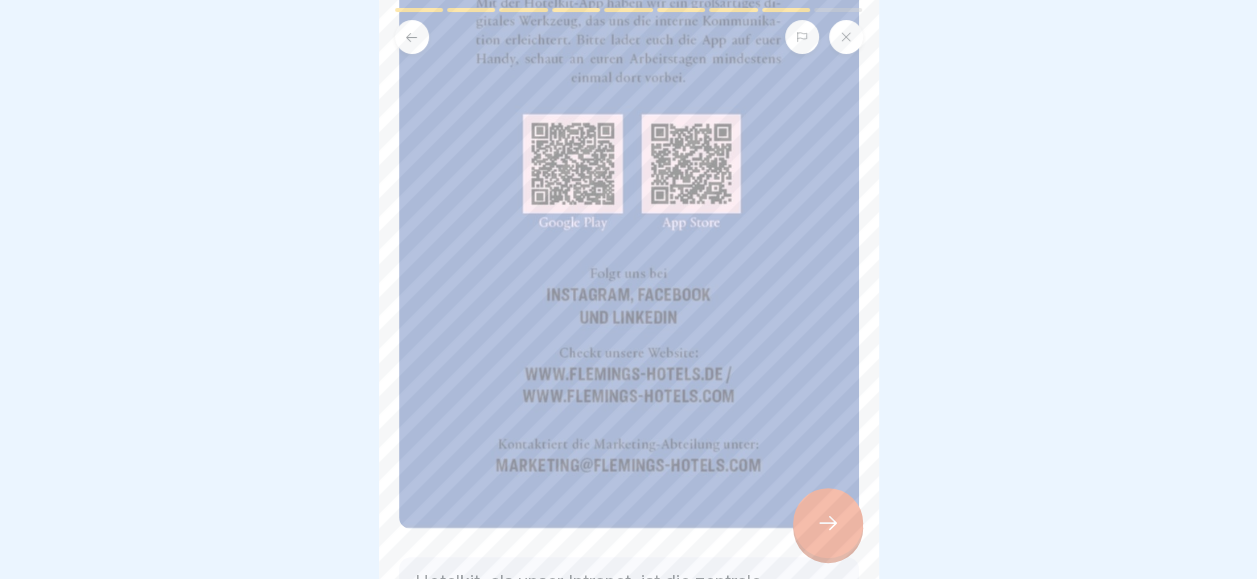 scroll, scrollTop: 500, scrollLeft: 0, axis: vertical 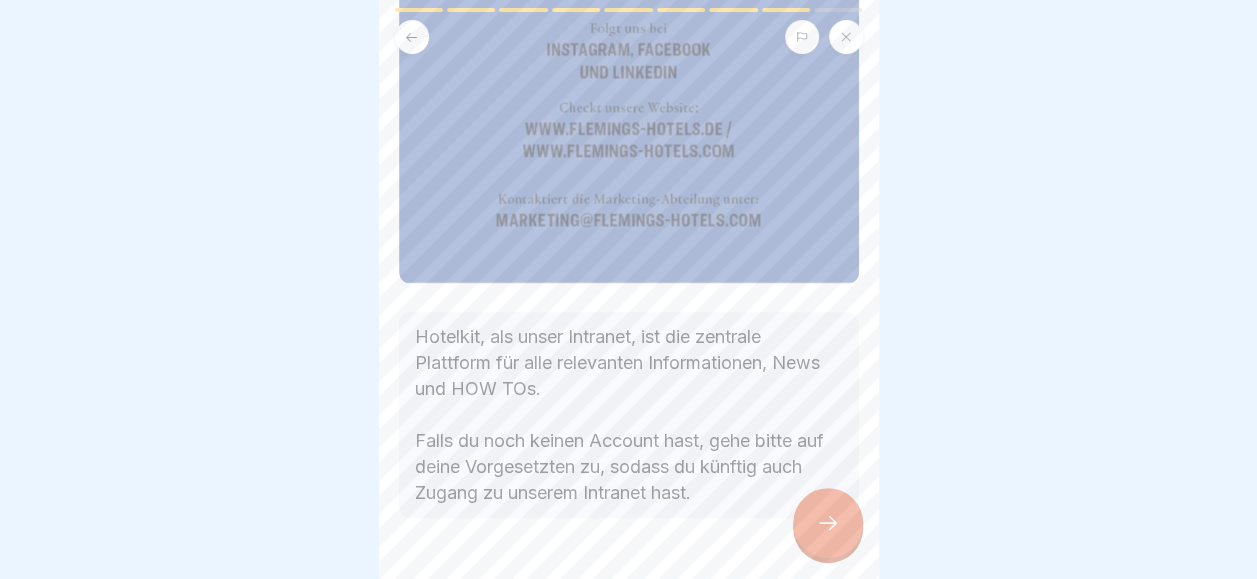click 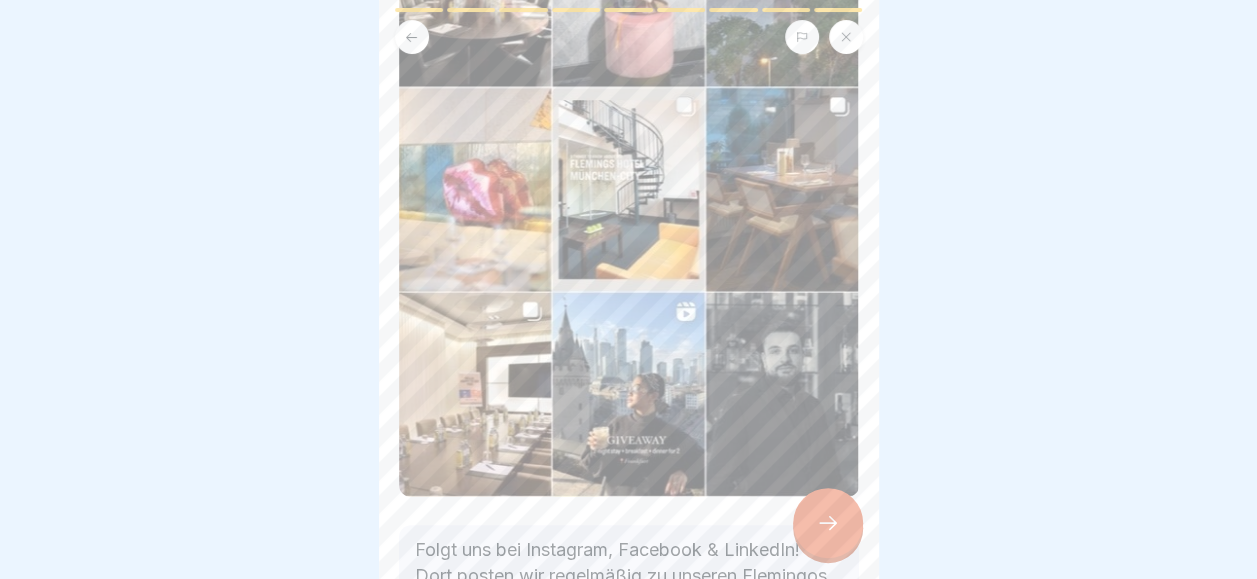 scroll, scrollTop: 431, scrollLeft: 0, axis: vertical 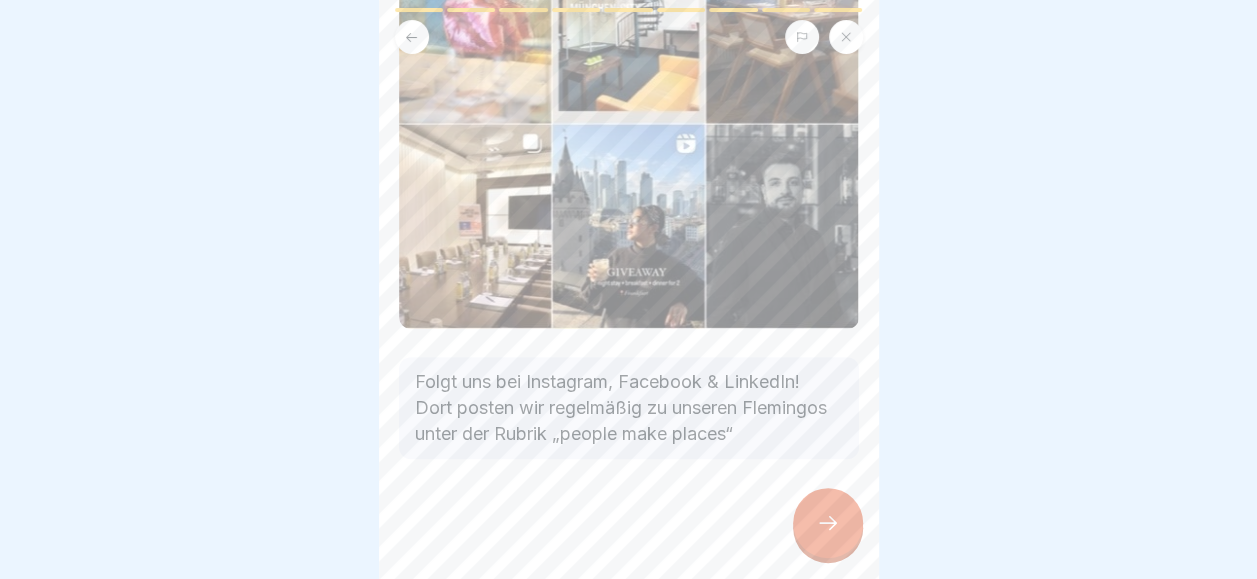 click 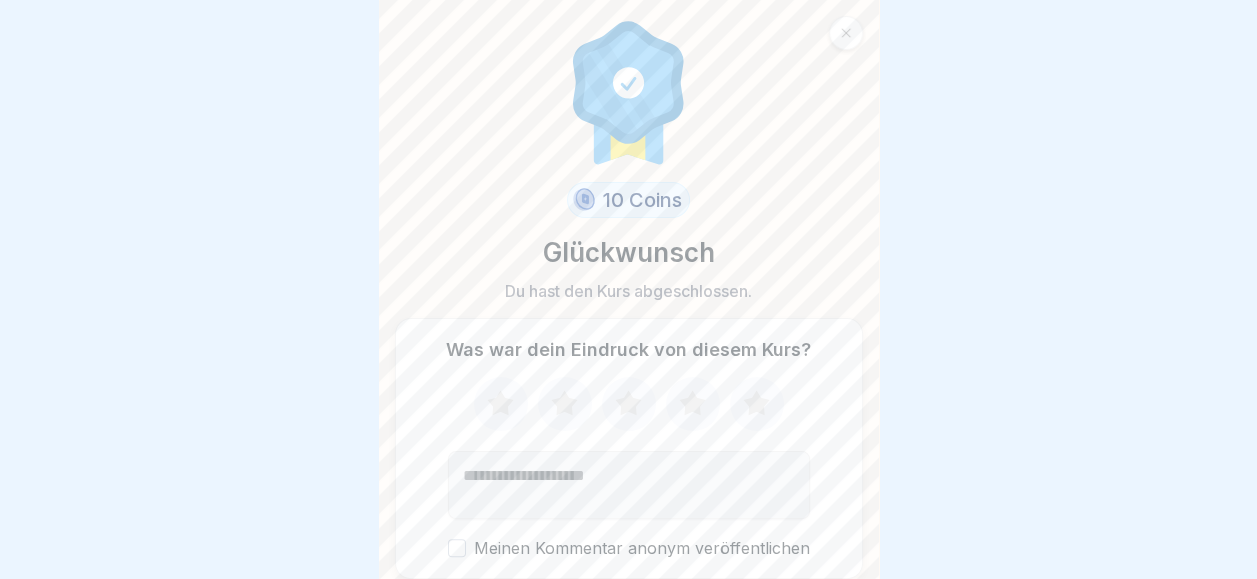 scroll, scrollTop: 72, scrollLeft: 0, axis: vertical 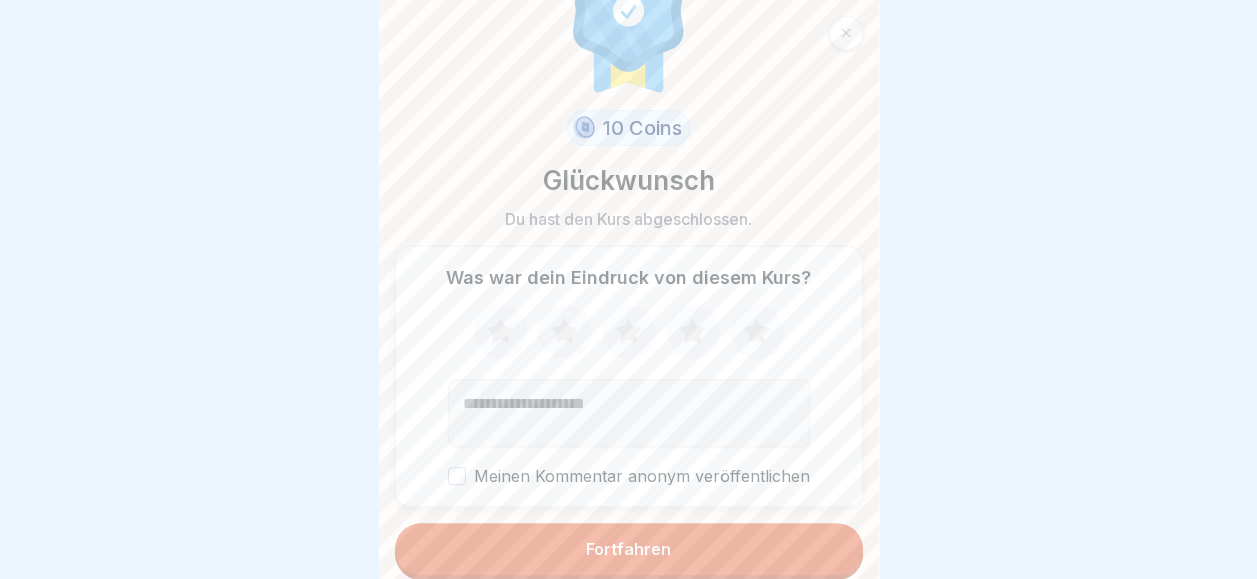 click on "Fortfahren" at bounding box center (629, 549) 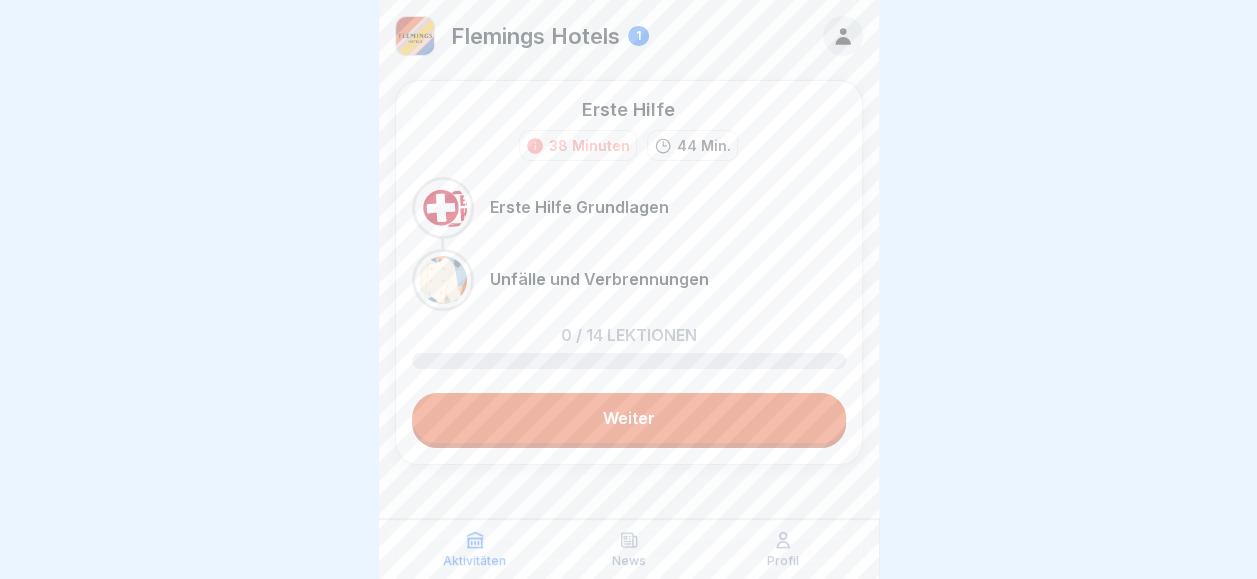 scroll, scrollTop: 6, scrollLeft: 0, axis: vertical 